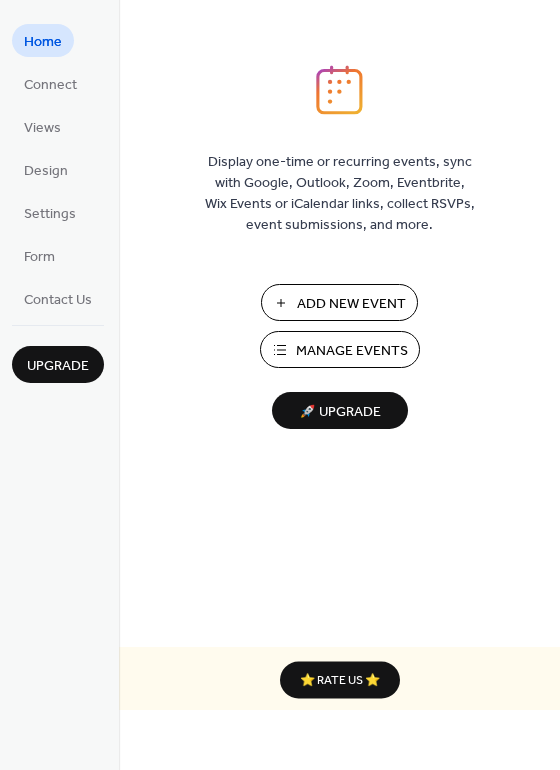 scroll, scrollTop: 0, scrollLeft: 0, axis: both 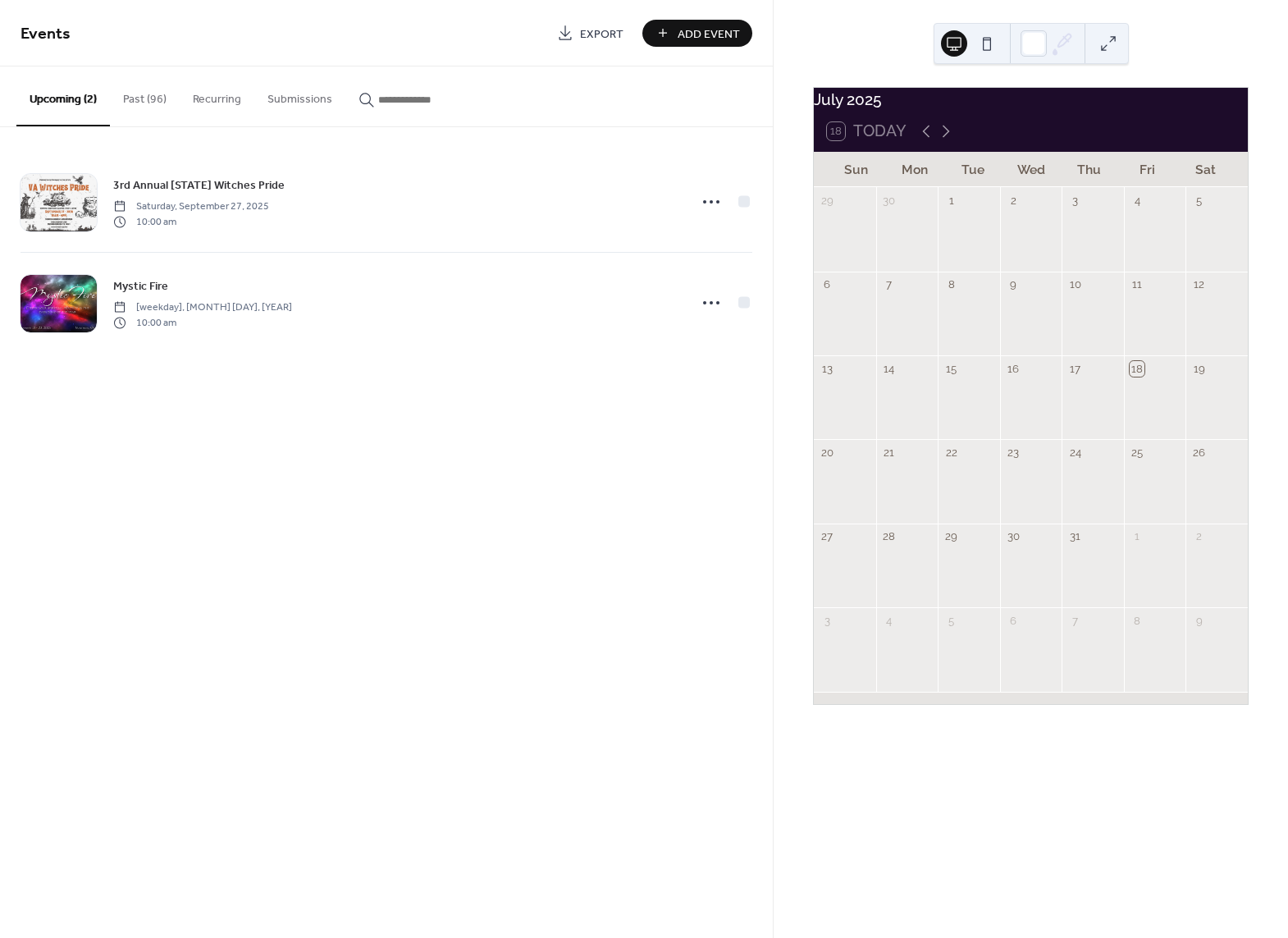 click on "Past (96)" at bounding box center (144, 95) 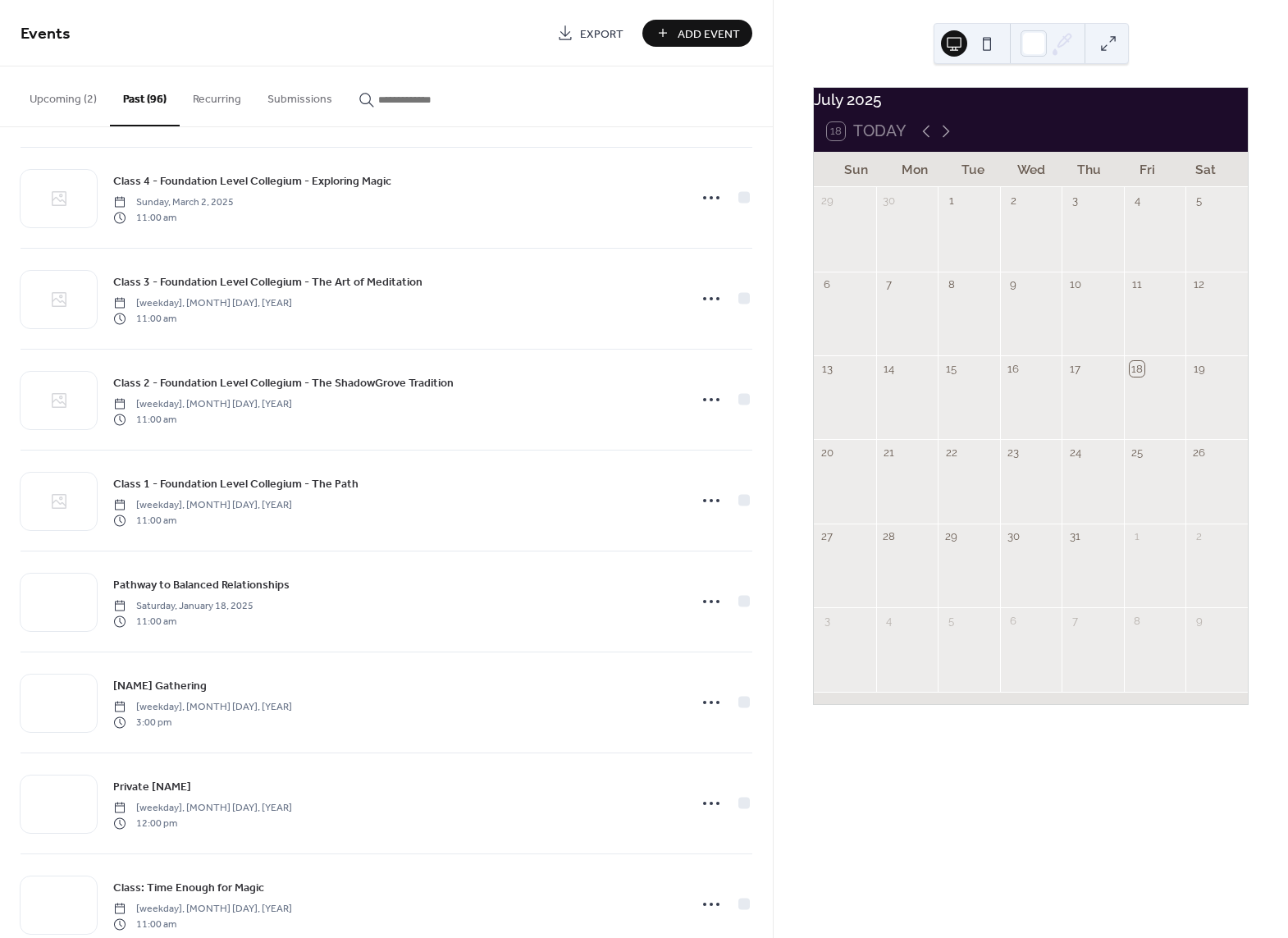 scroll, scrollTop: 1329, scrollLeft: 0, axis: vertical 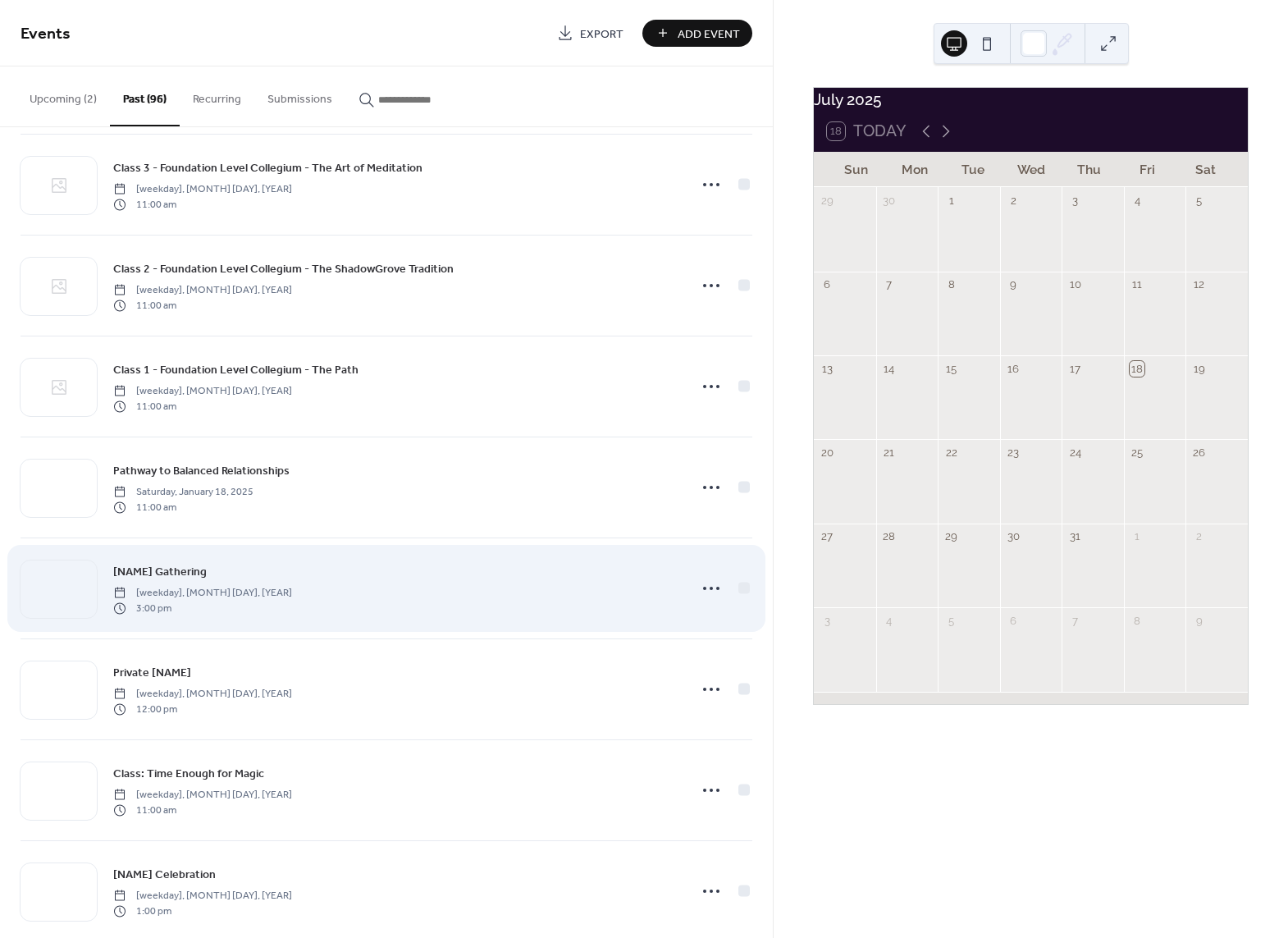 click on "3:00 pm" at bounding box center (203, 608) 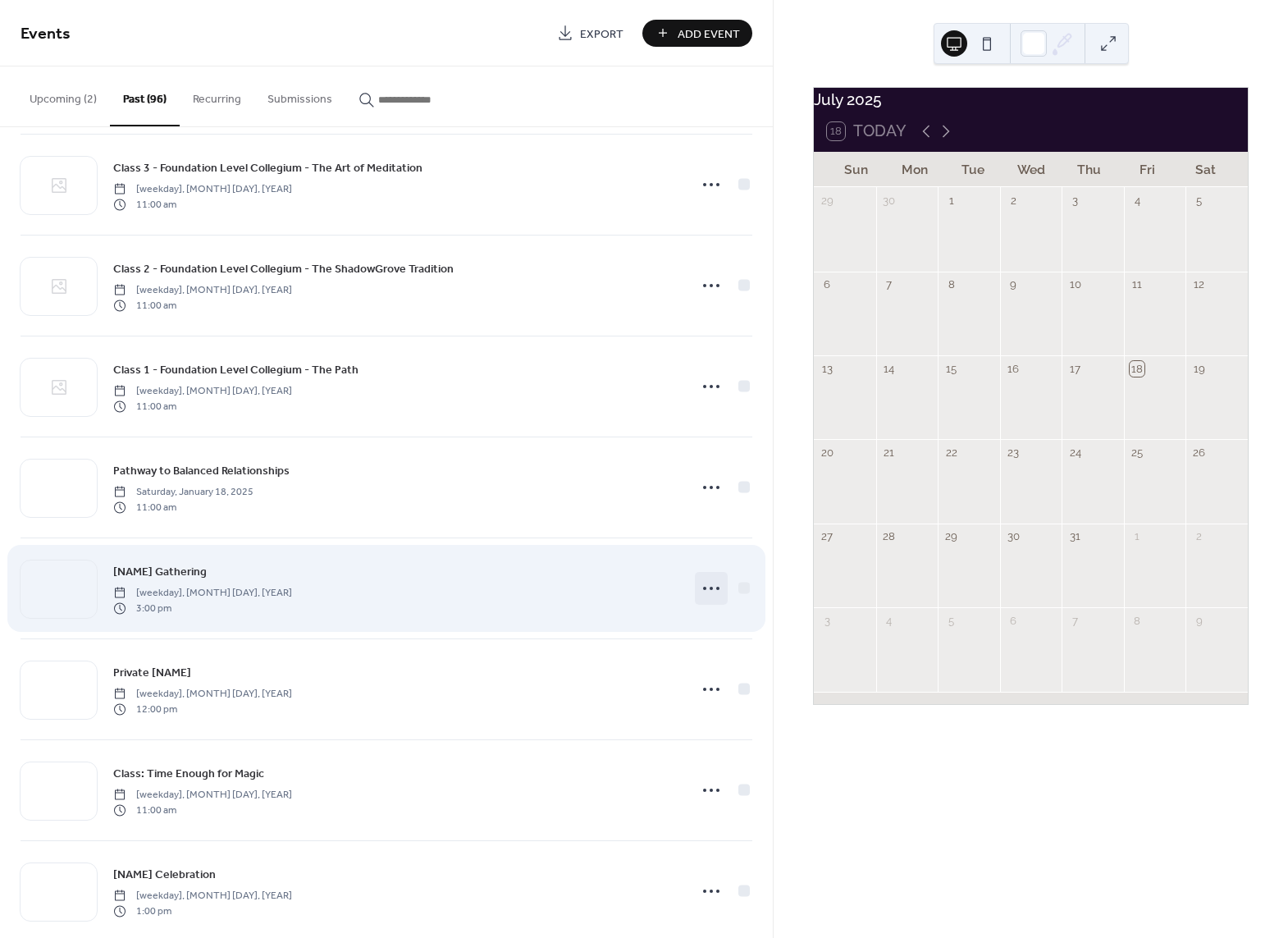 click 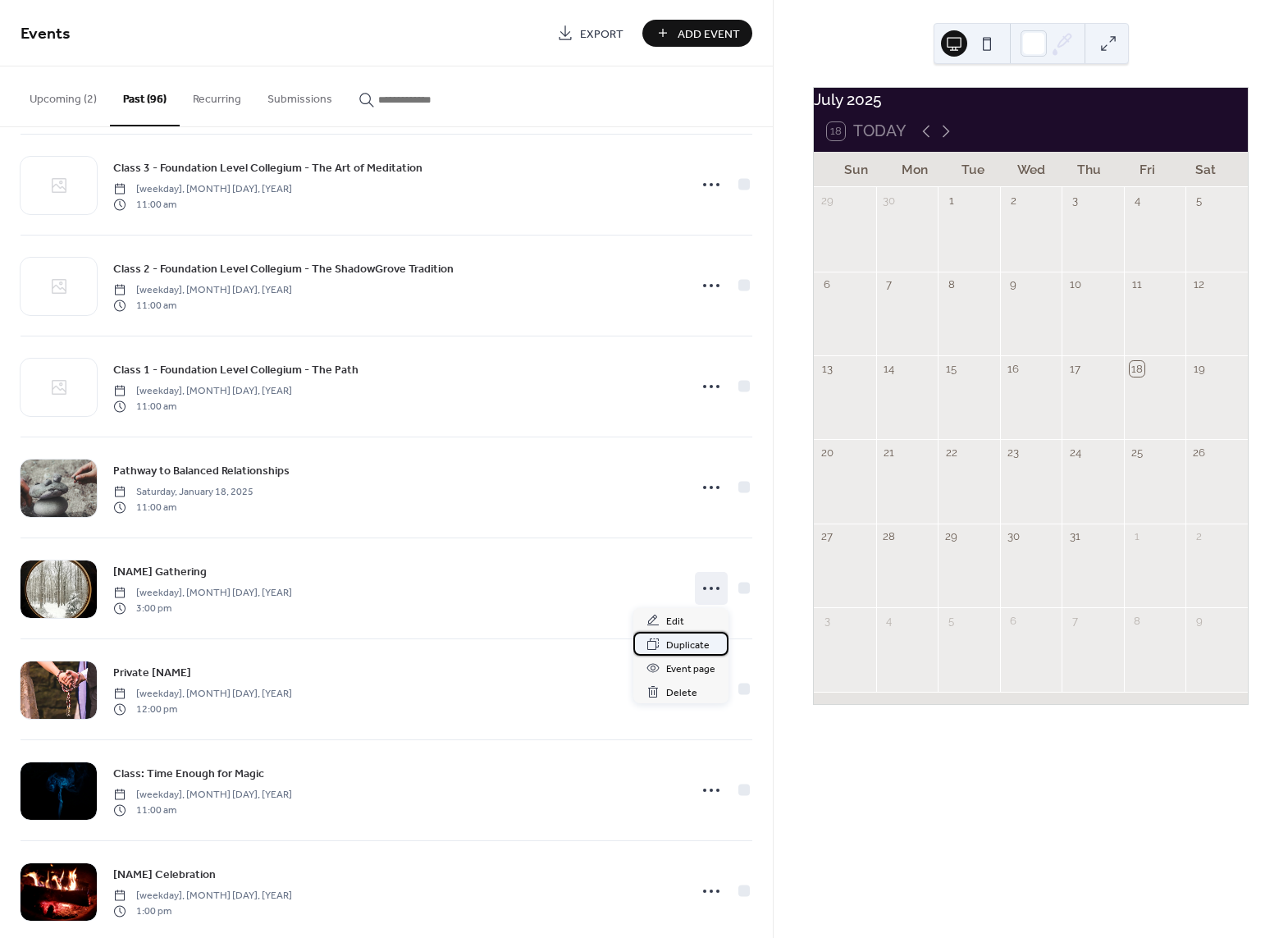 click on "Duplicate" at bounding box center (687, 645) 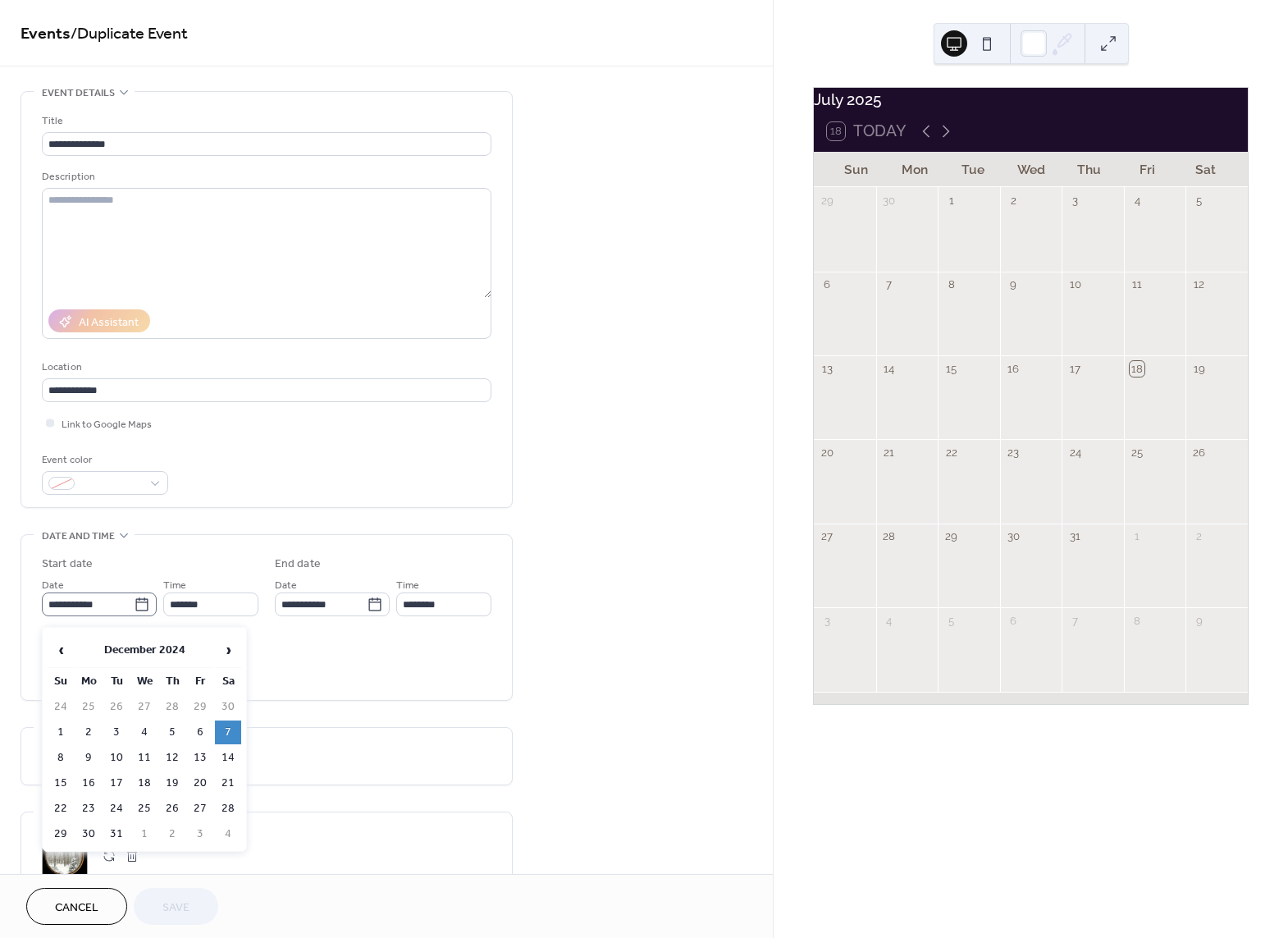 click on "**********" at bounding box center (99, 604) 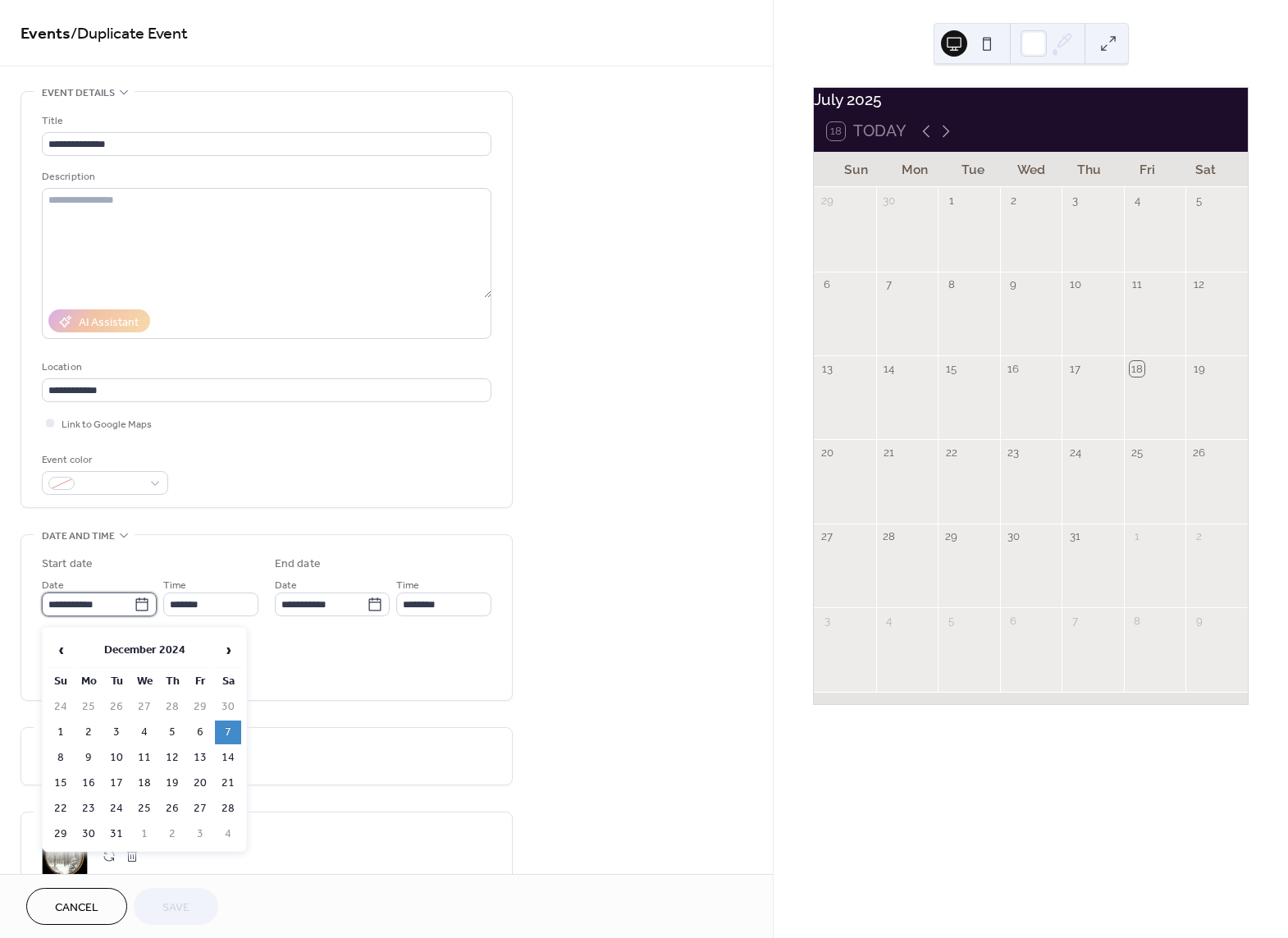 click on "**********" at bounding box center [88, 604] 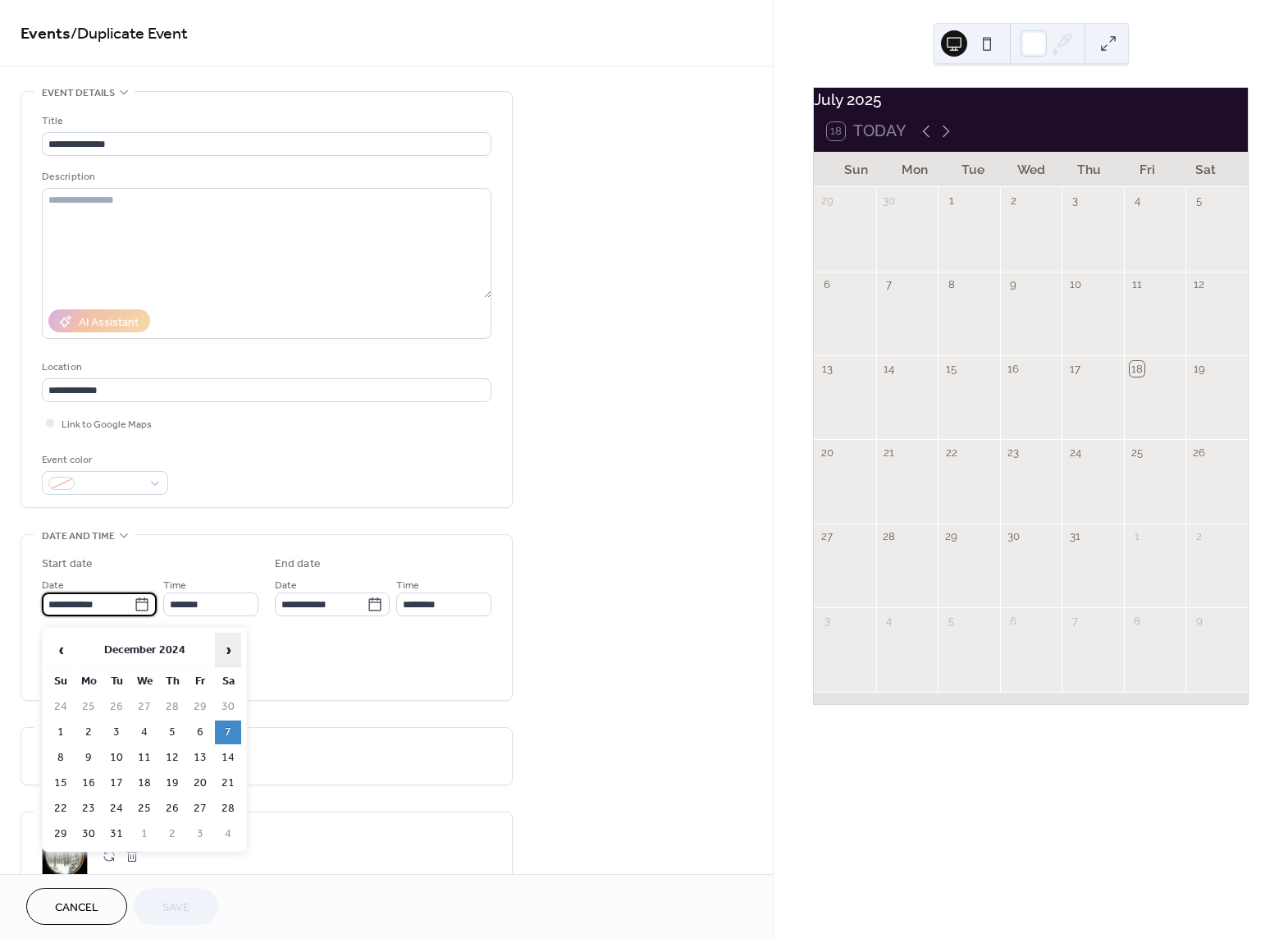 click on "›" at bounding box center [228, 650] 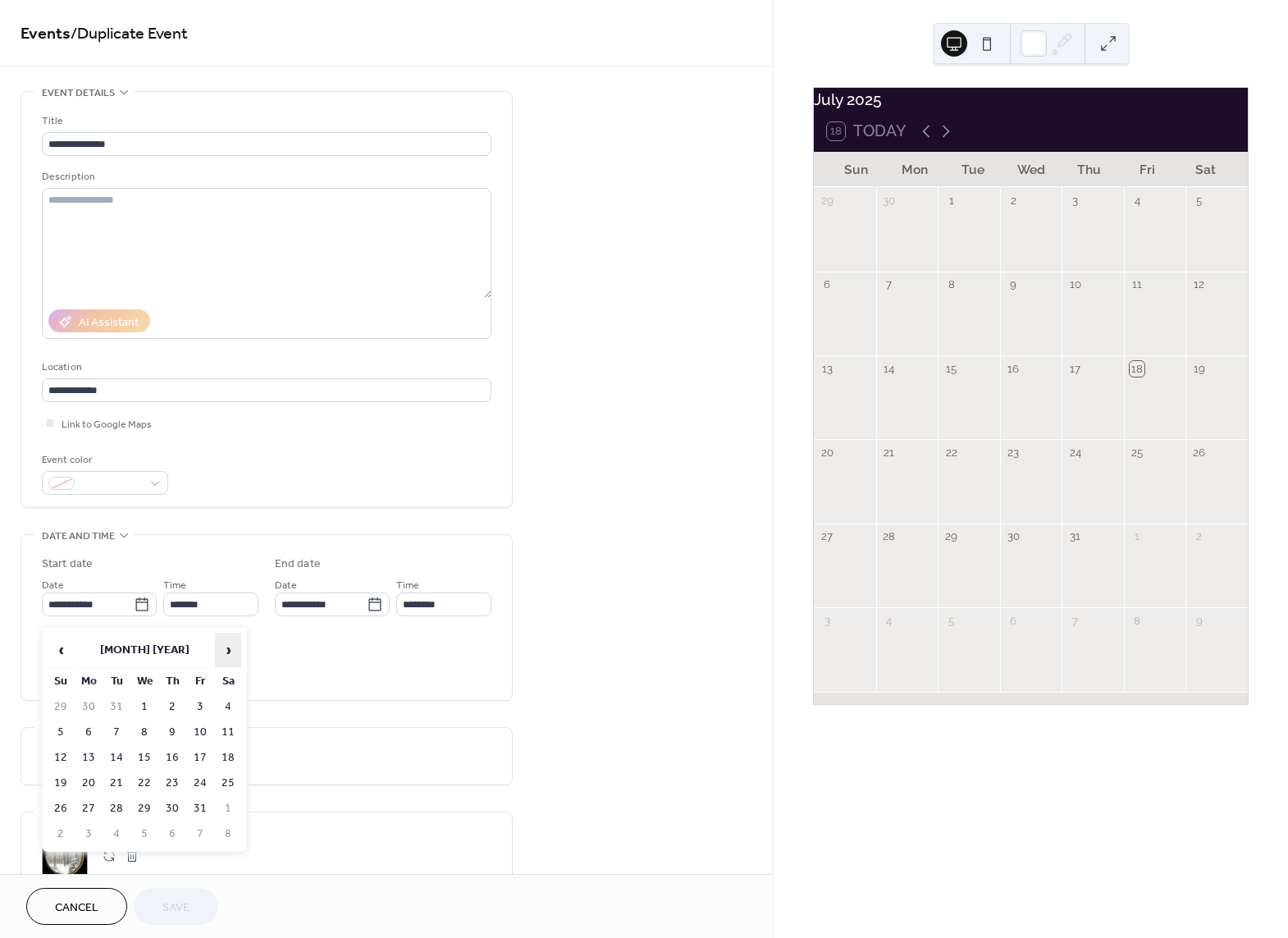 click on "›" at bounding box center [228, 650] 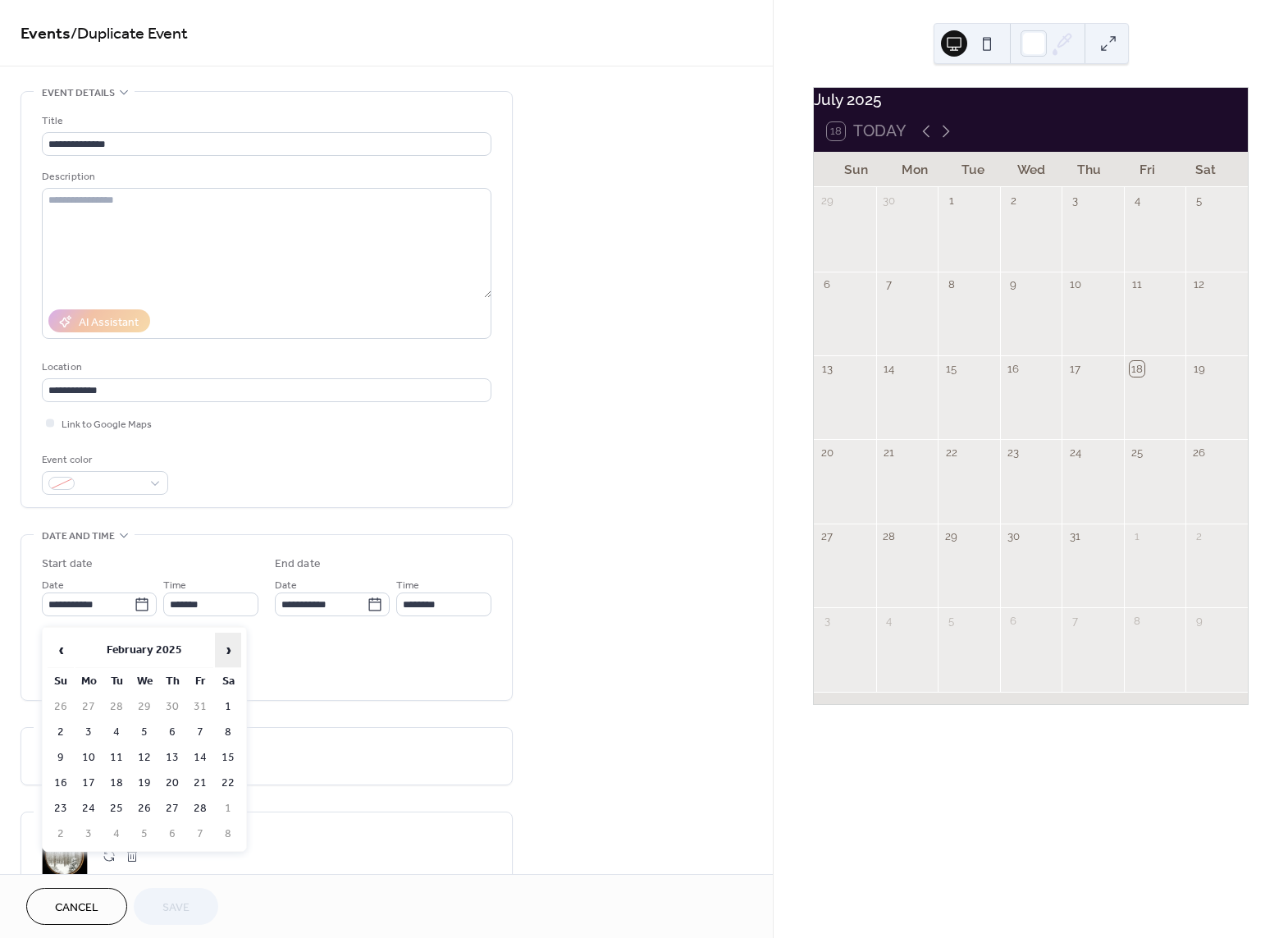 click on "›" at bounding box center (228, 650) 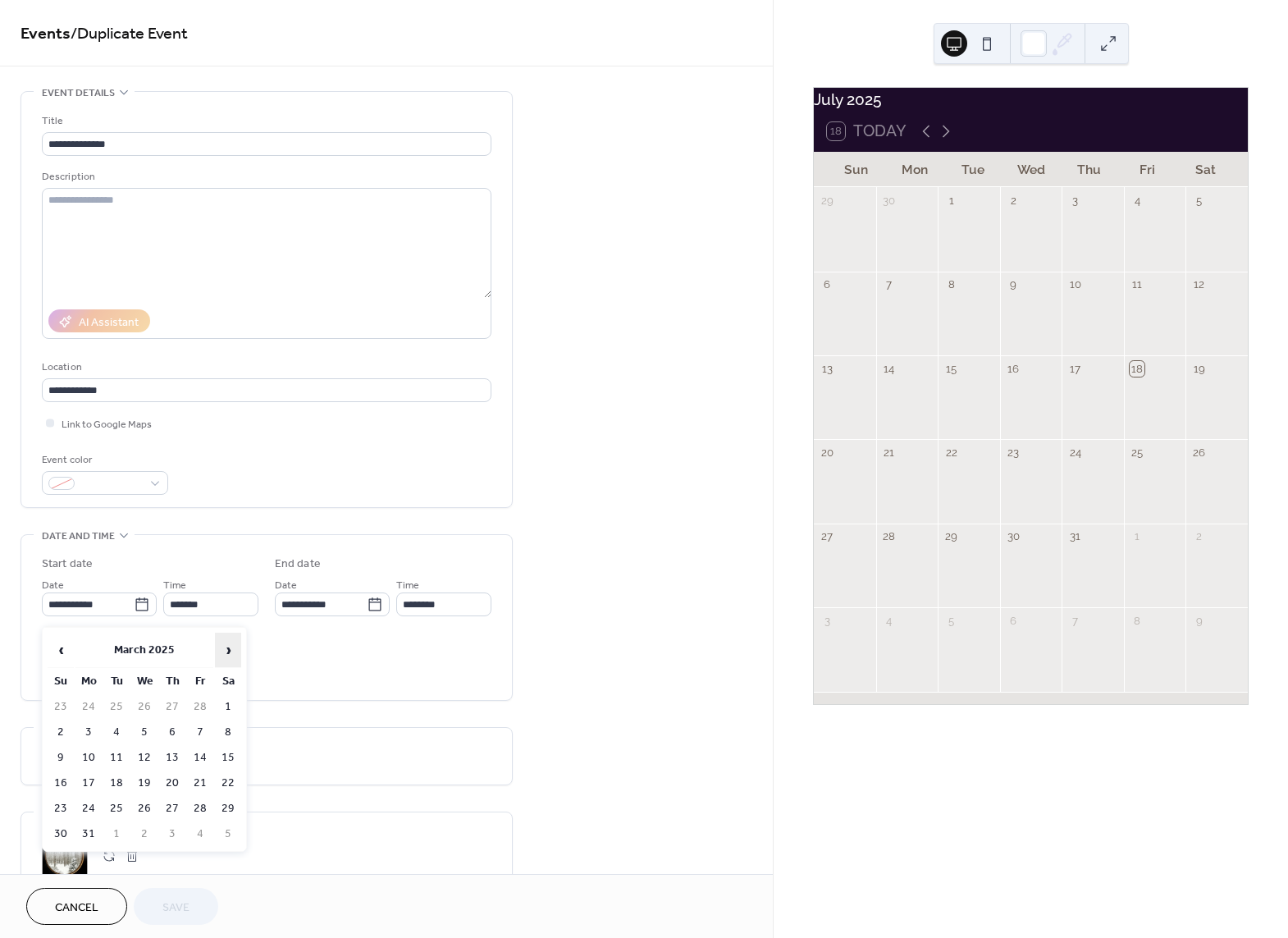 click on "›" at bounding box center [228, 650] 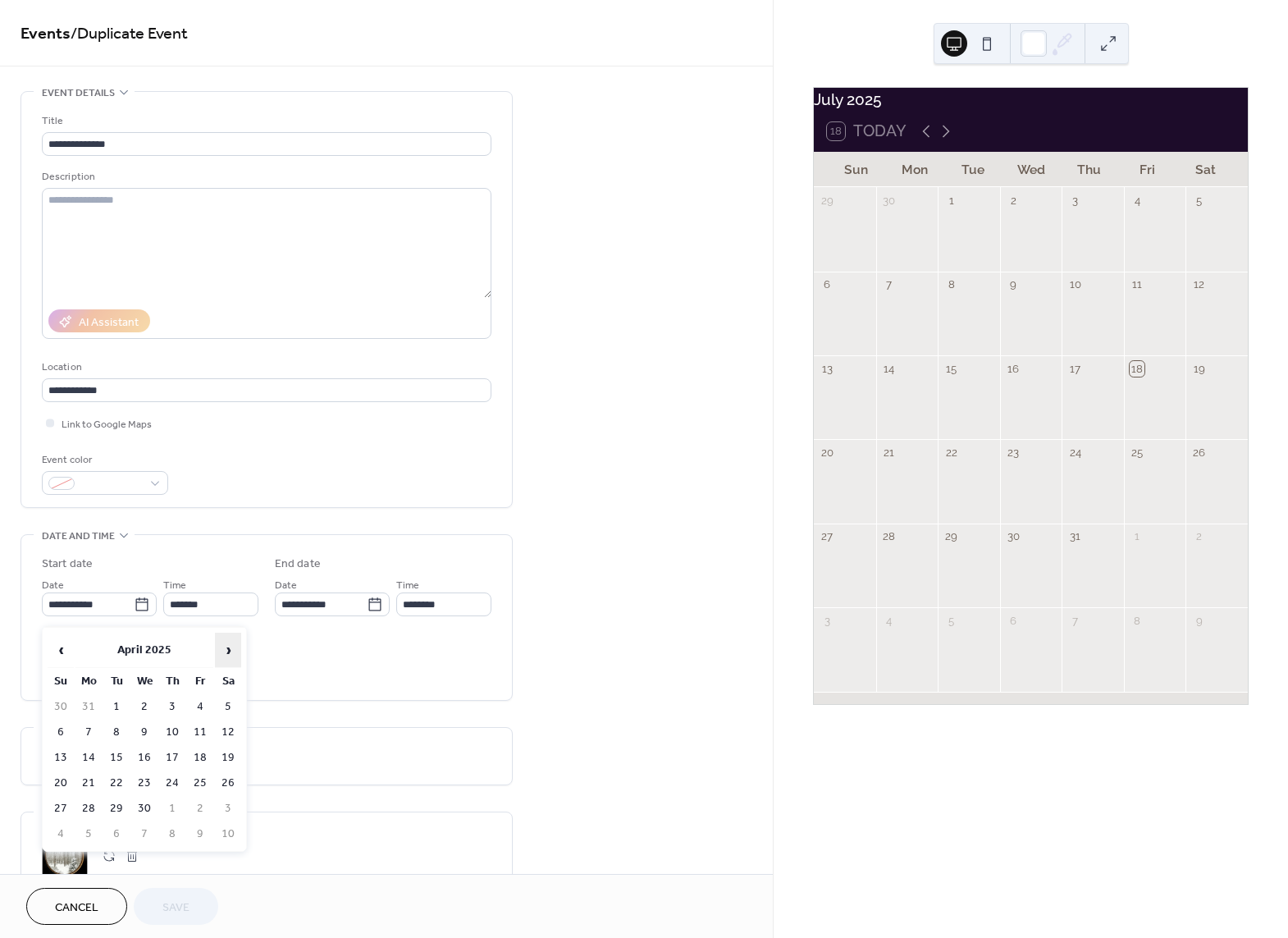 click on "›" at bounding box center (228, 650) 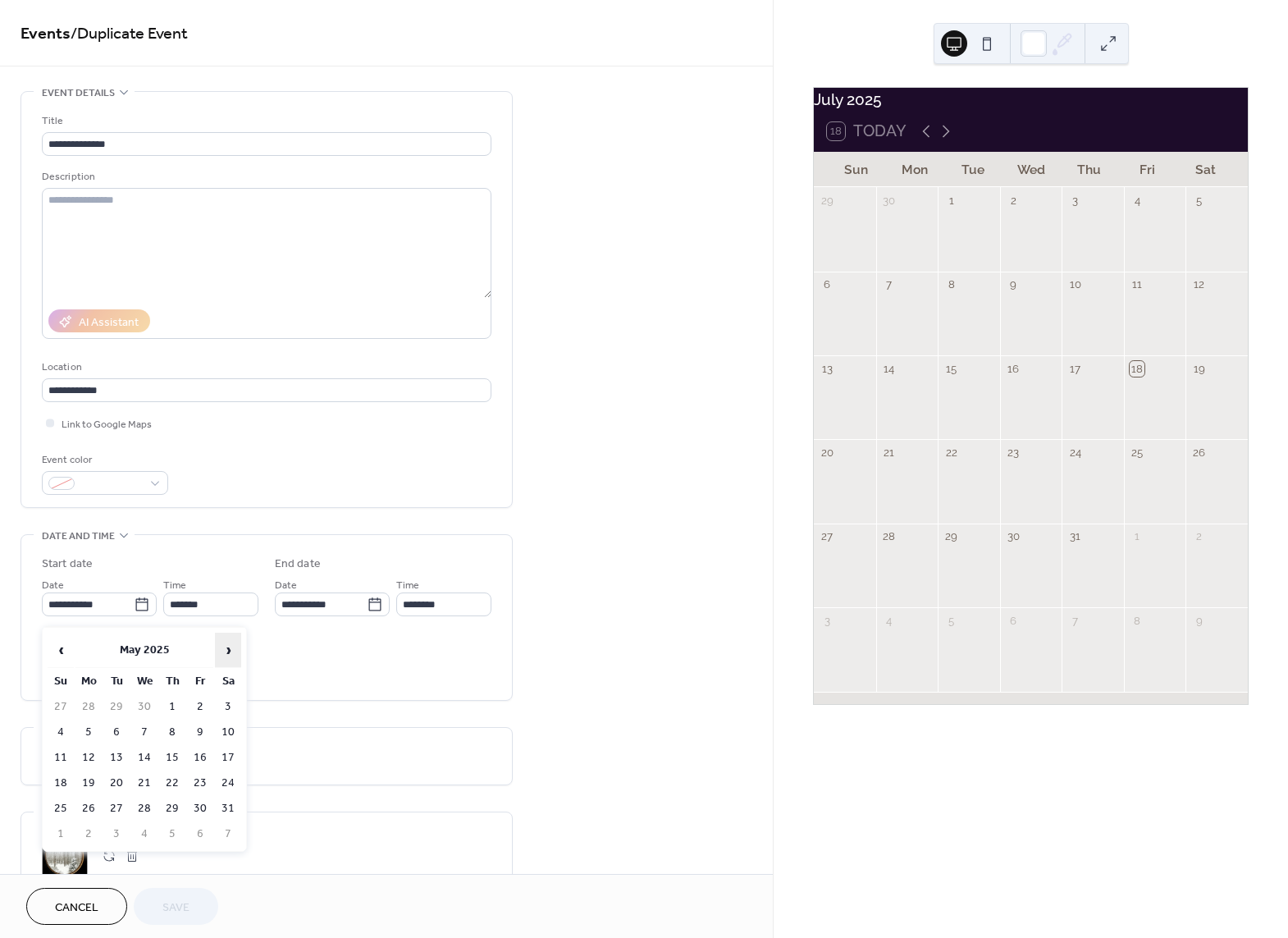 click on "›" at bounding box center [228, 650] 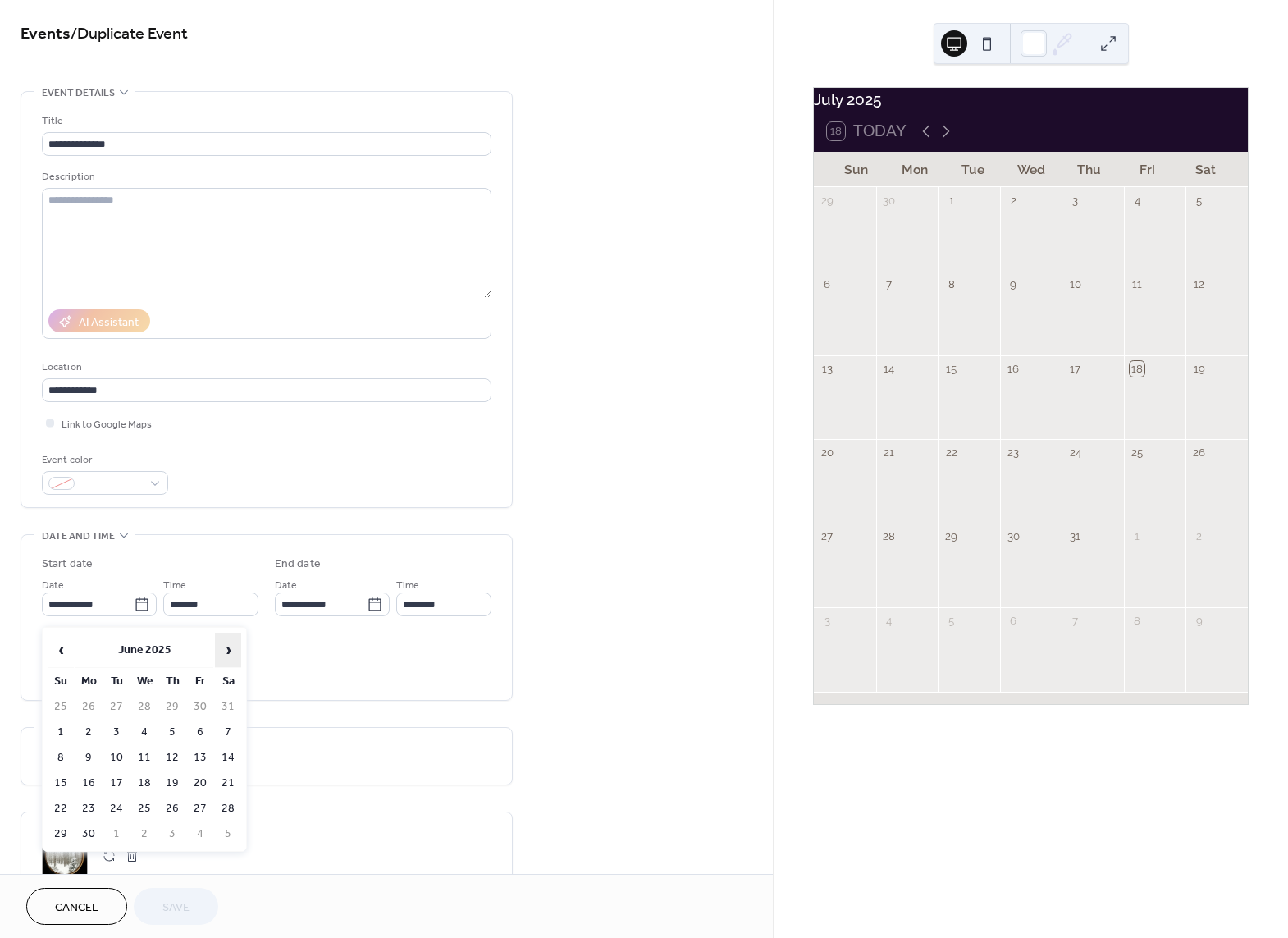 click on "›" at bounding box center (228, 650) 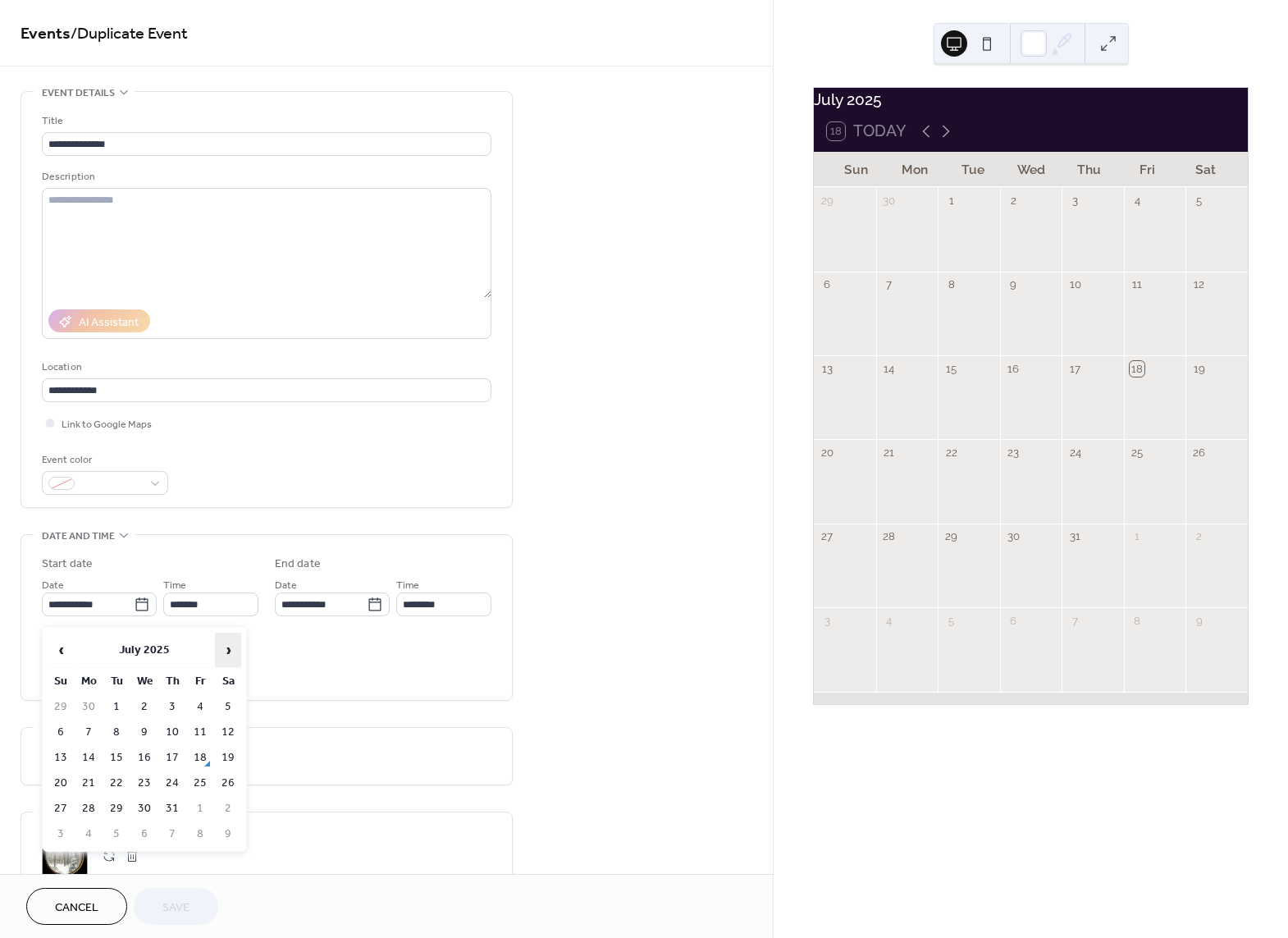 click on "›" at bounding box center [228, 650] 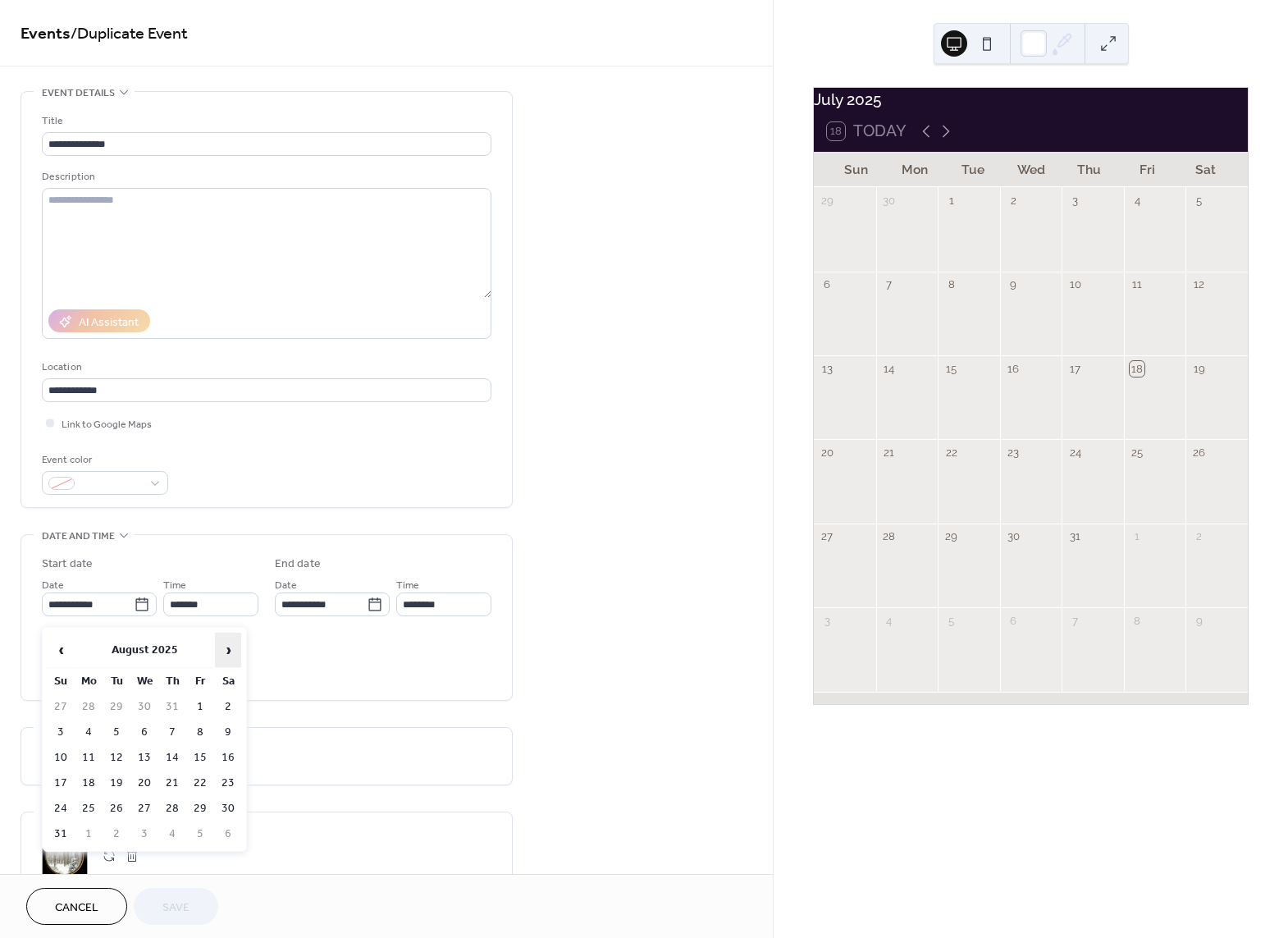 click on "›" at bounding box center (228, 650) 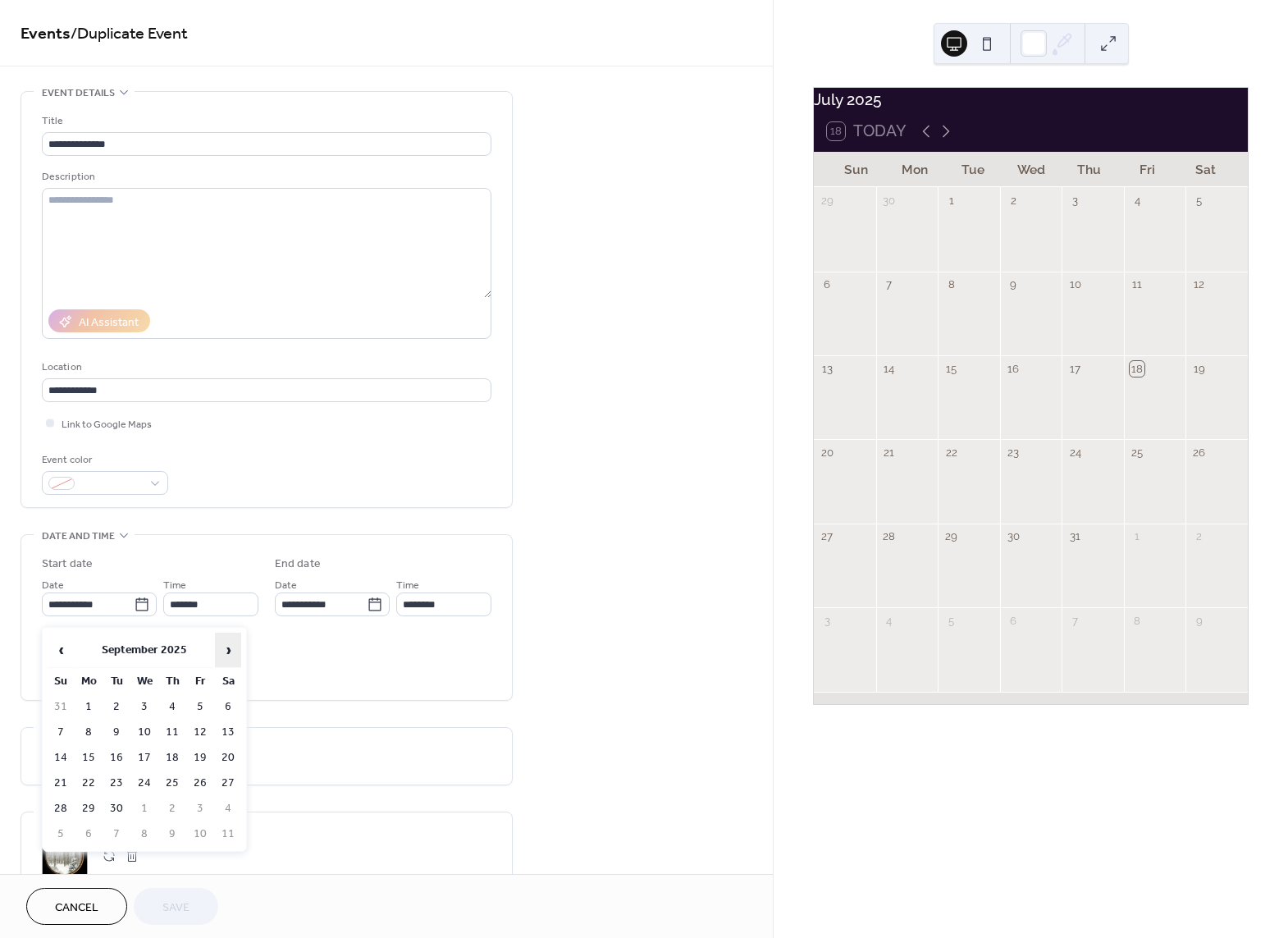 click on "›" at bounding box center (228, 650) 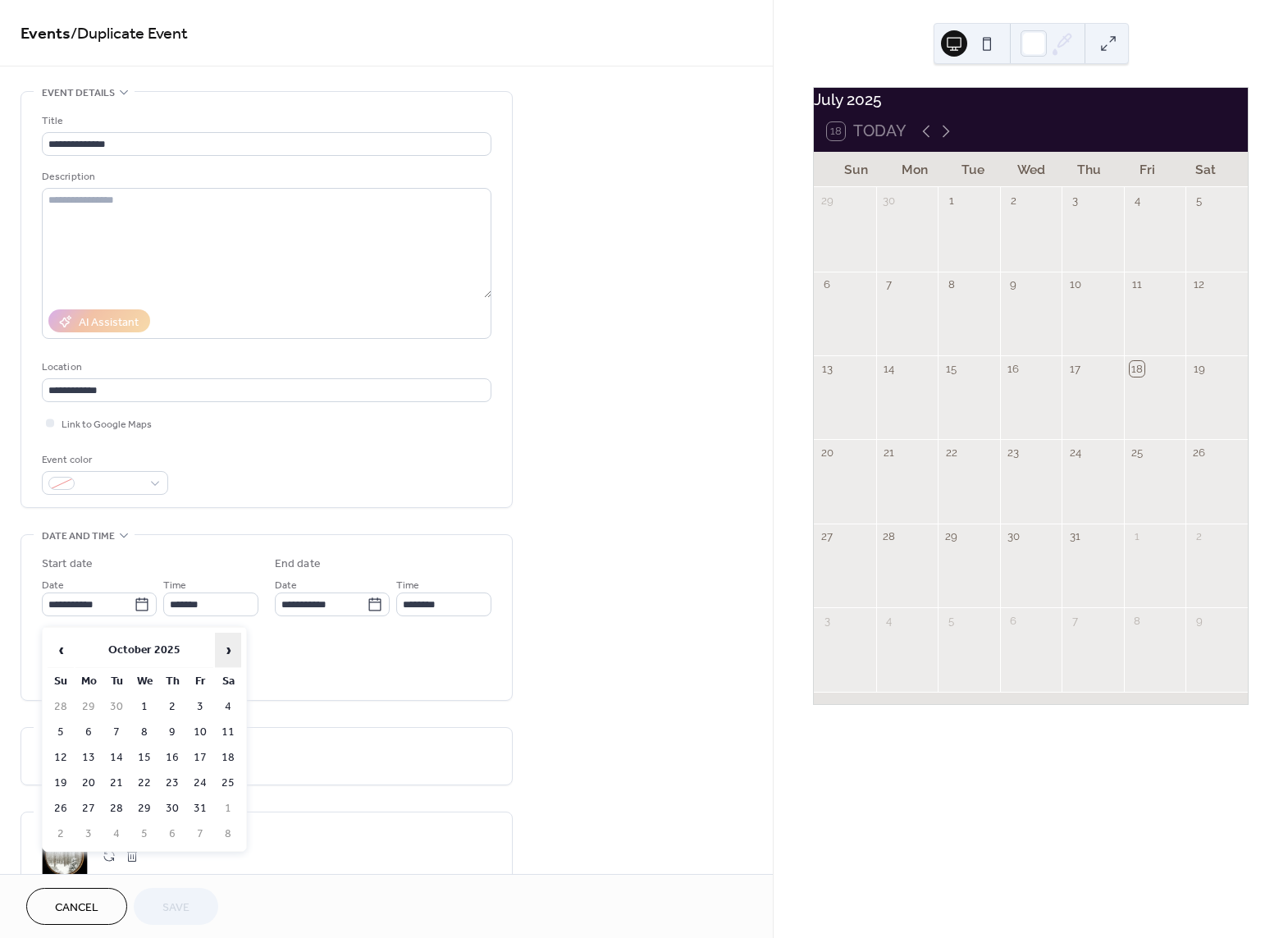 click on "›" at bounding box center [228, 650] 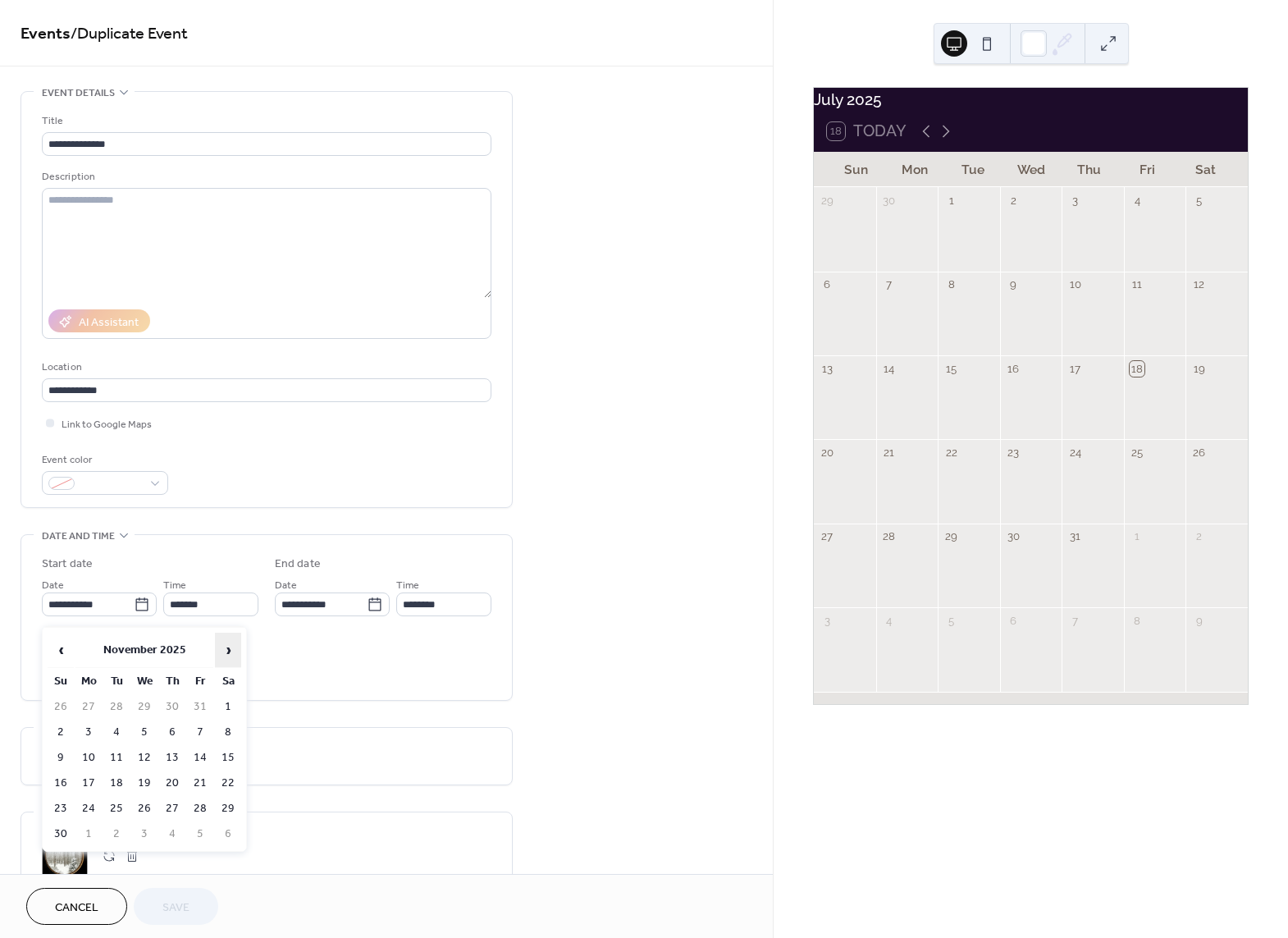 click on "›" at bounding box center [228, 650] 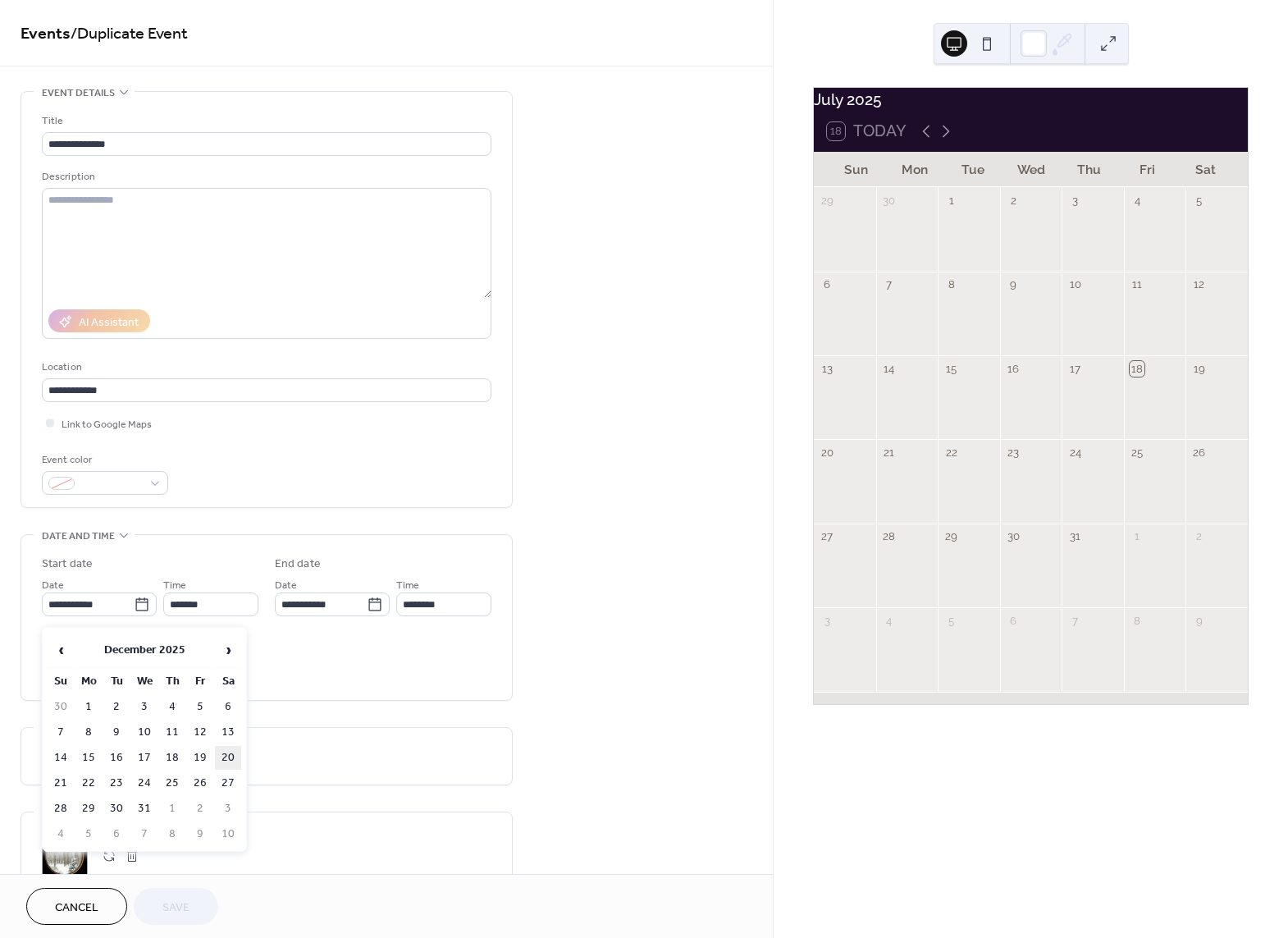 click on "20" at bounding box center [228, 757] 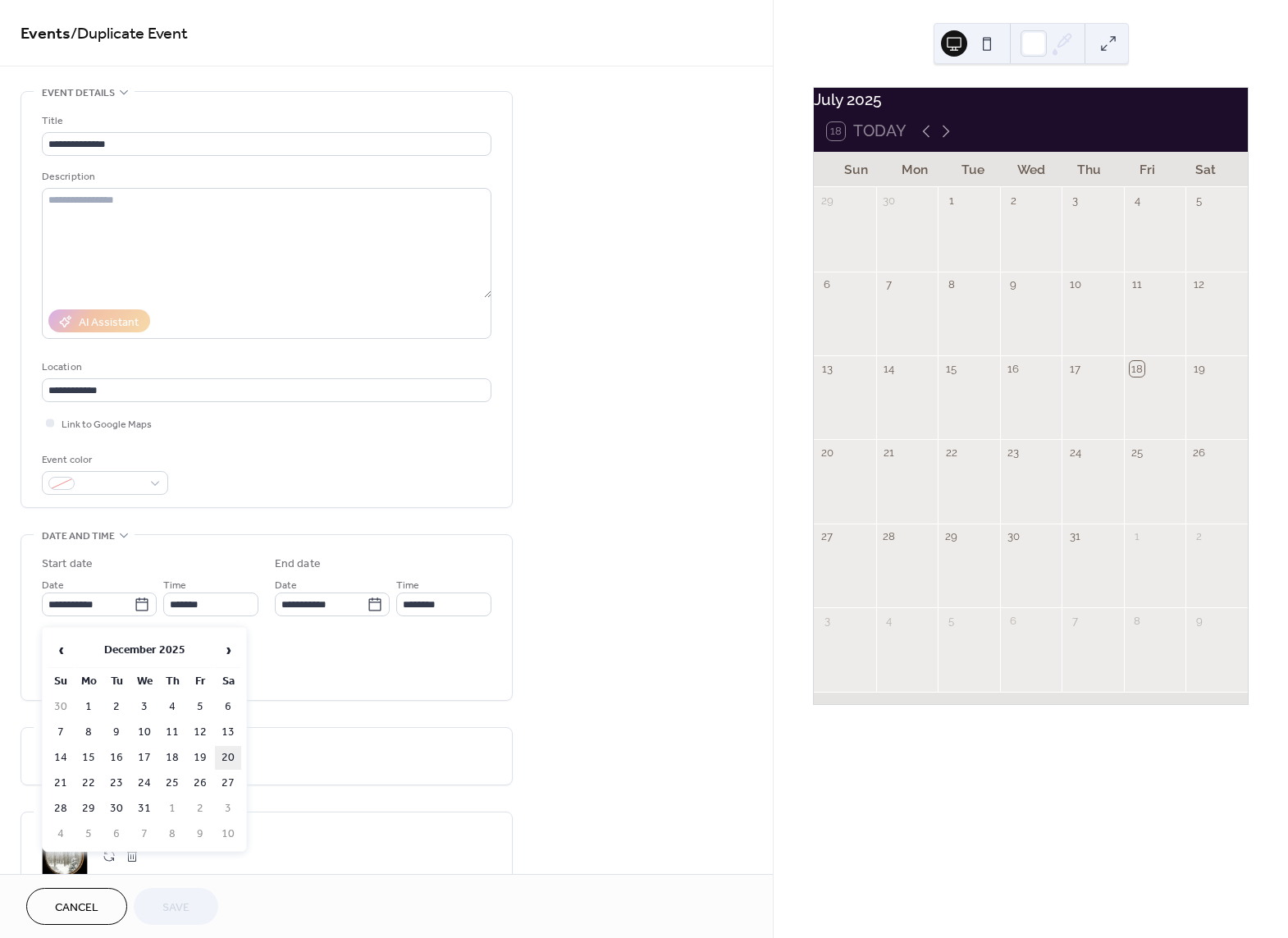 type on "**********" 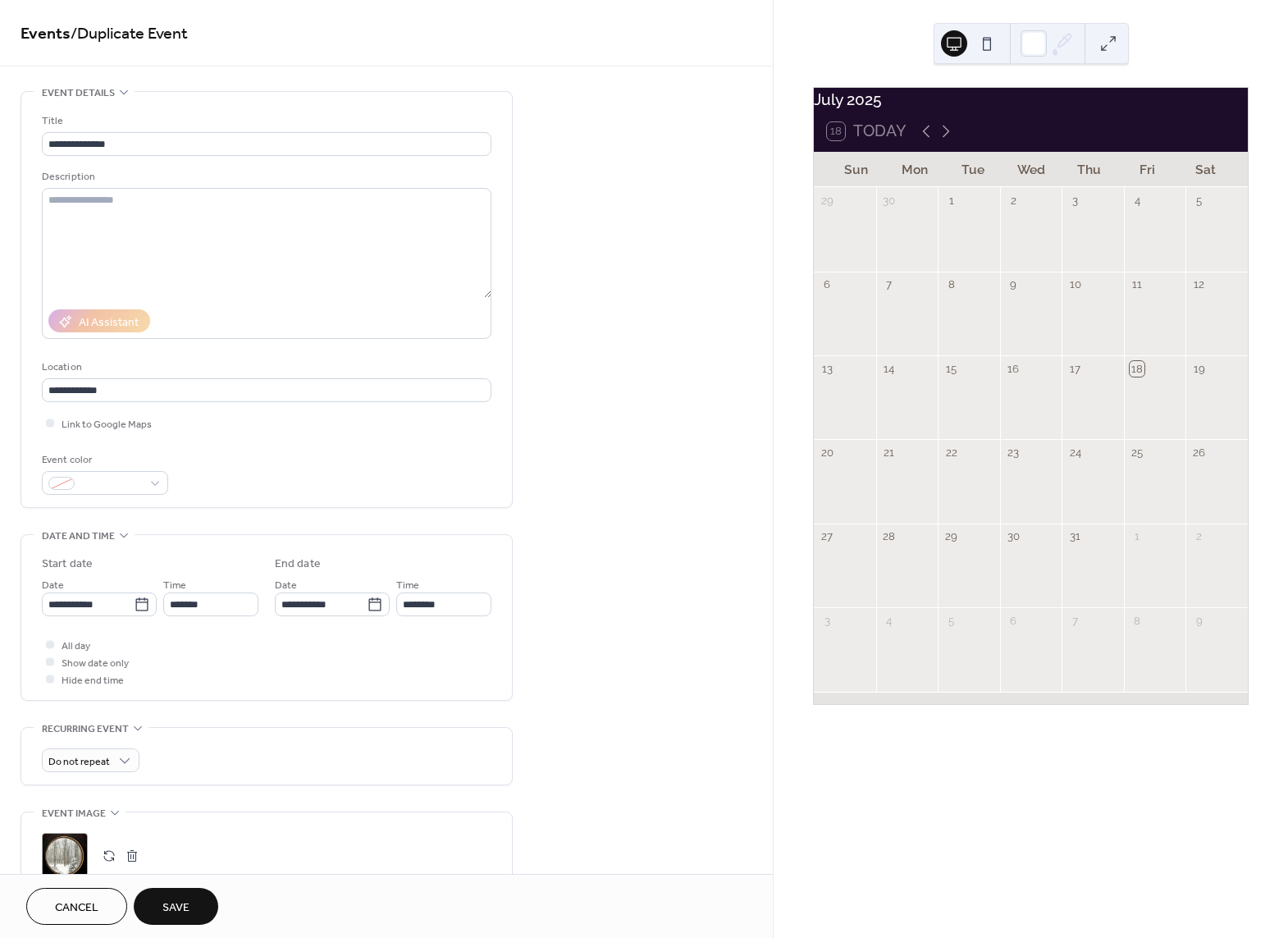 scroll, scrollTop: 295, scrollLeft: 0, axis: vertical 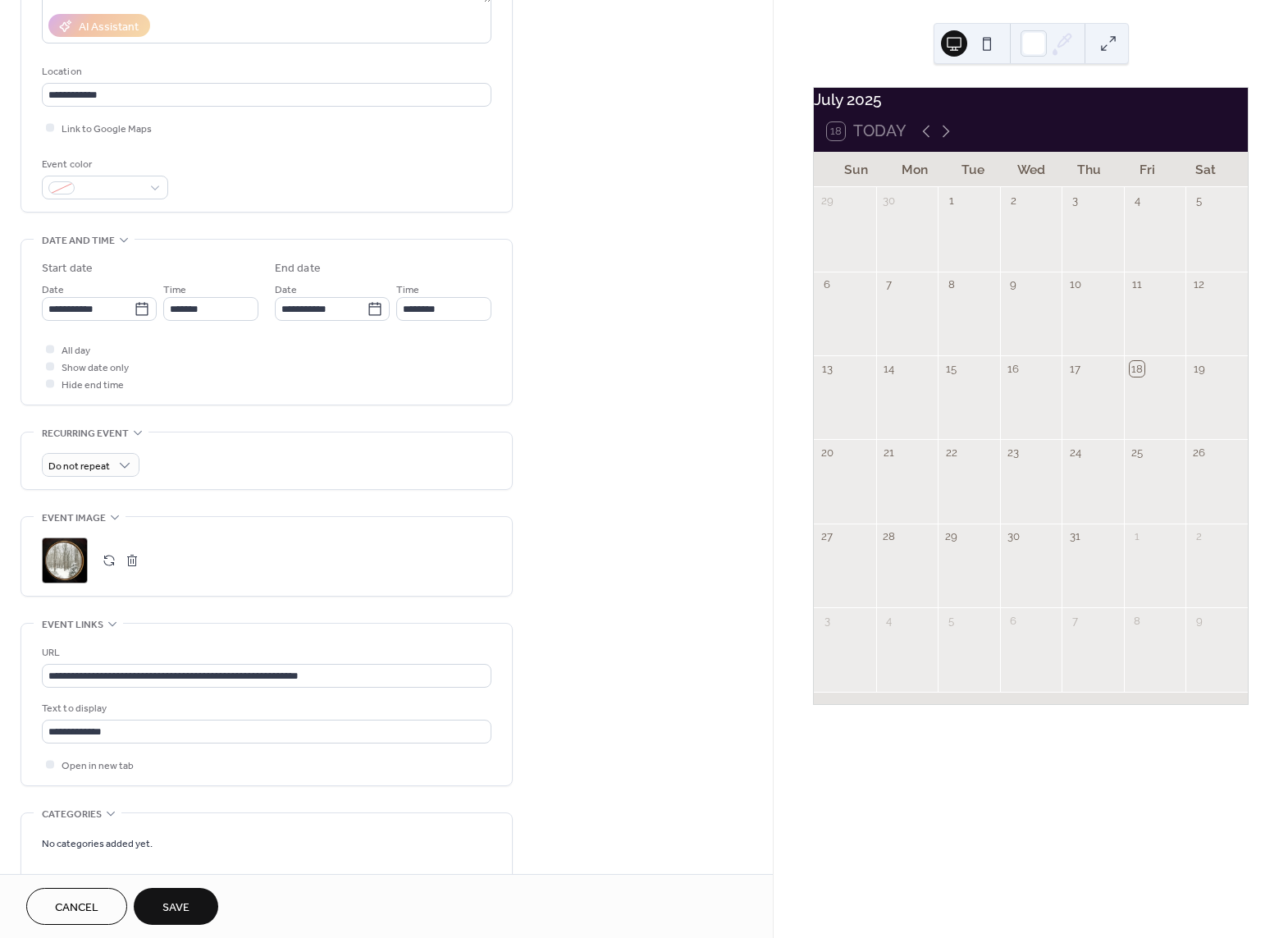 click on "Save" at bounding box center [176, 906] 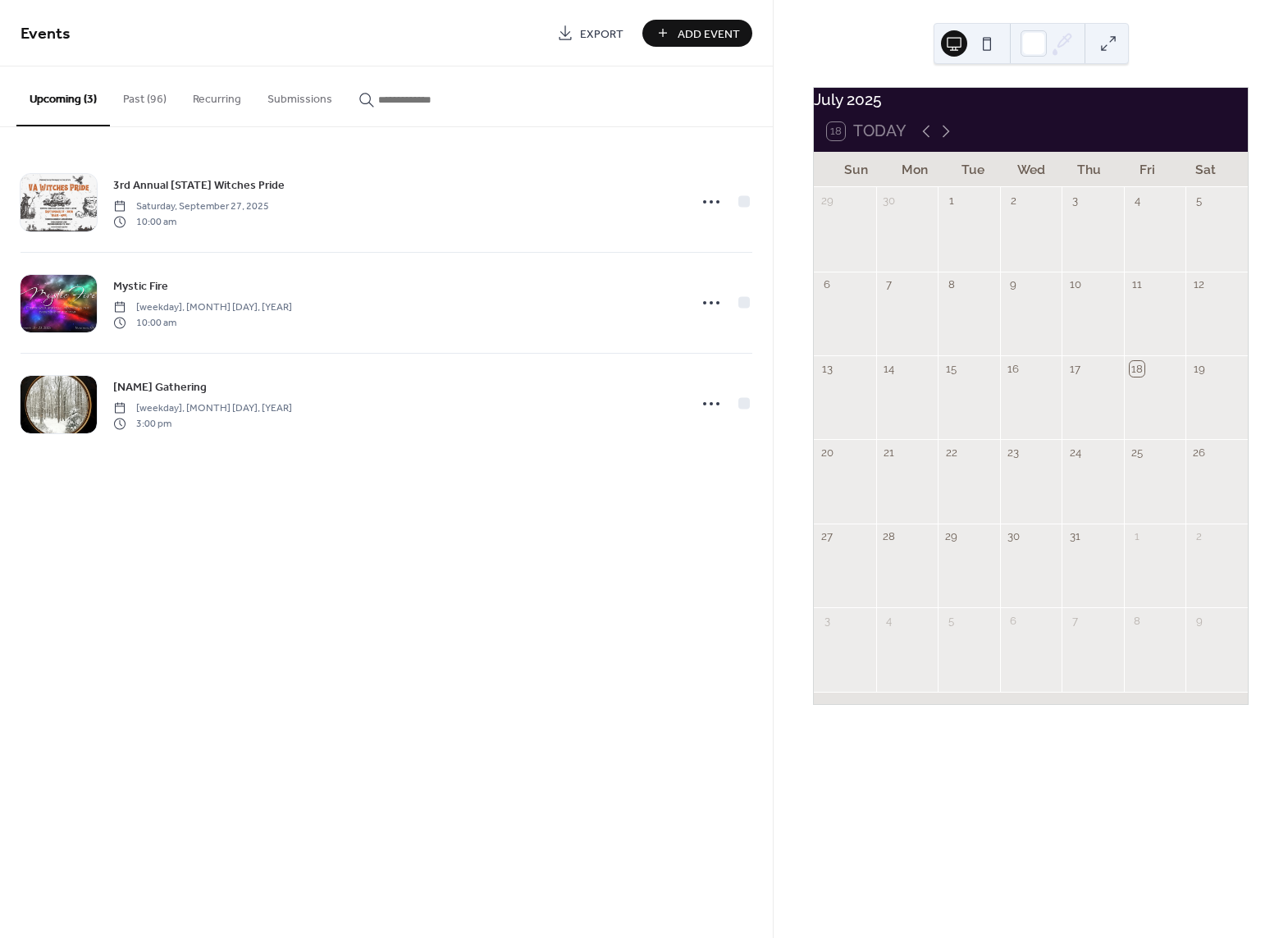 click on "Past (96)" at bounding box center [144, 95] 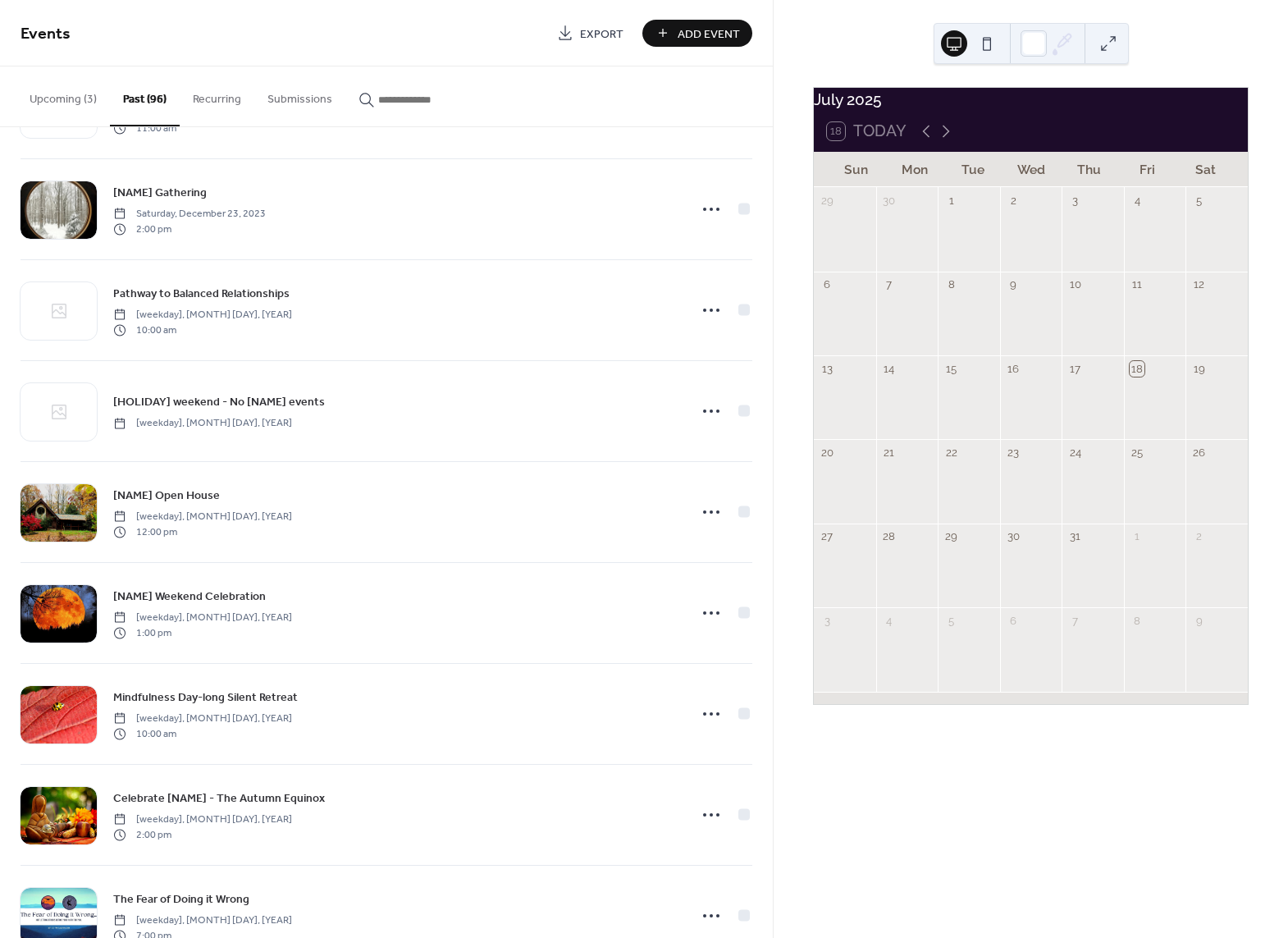 scroll, scrollTop: 4383, scrollLeft: 0, axis: vertical 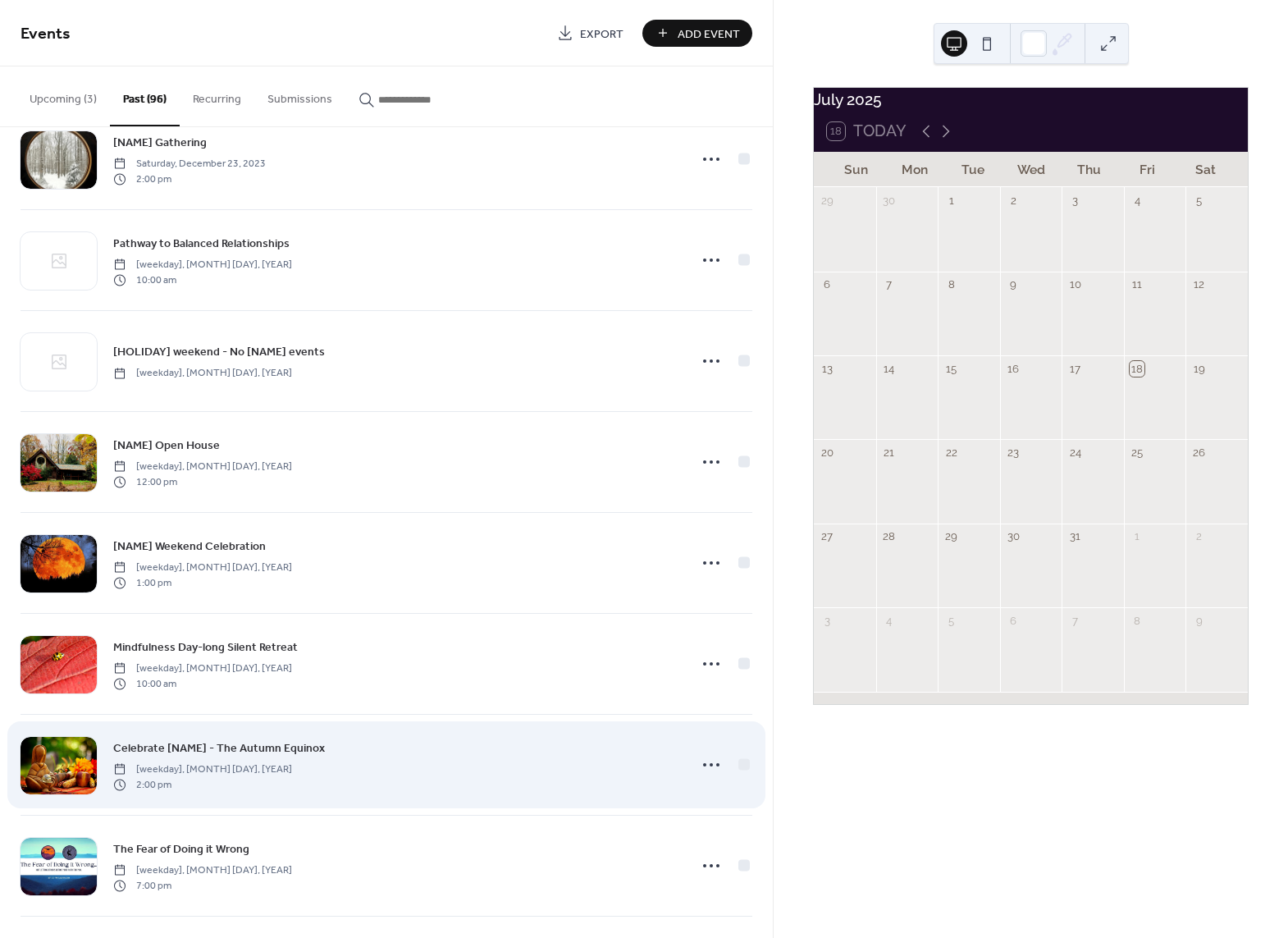 click on "[weekday], [MONTH] [DAY], [YEAR]" at bounding box center [203, 770] 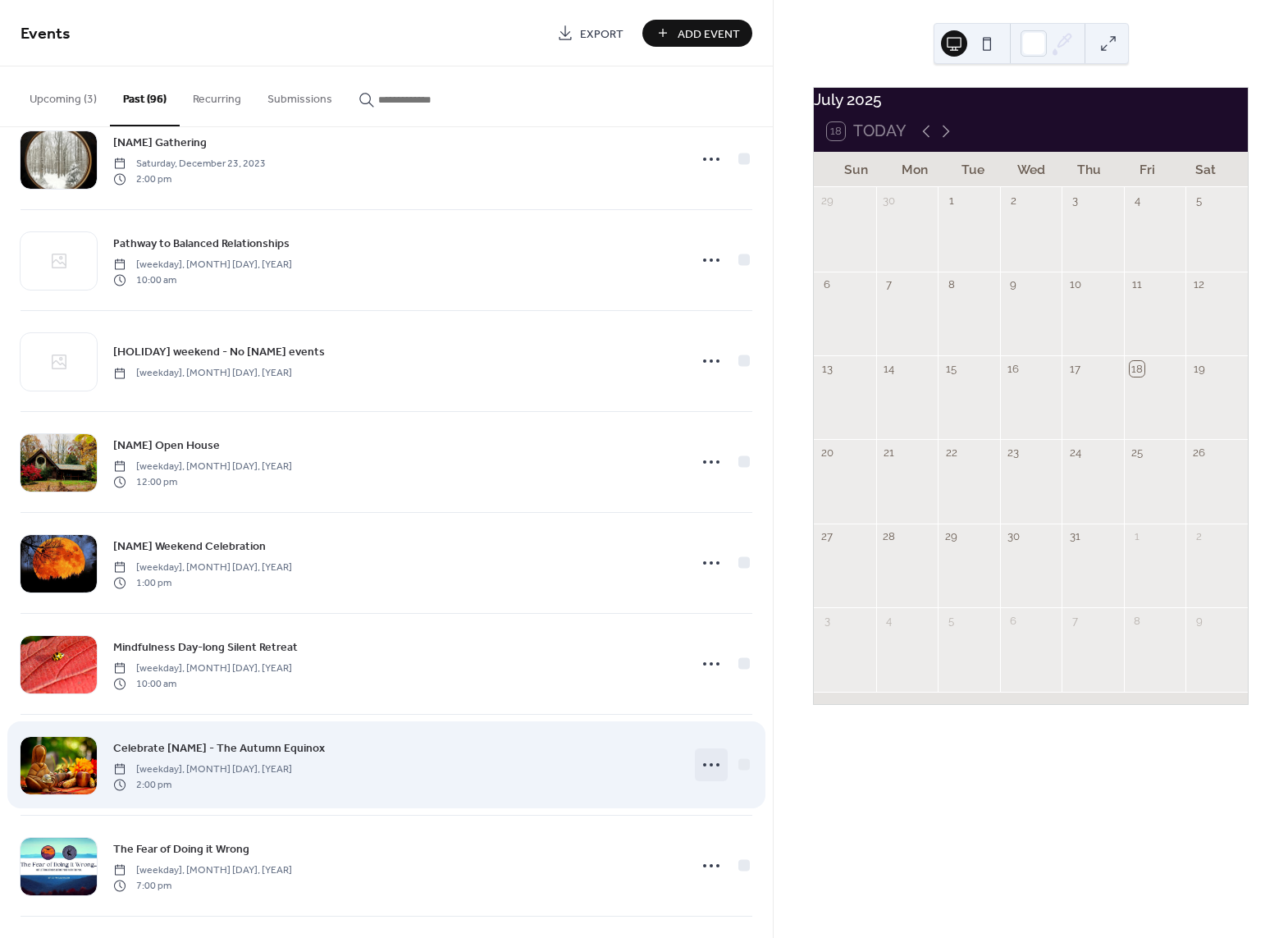 click 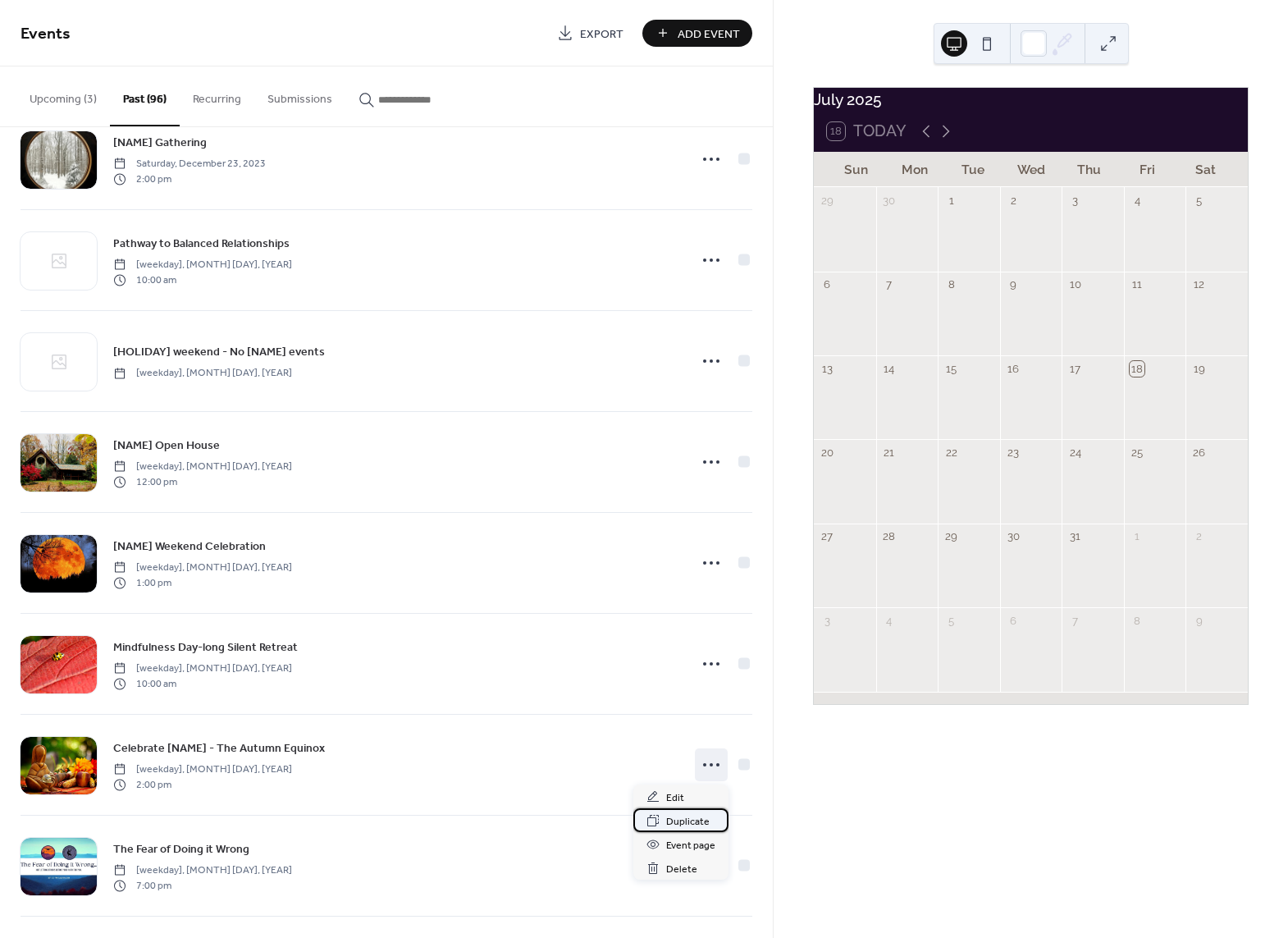 click on "Duplicate" at bounding box center (687, 821) 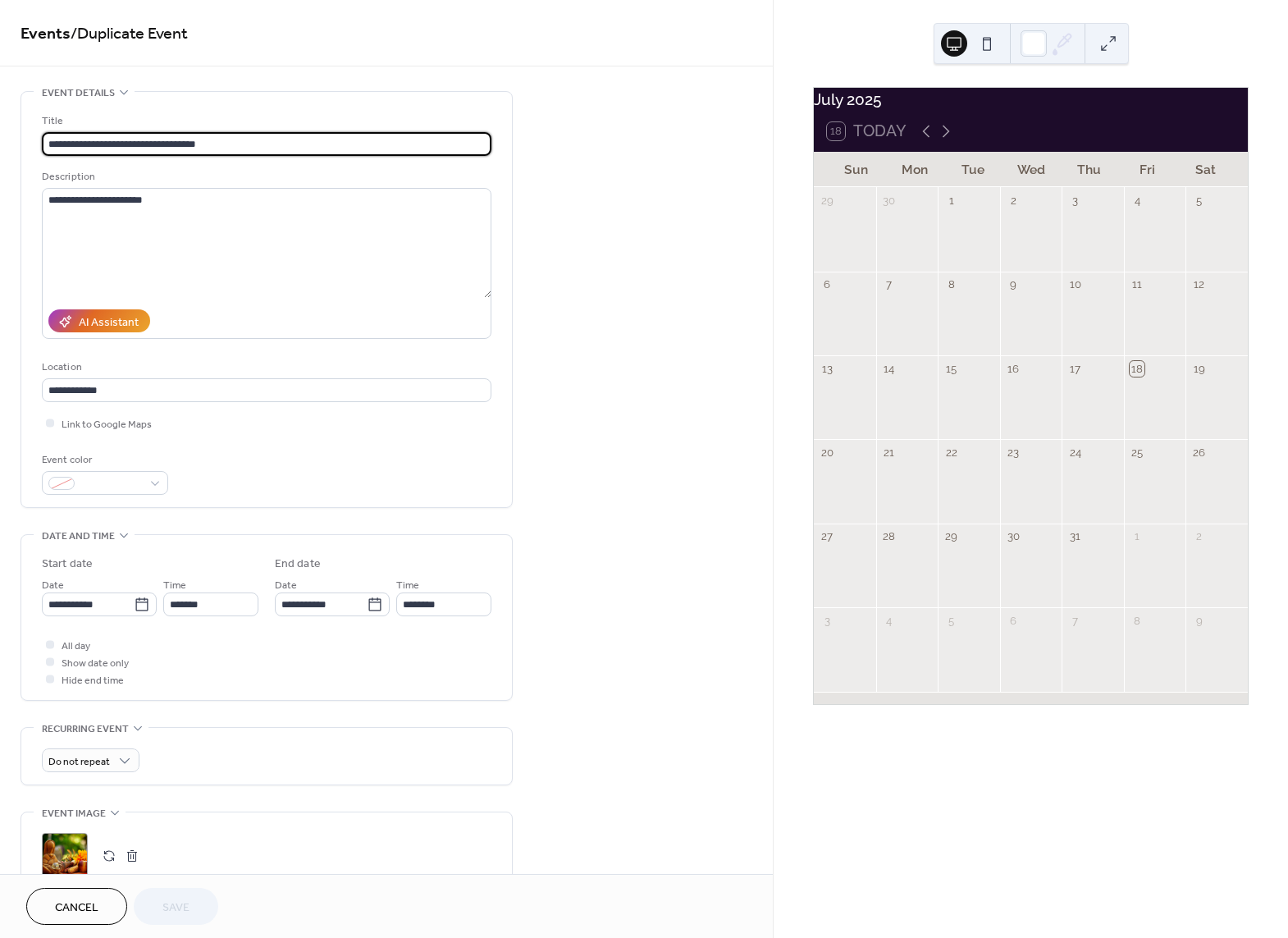 drag, startPoint x: 150, startPoint y: 143, endPoint x: 25, endPoint y: 141, distance: 125.016 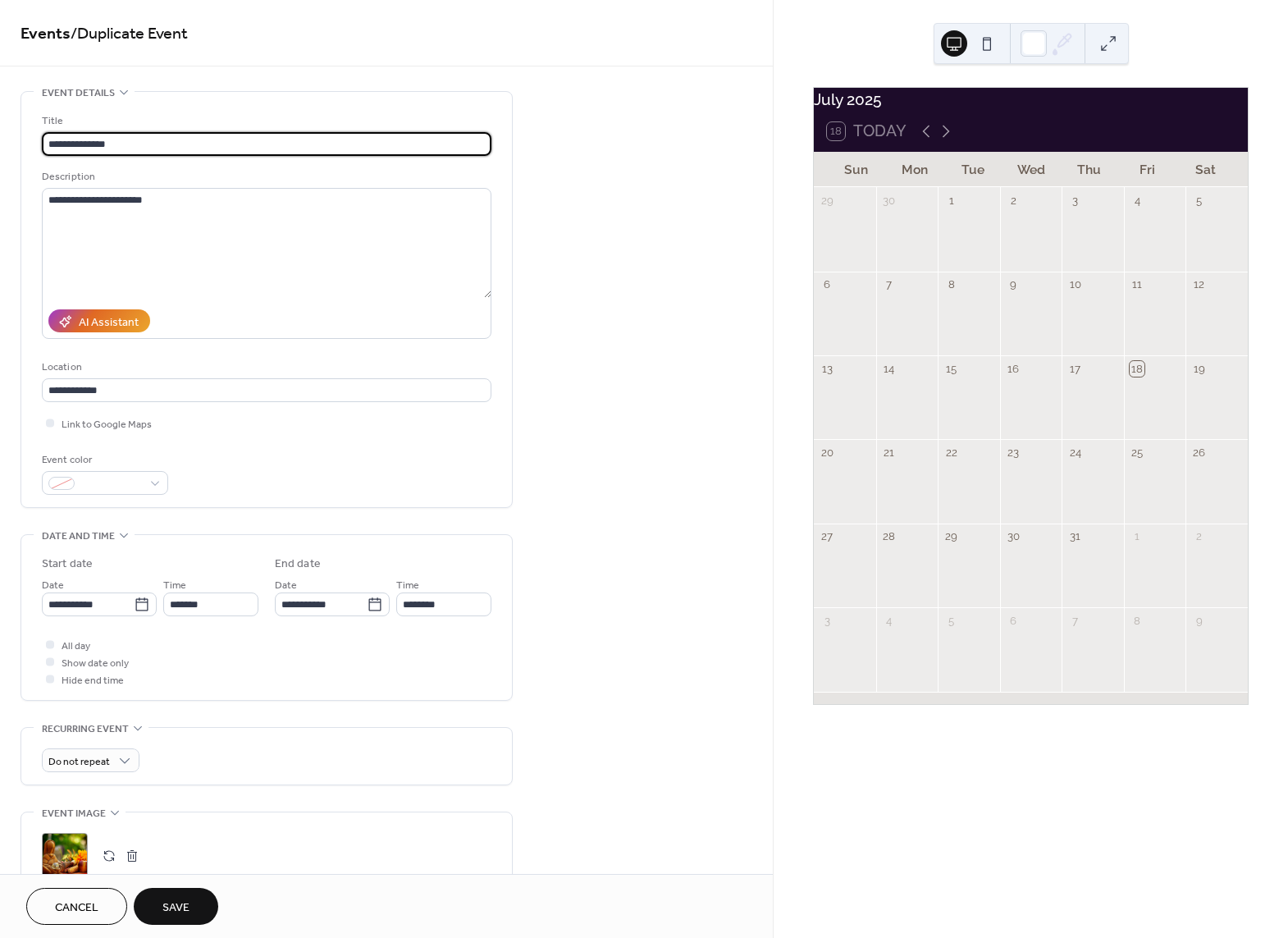 click on "**********" at bounding box center (267, 144) 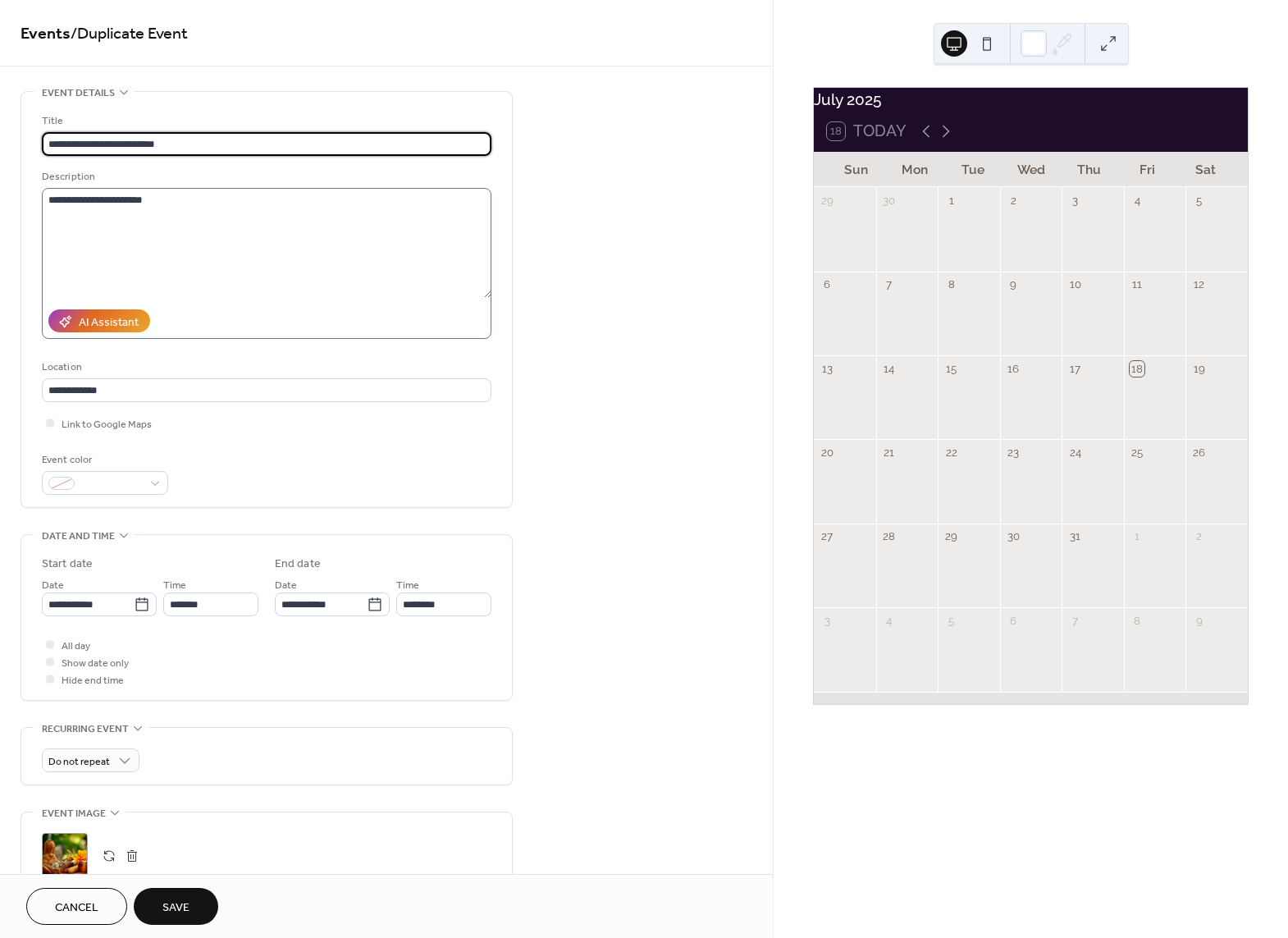 type on "**********" 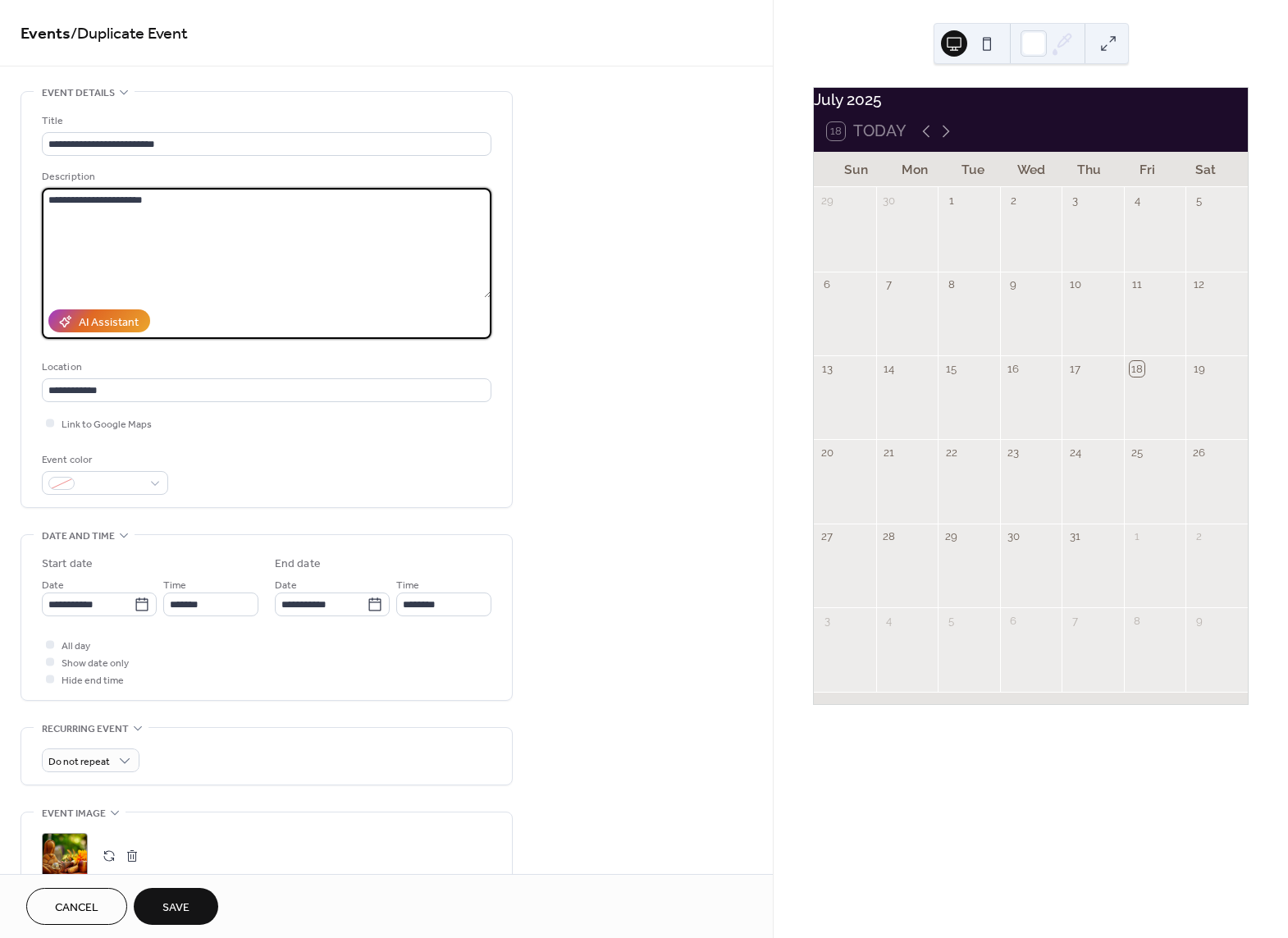drag, startPoint x: 174, startPoint y: 203, endPoint x: -7, endPoint y: 199, distance: 181.04419 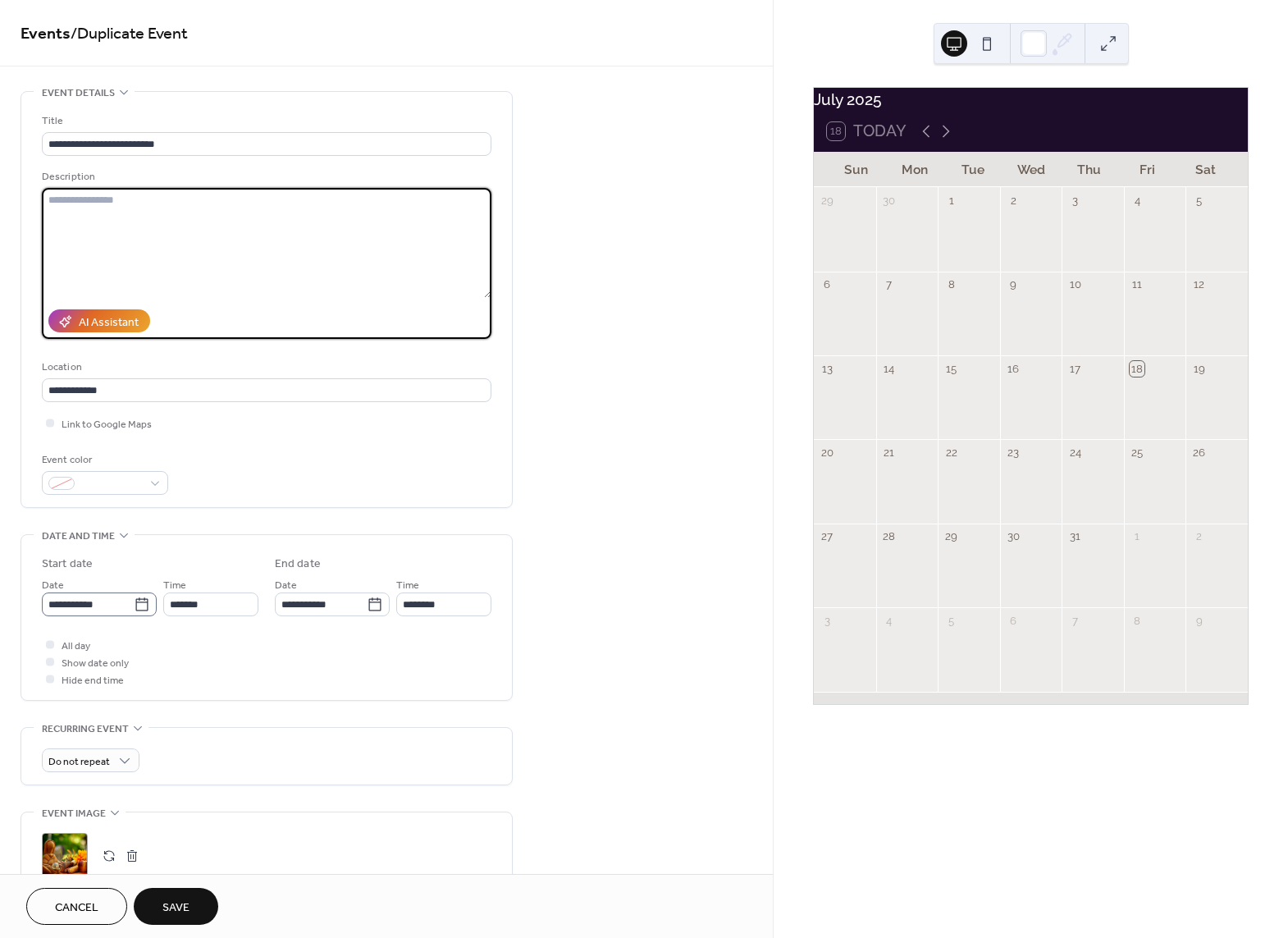 type 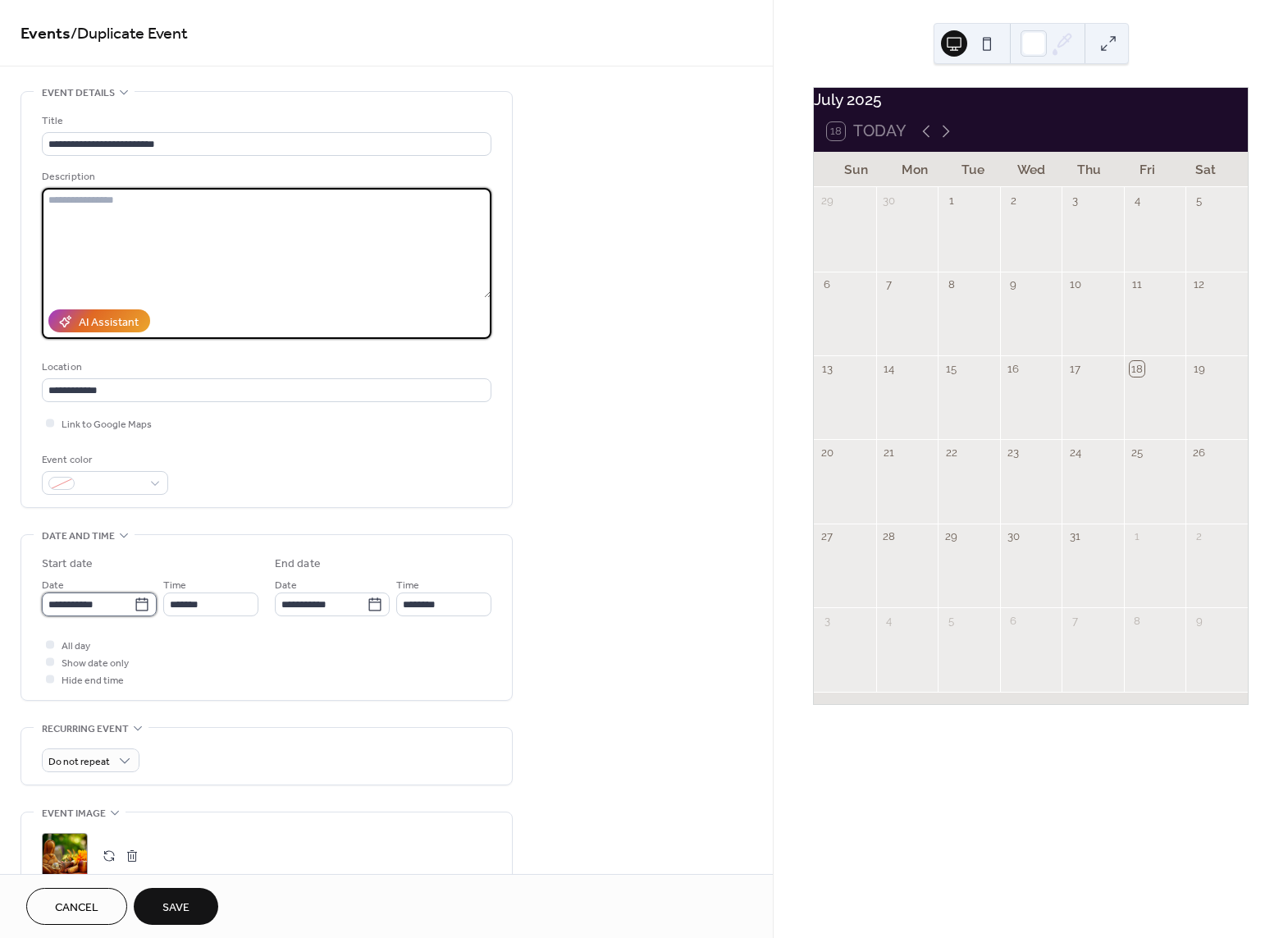 click on "**********" at bounding box center [88, 604] 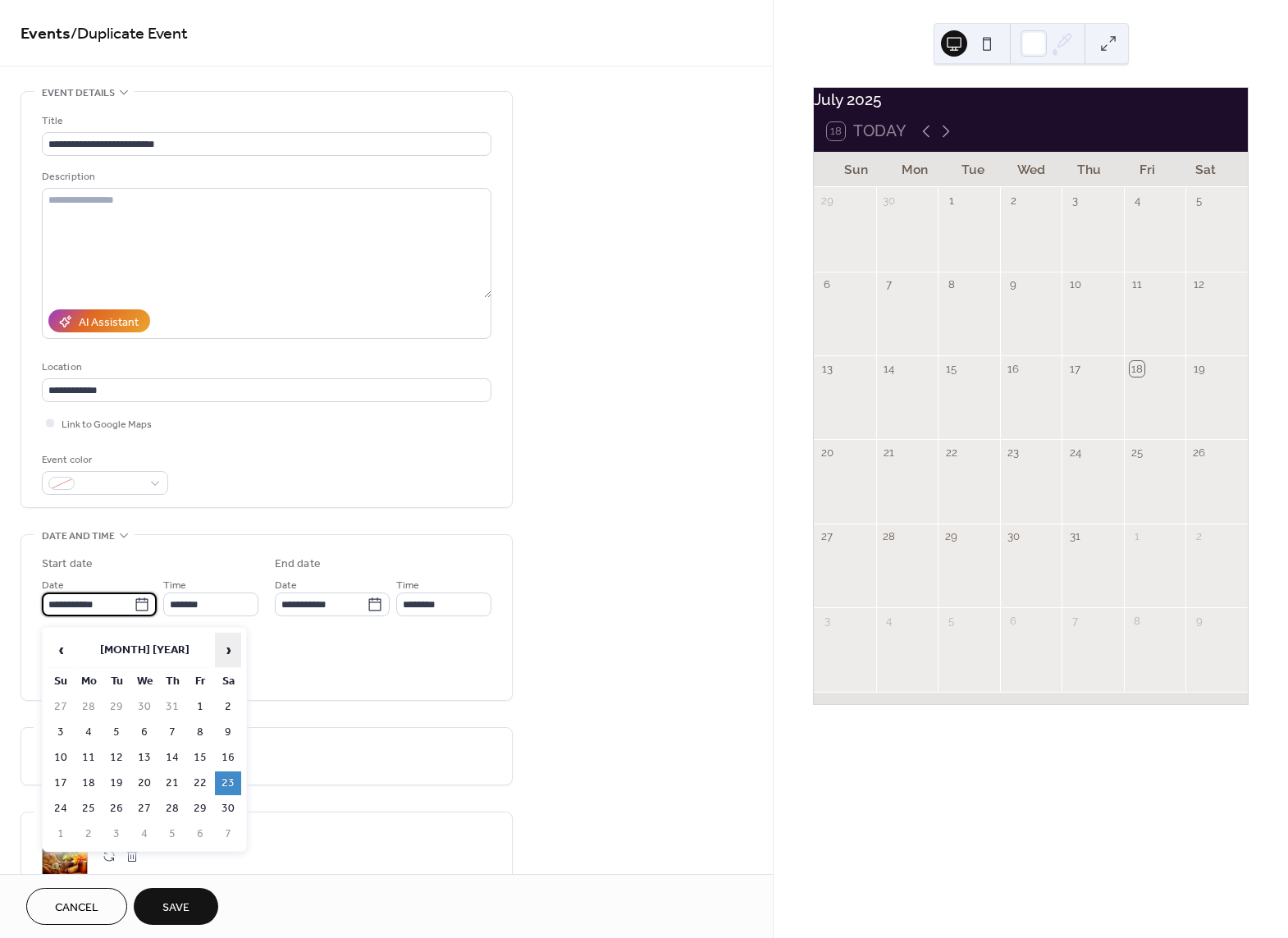 click on "›" at bounding box center (228, 650) 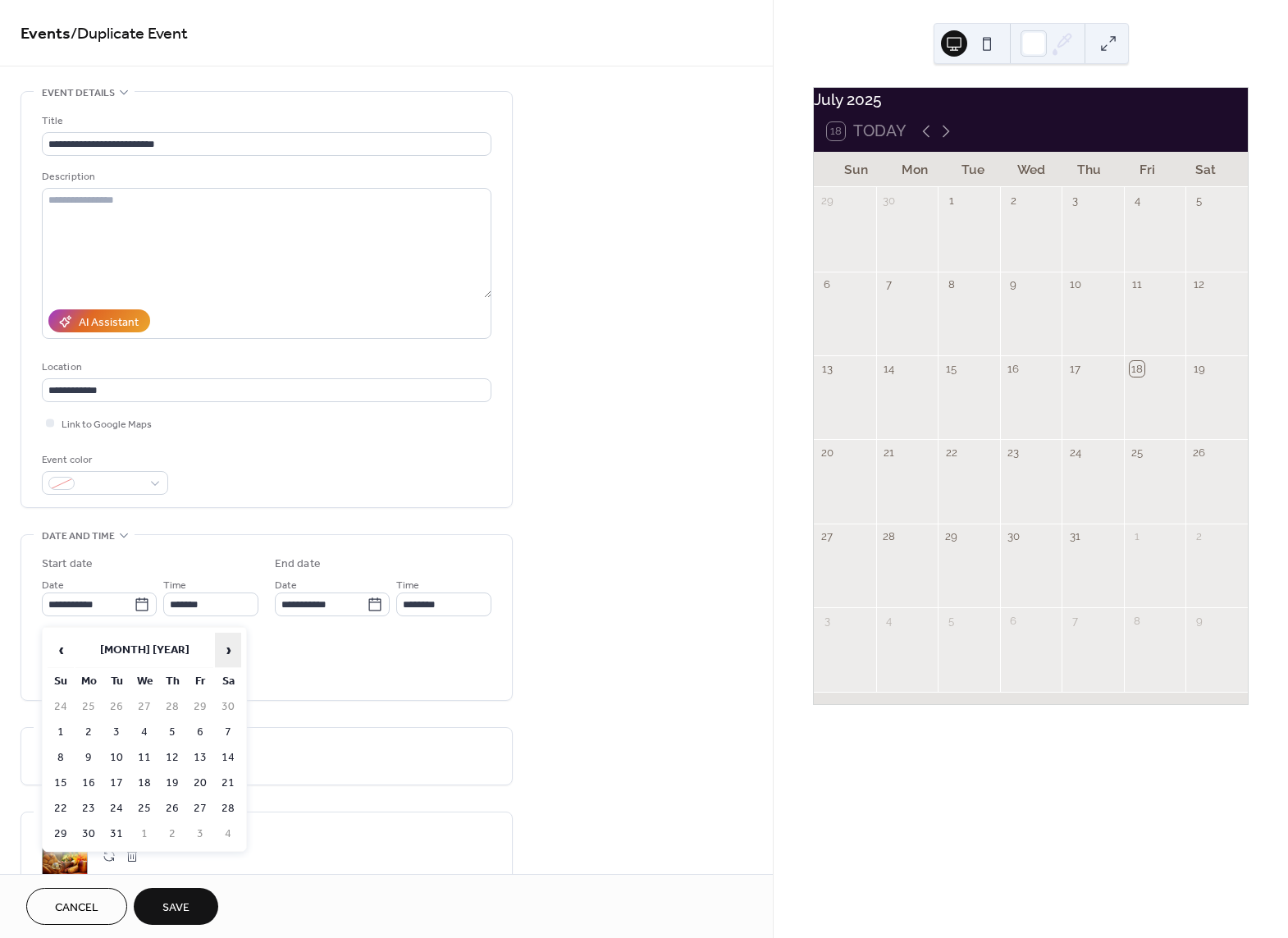 click on "›" at bounding box center [228, 650] 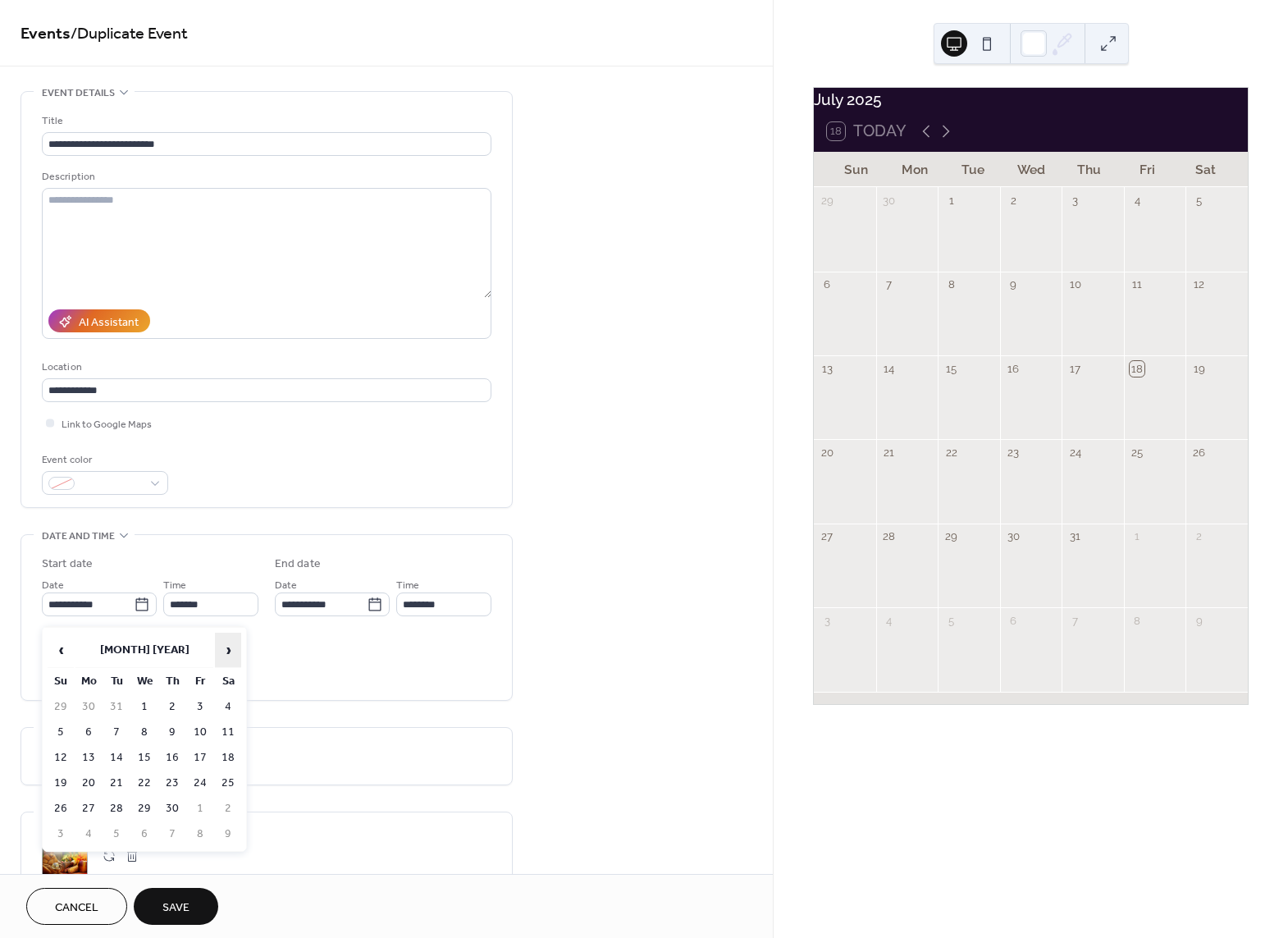 click on "›" at bounding box center [228, 650] 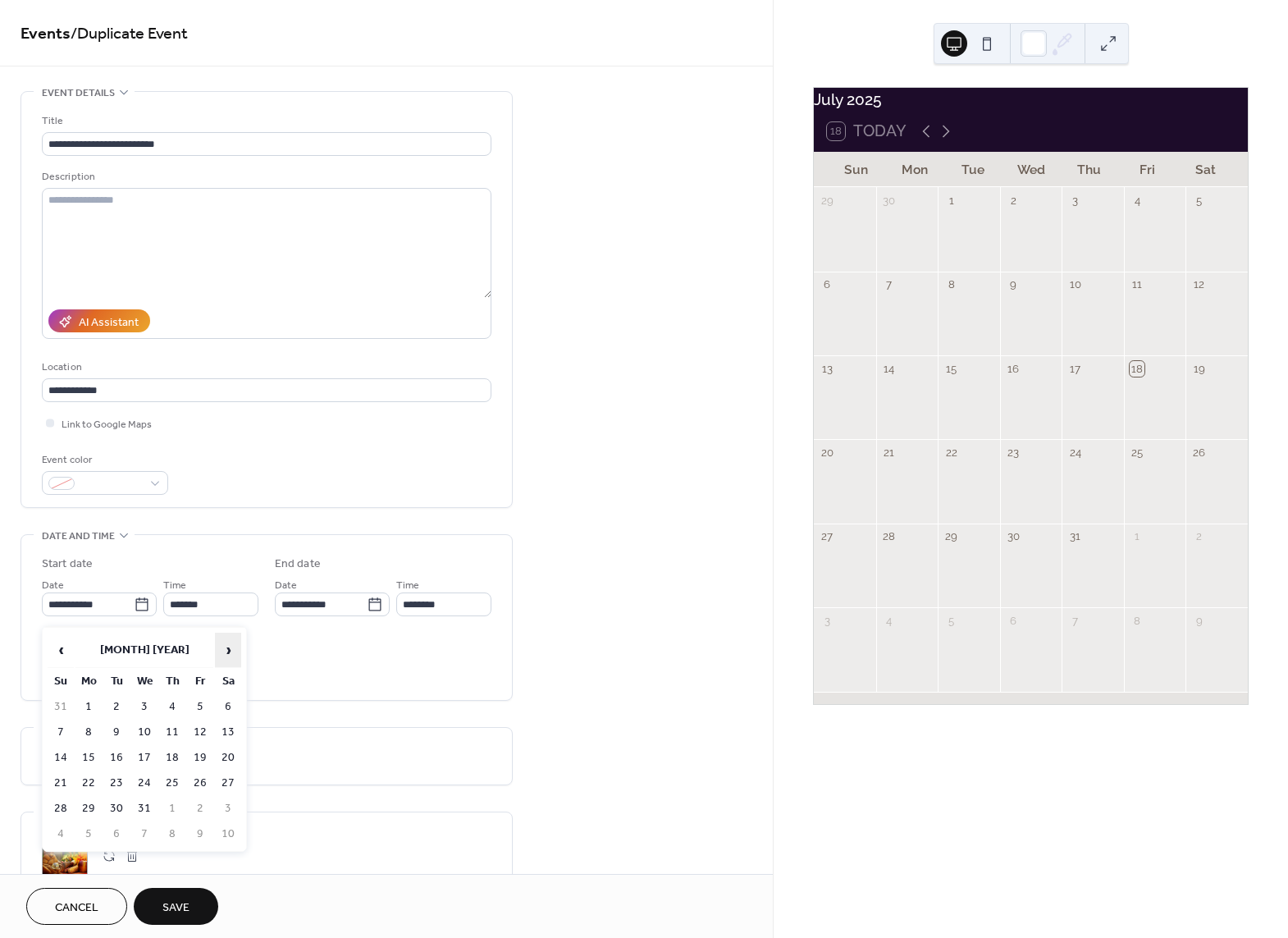 click on "›" at bounding box center [228, 650] 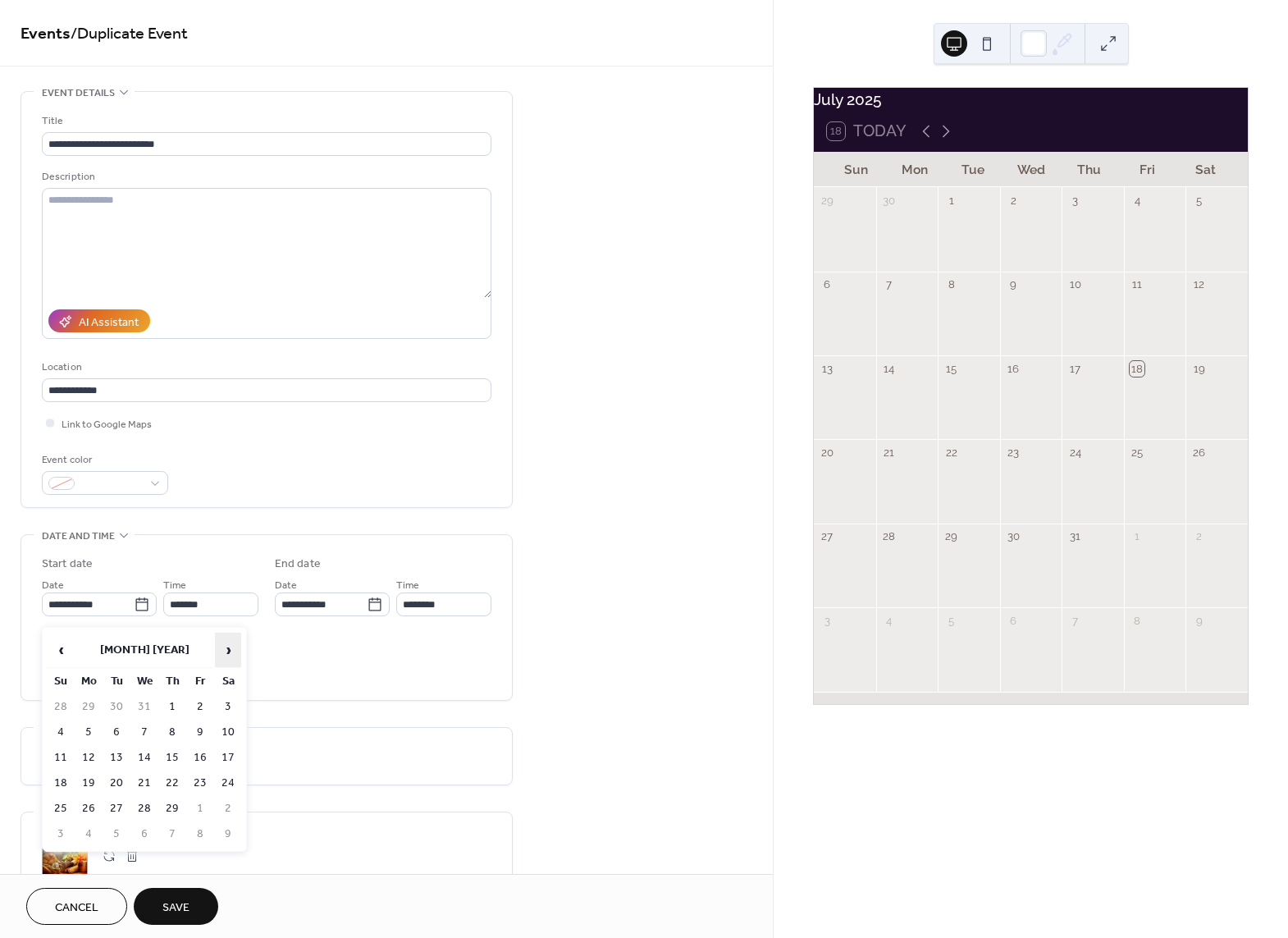click on "›" at bounding box center (228, 650) 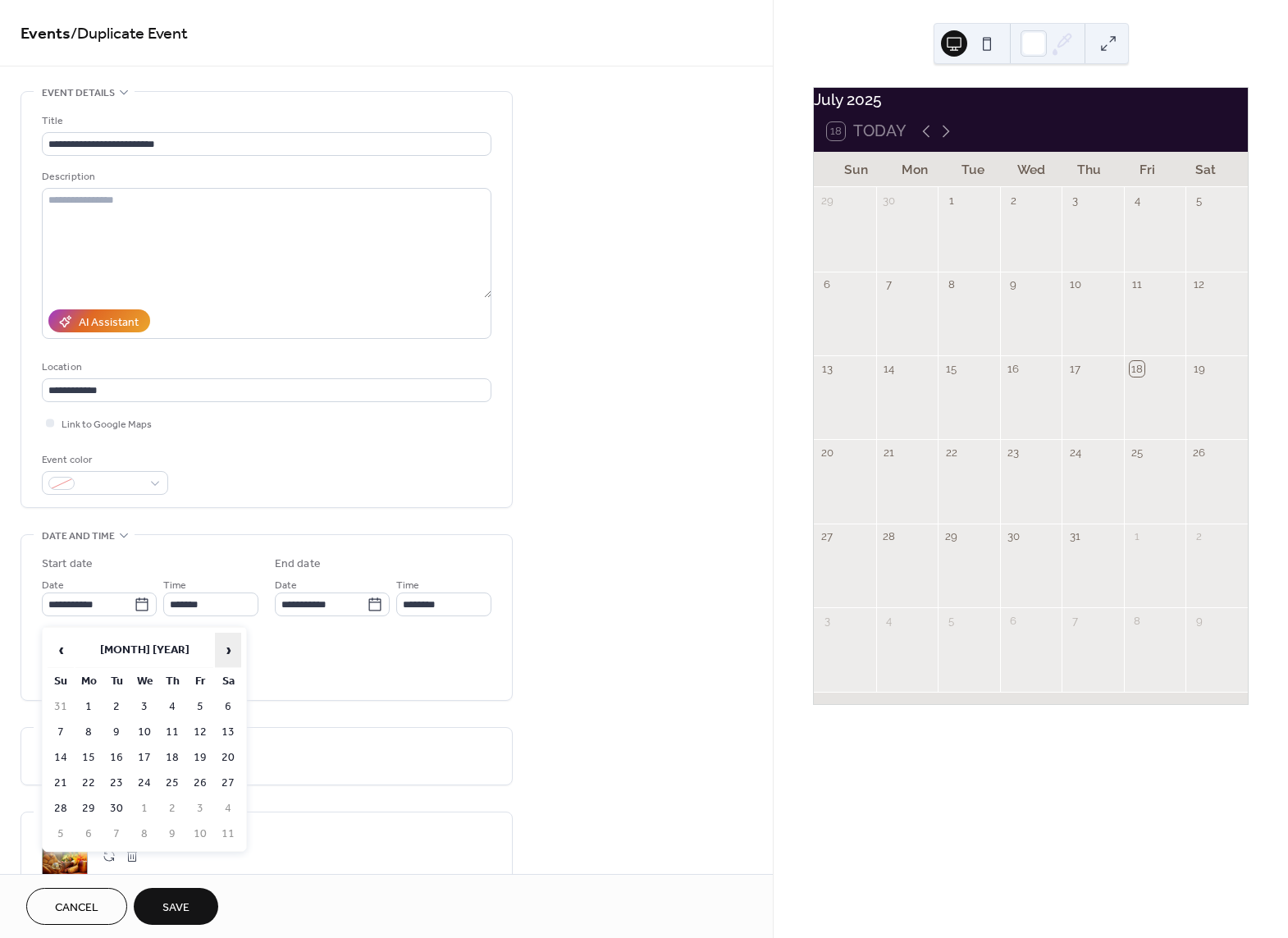 click on "›" at bounding box center [228, 650] 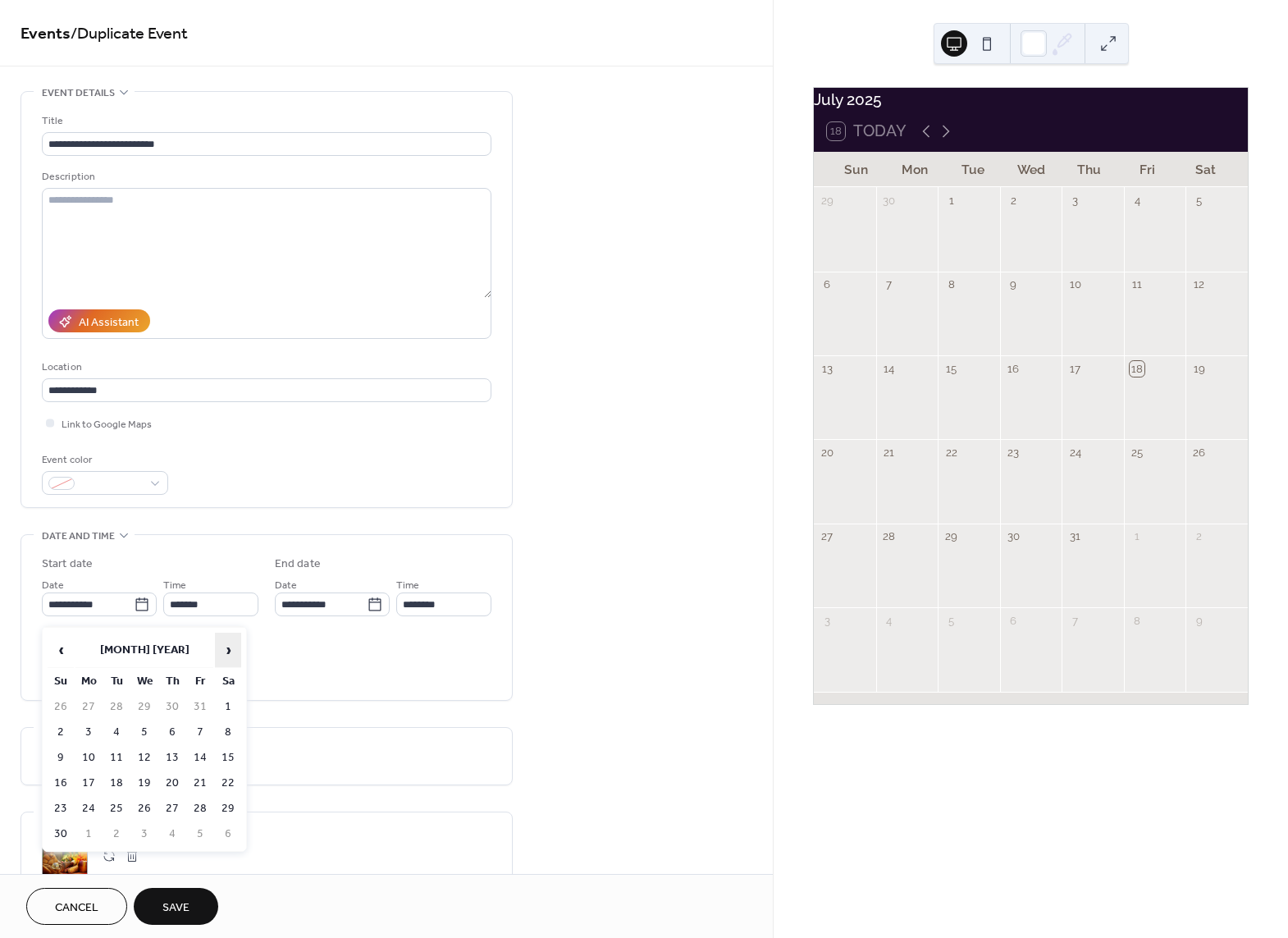 click on "›" at bounding box center [228, 650] 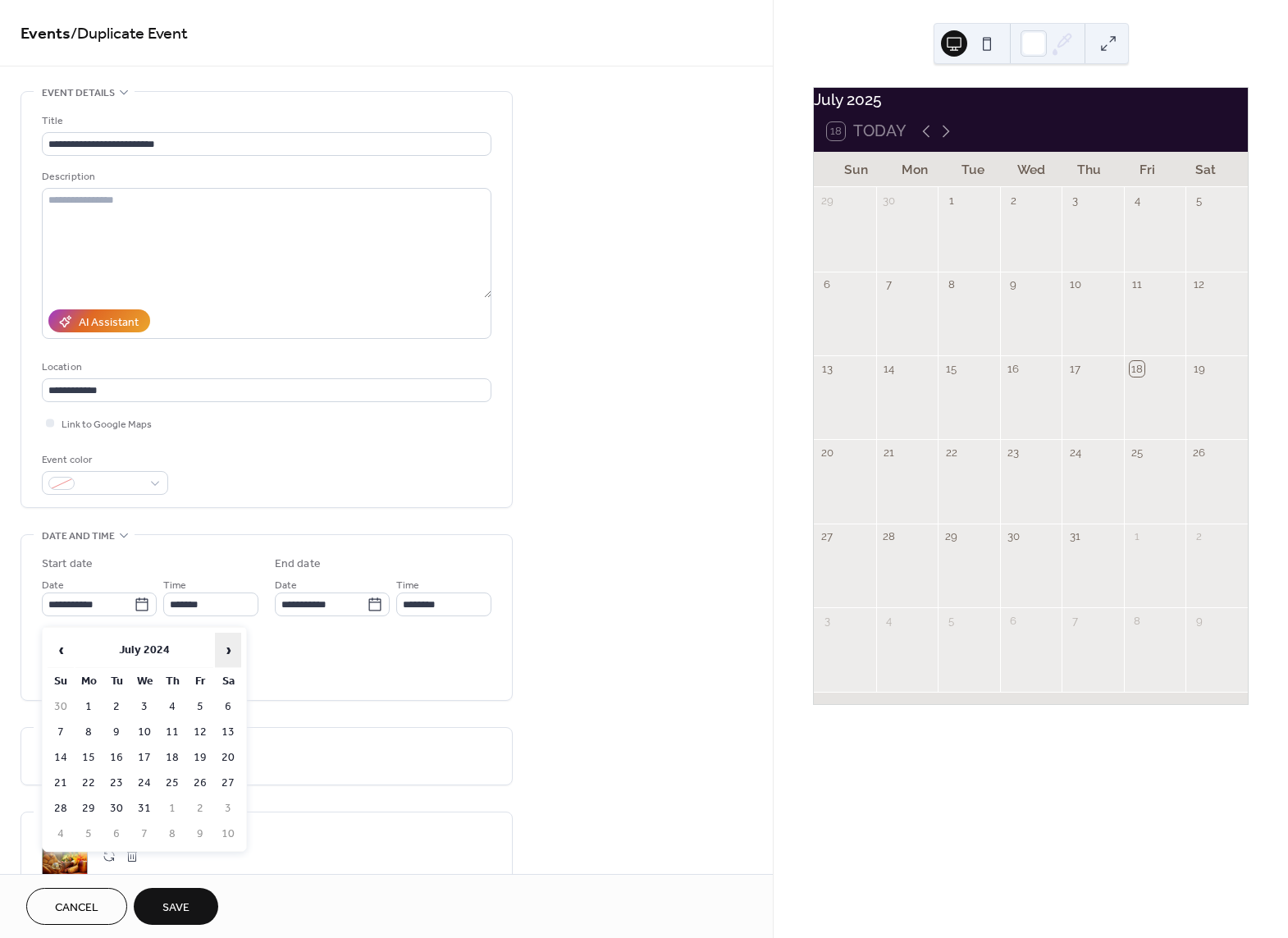 click on "›" at bounding box center (228, 650) 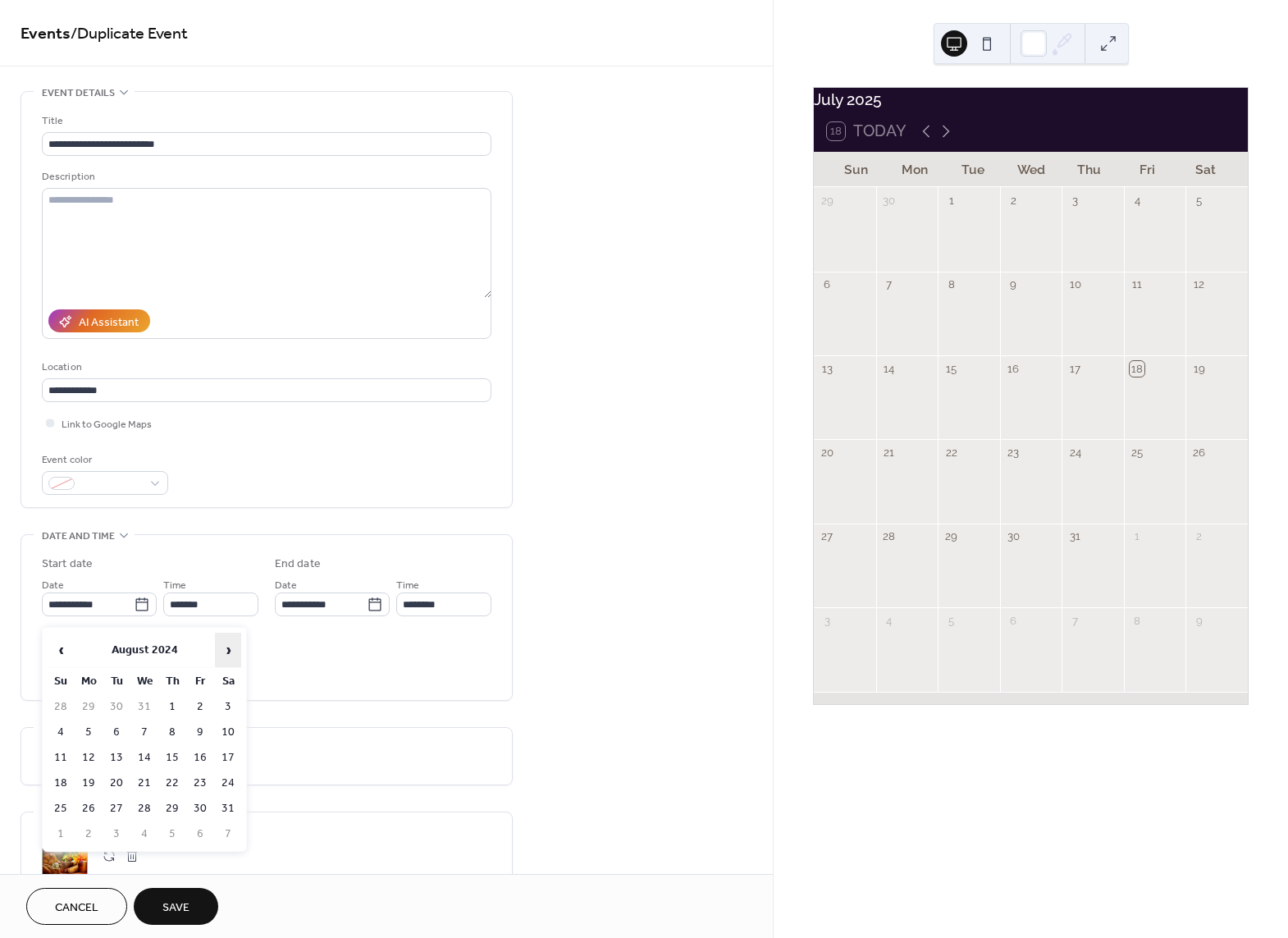 click on "›" at bounding box center (228, 650) 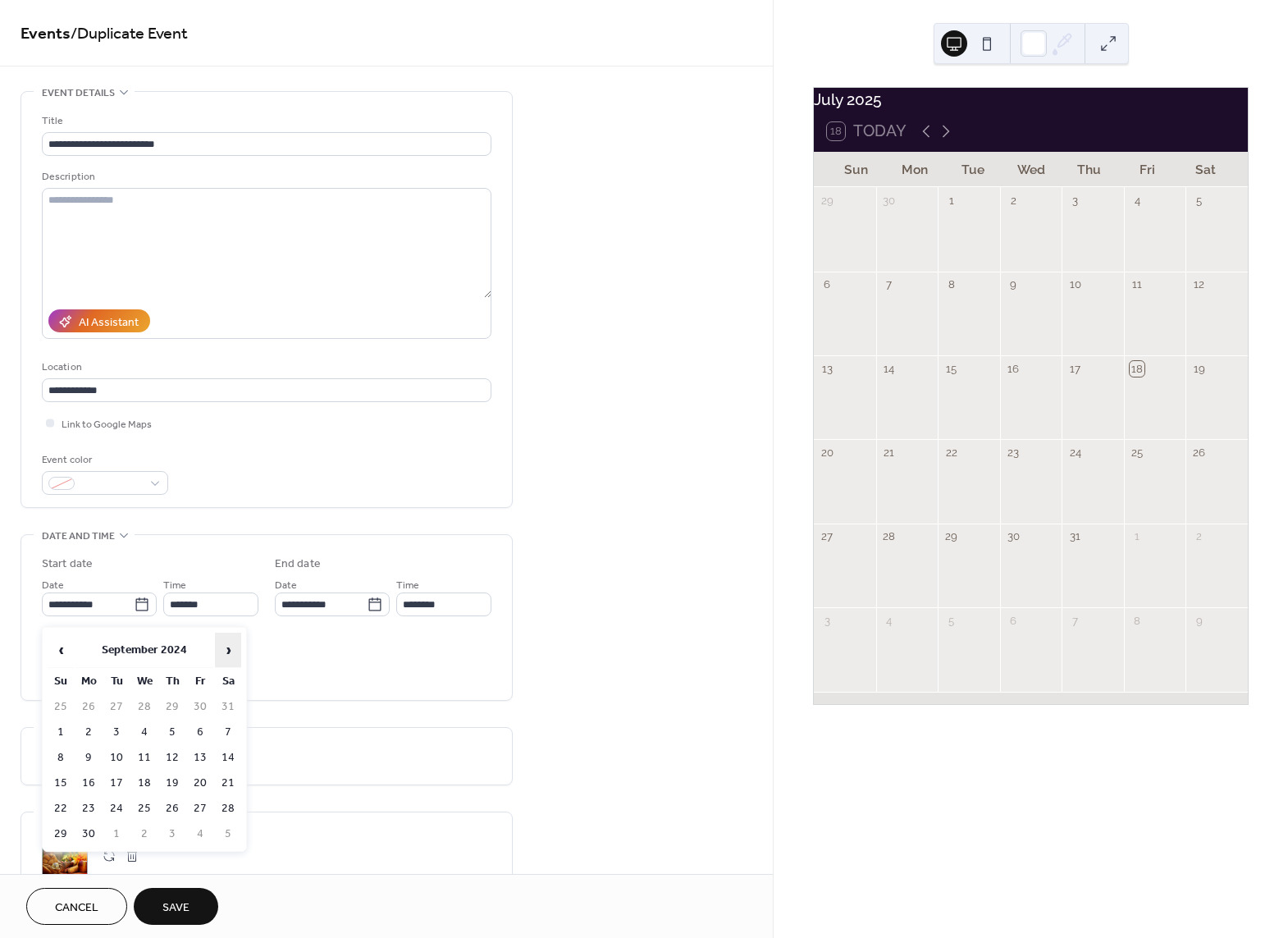 click on "›" at bounding box center (228, 650) 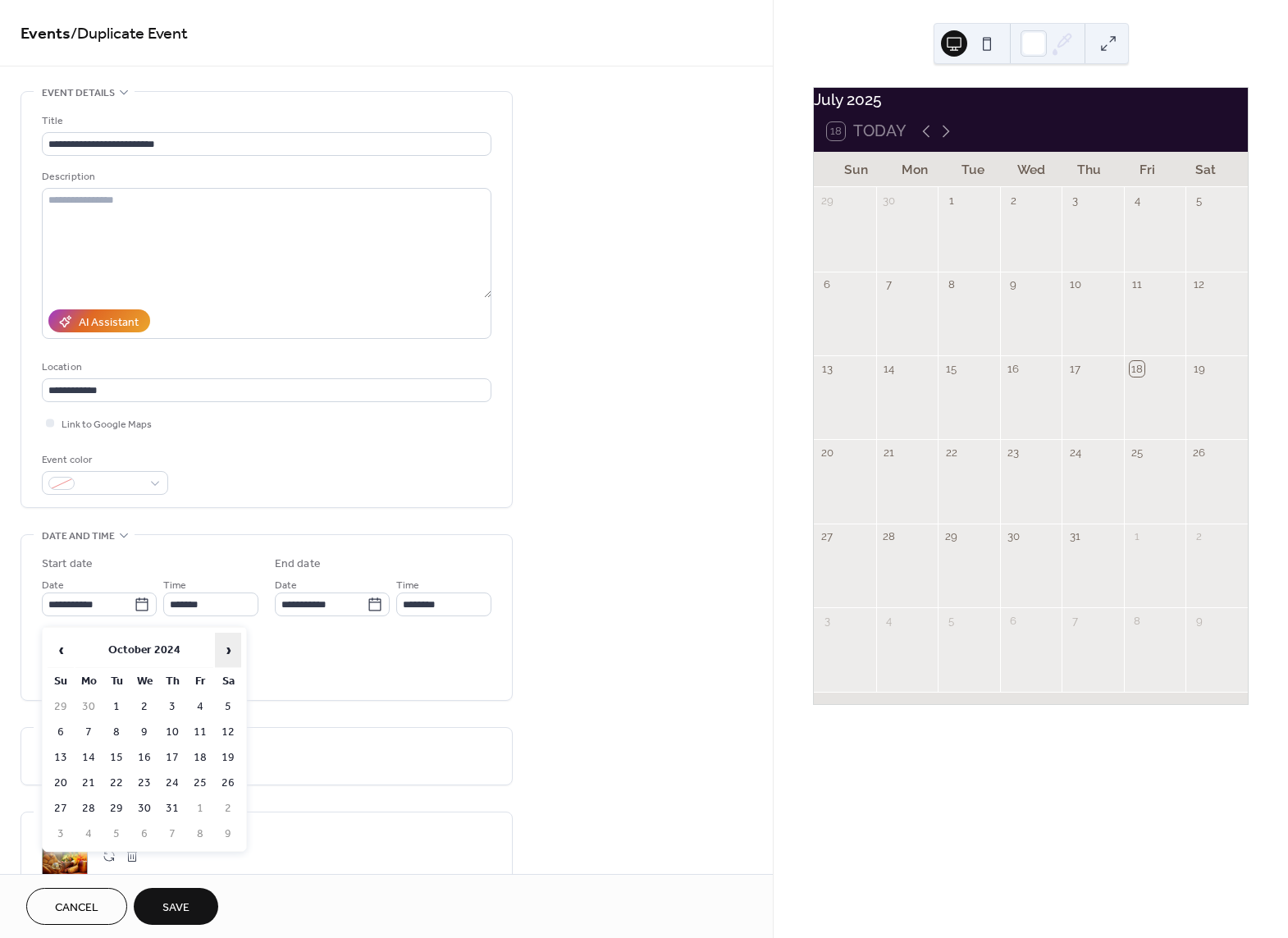 click on "›" at bounding box center (228, 650) 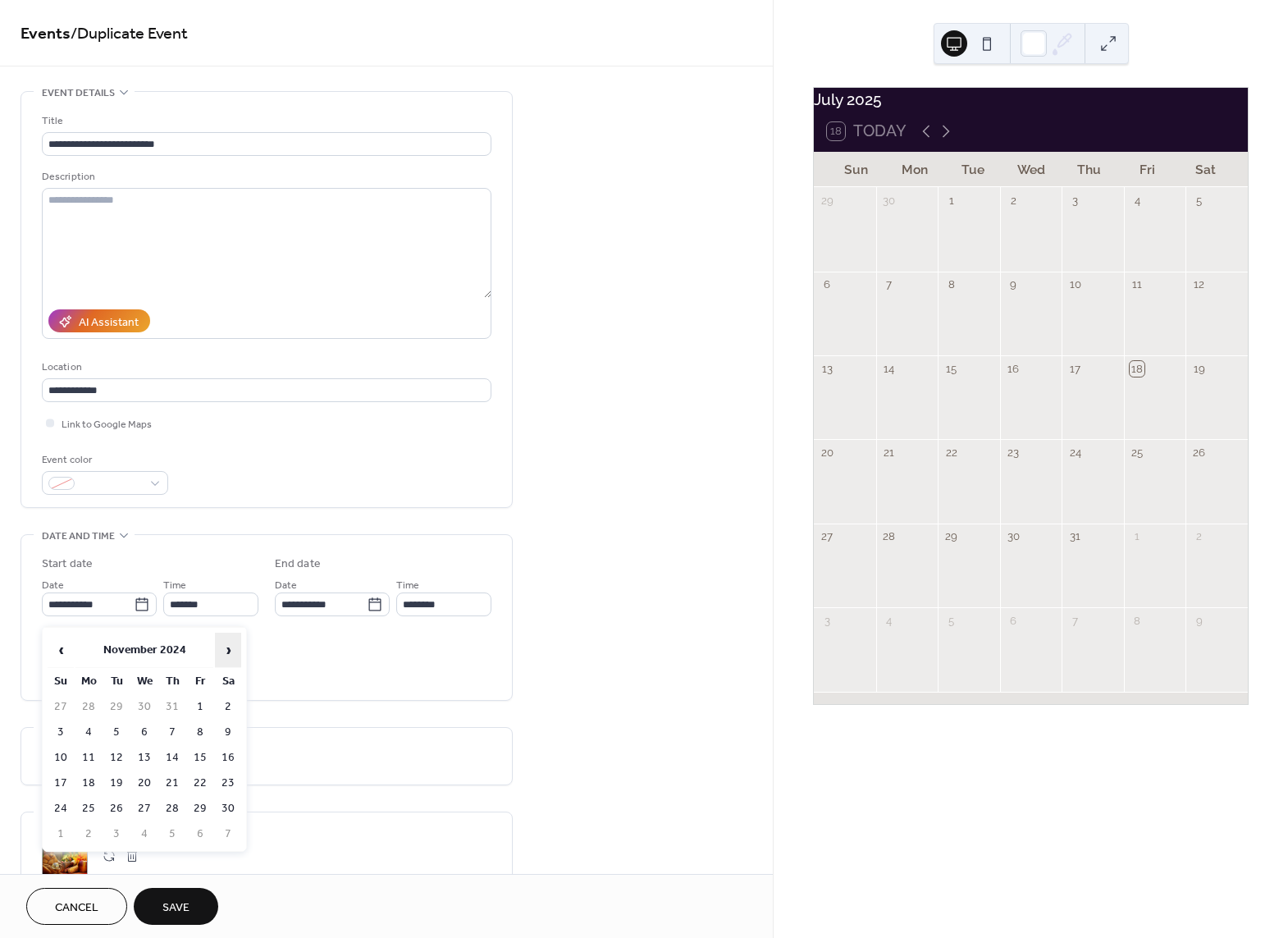 click on "›" at bounding box center [228, 650] 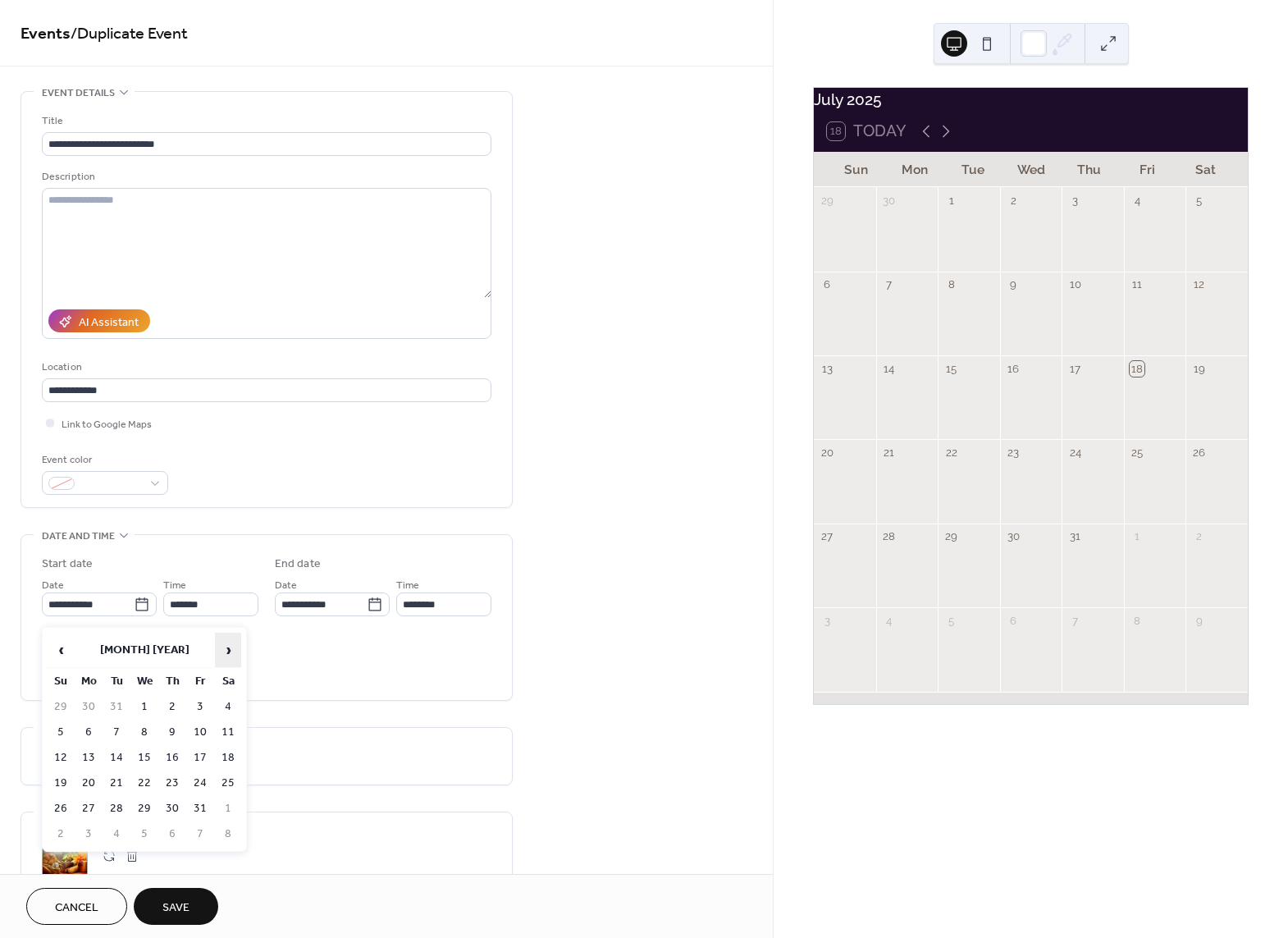 click on "›" at bounding box center (228, 650) 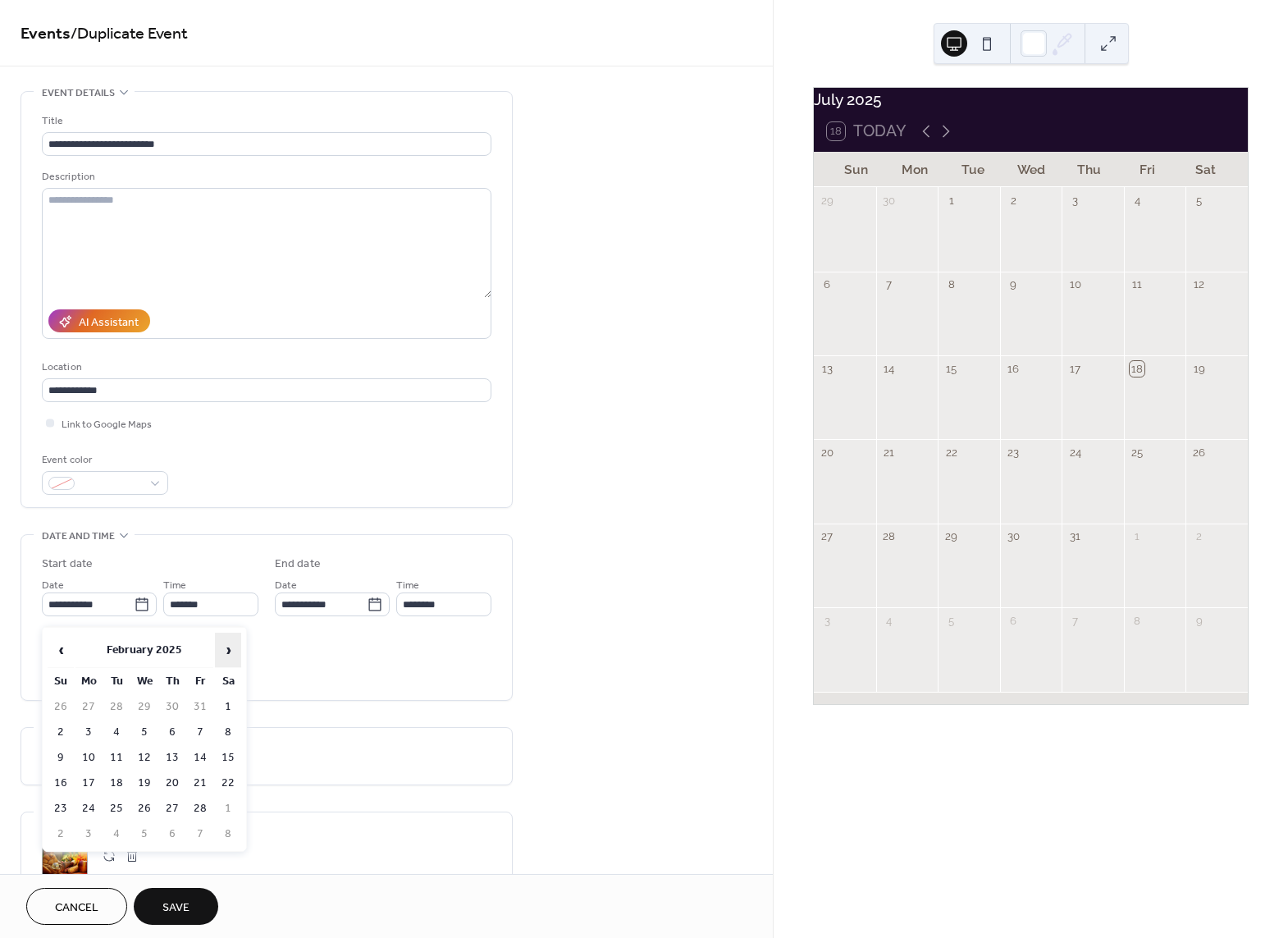 click on "›" at bounding box center (228, 650) 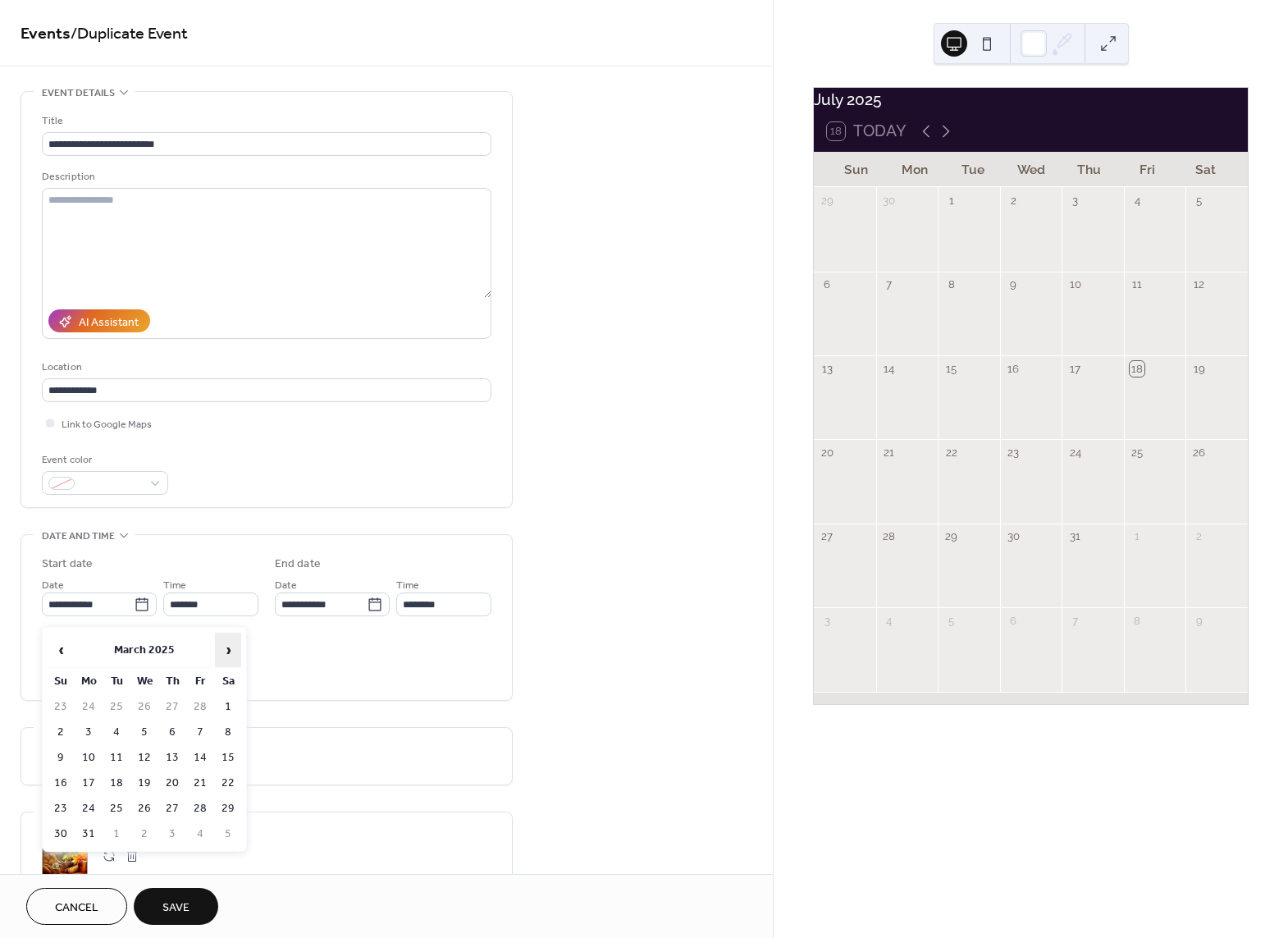 click on "›" at bounding box center [228, 650] 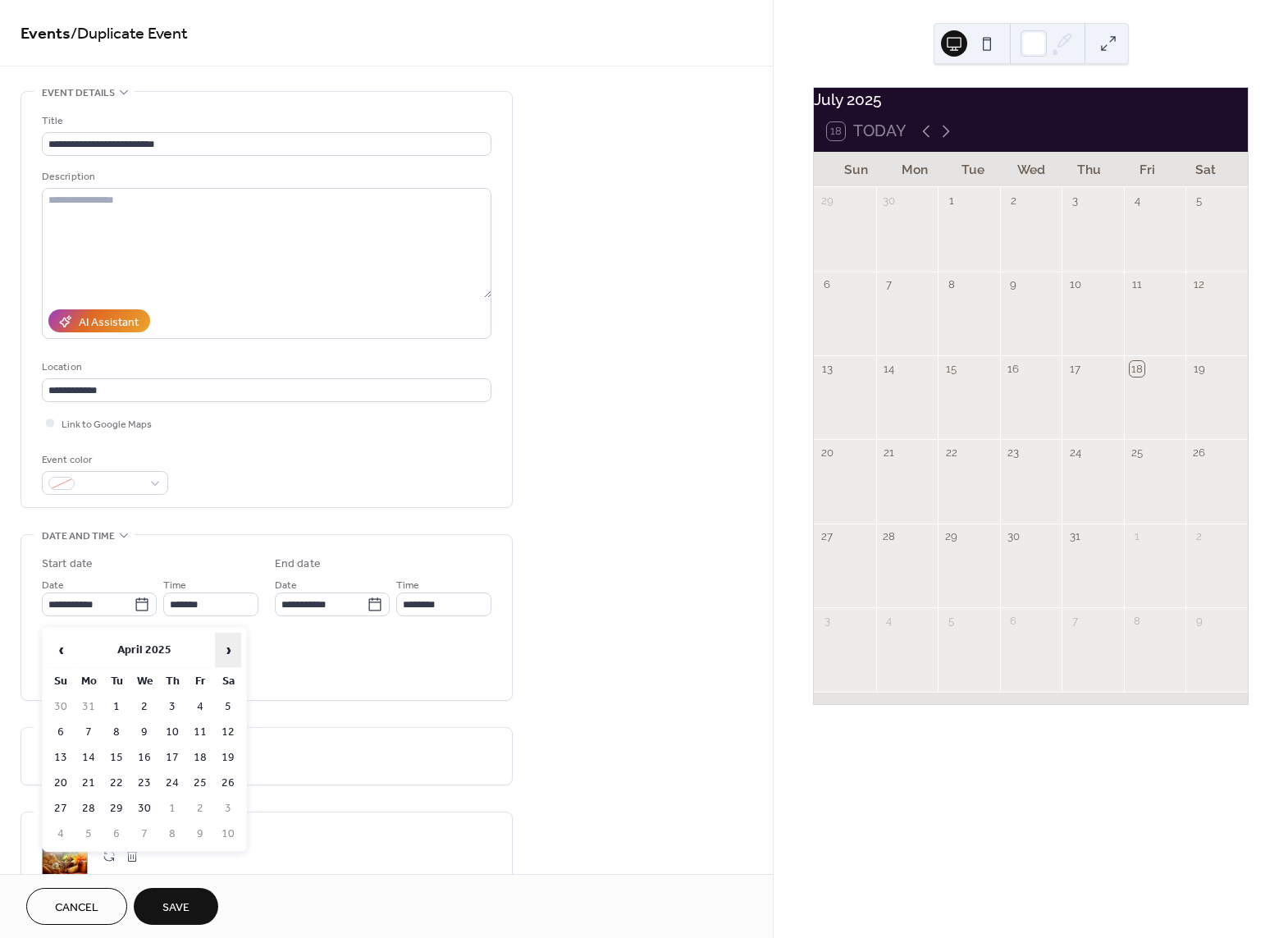 click on "›" at bounding box center (228, 650) 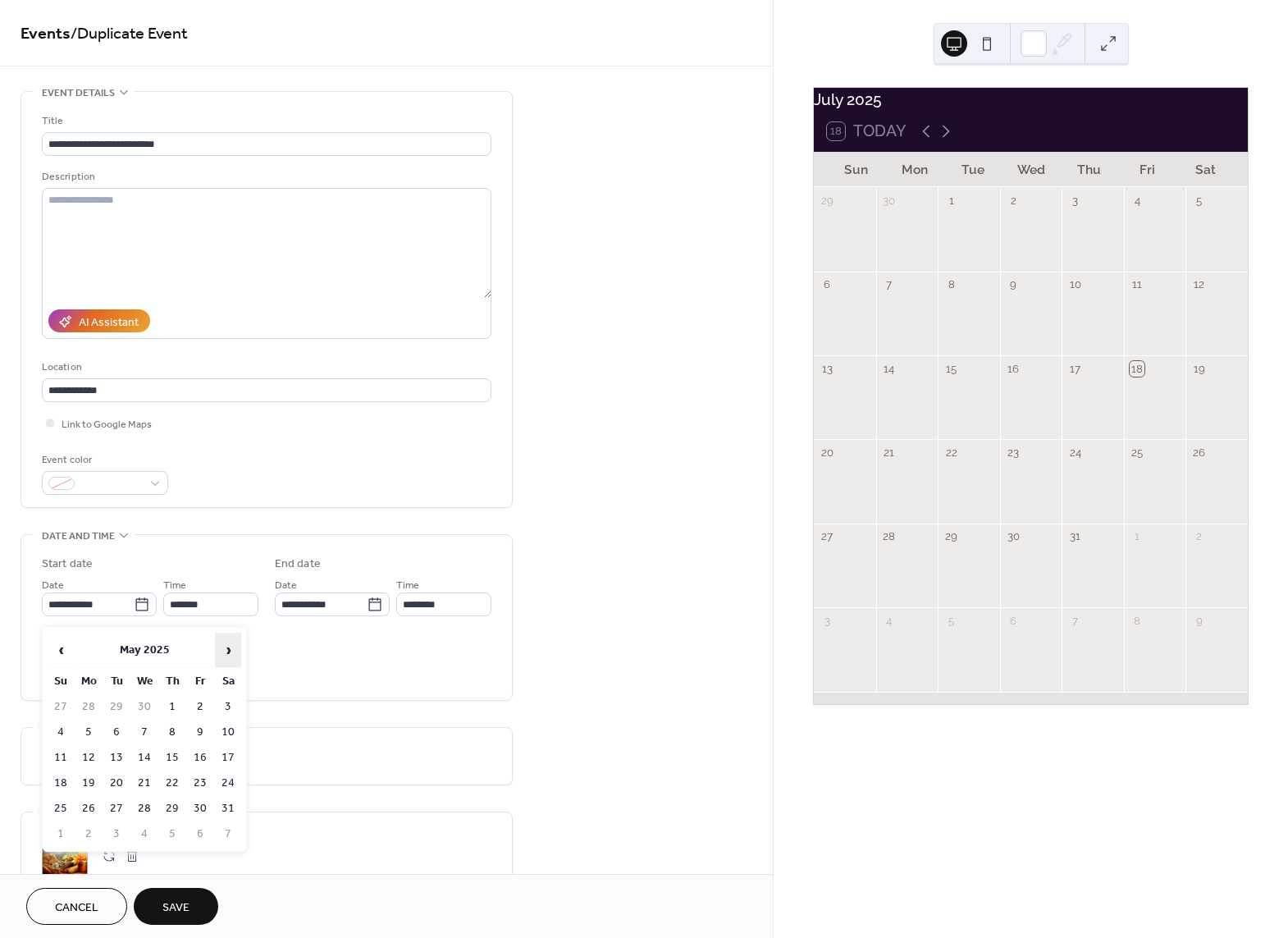 click on "›" at bounding box center [228, 650] 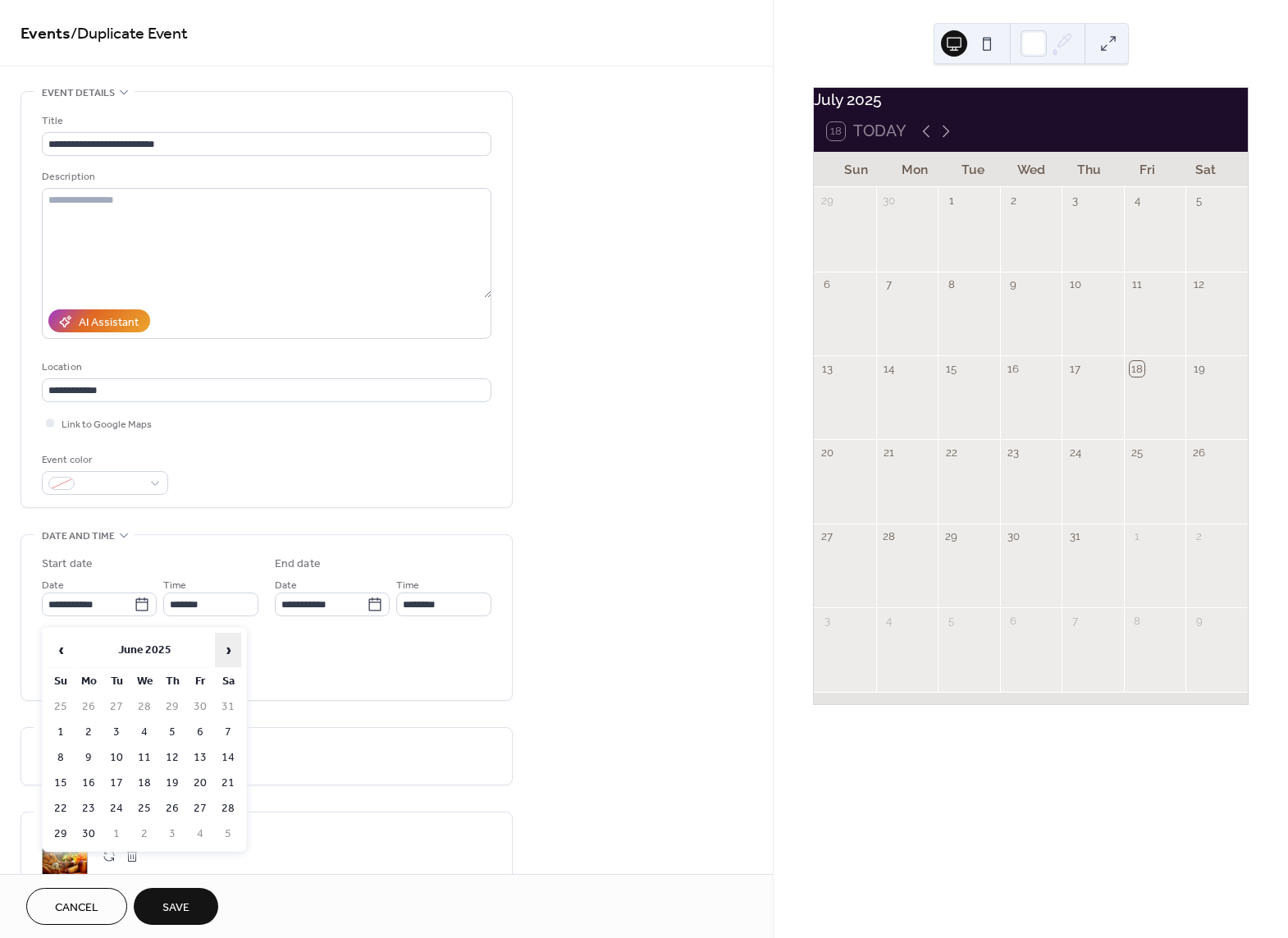 click on "›" at bounding box center (228, 650) 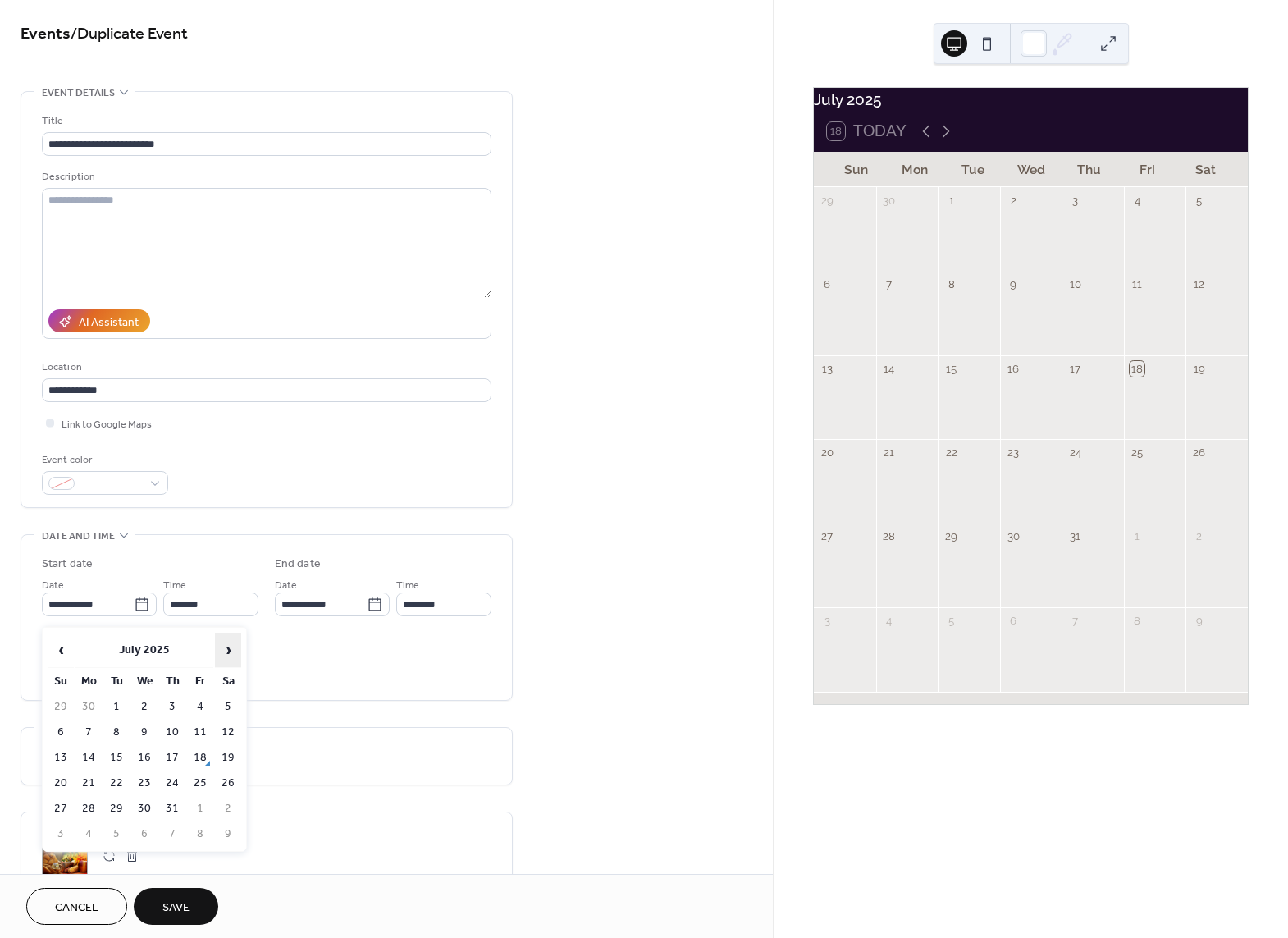 click on "›" at bounding box center (228, 650) 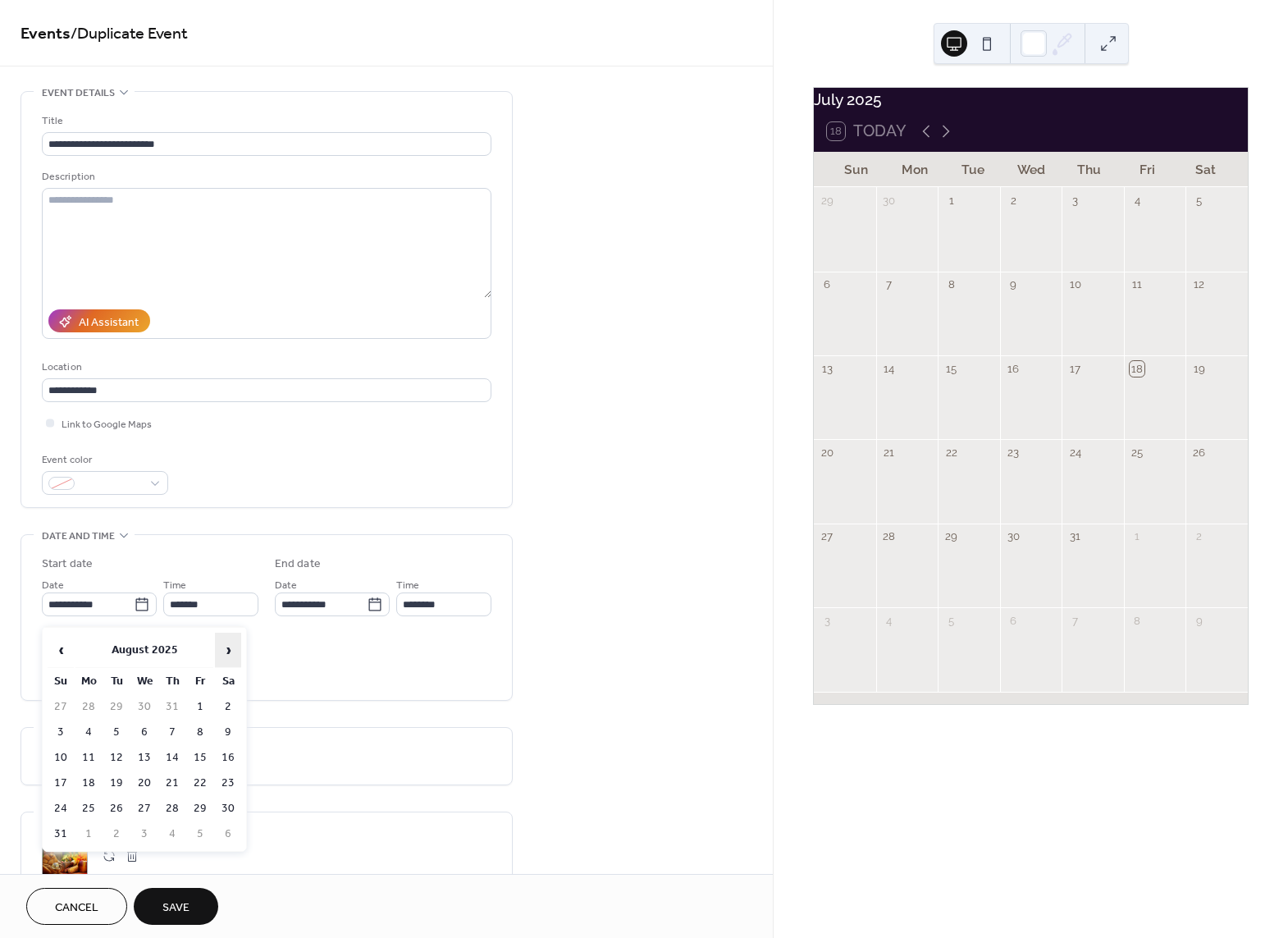 click on "›" at bounding box center [228, 650] 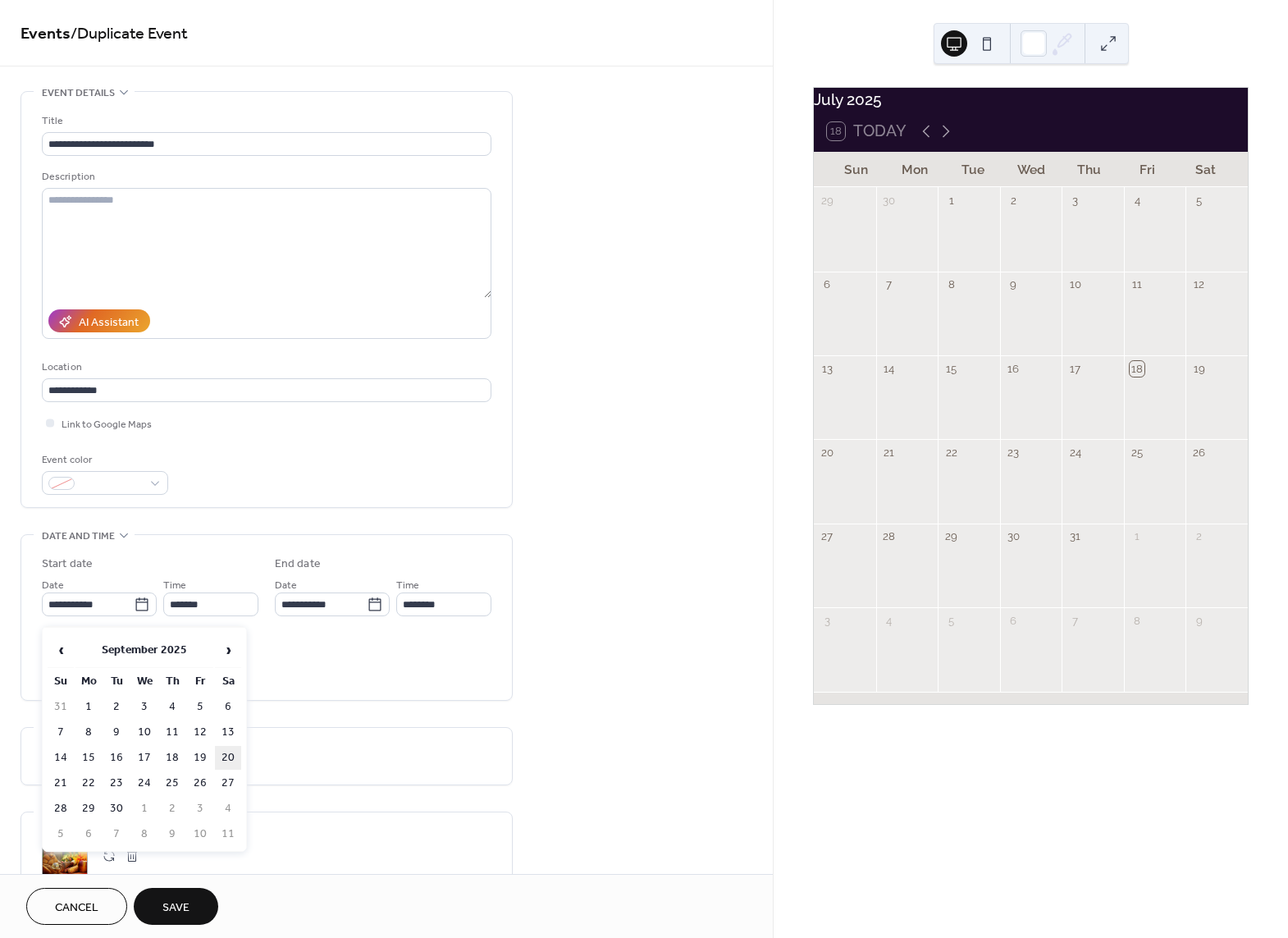 click on "20" at bounding box center [228, 757] 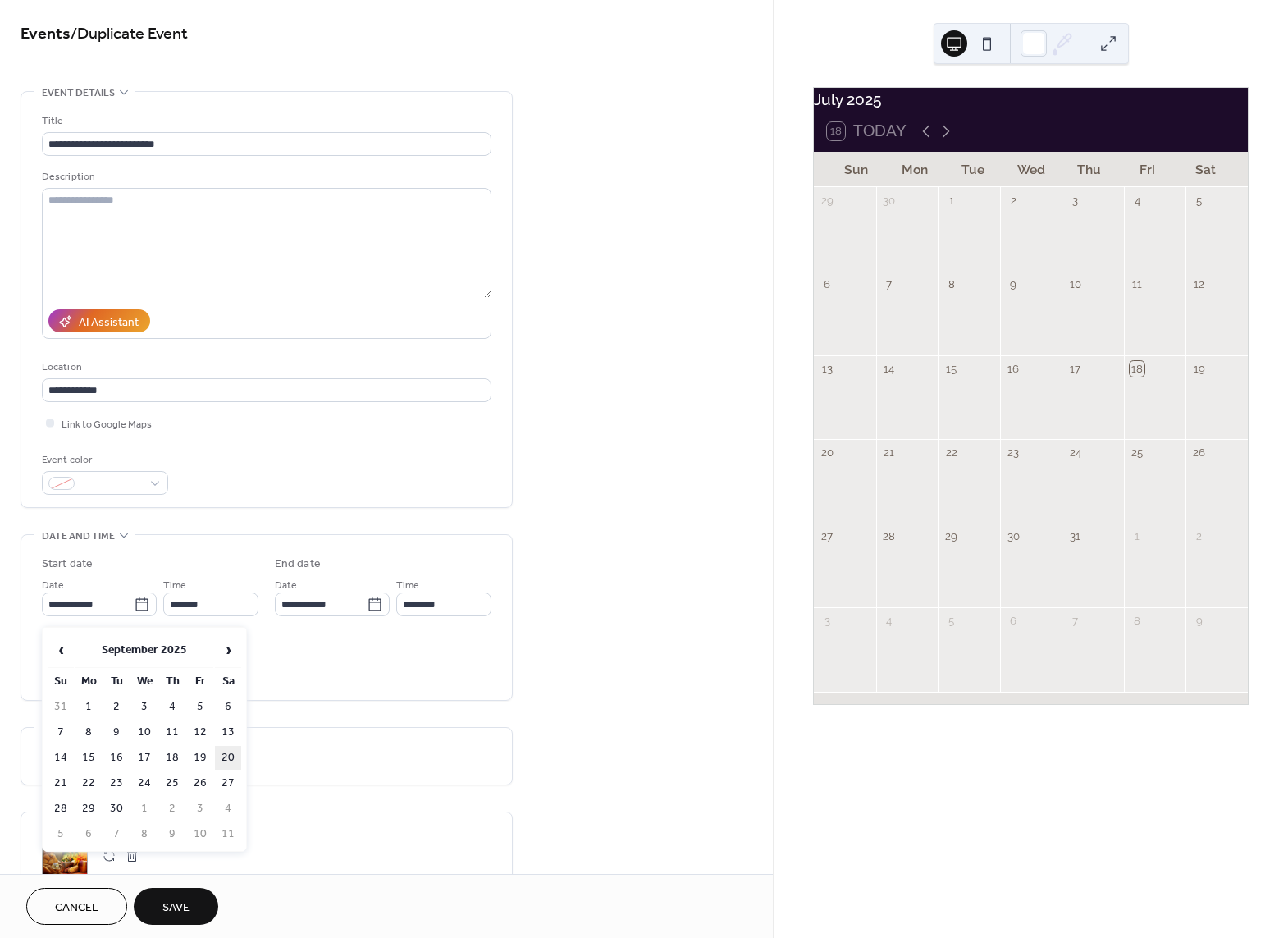 type on "**********" 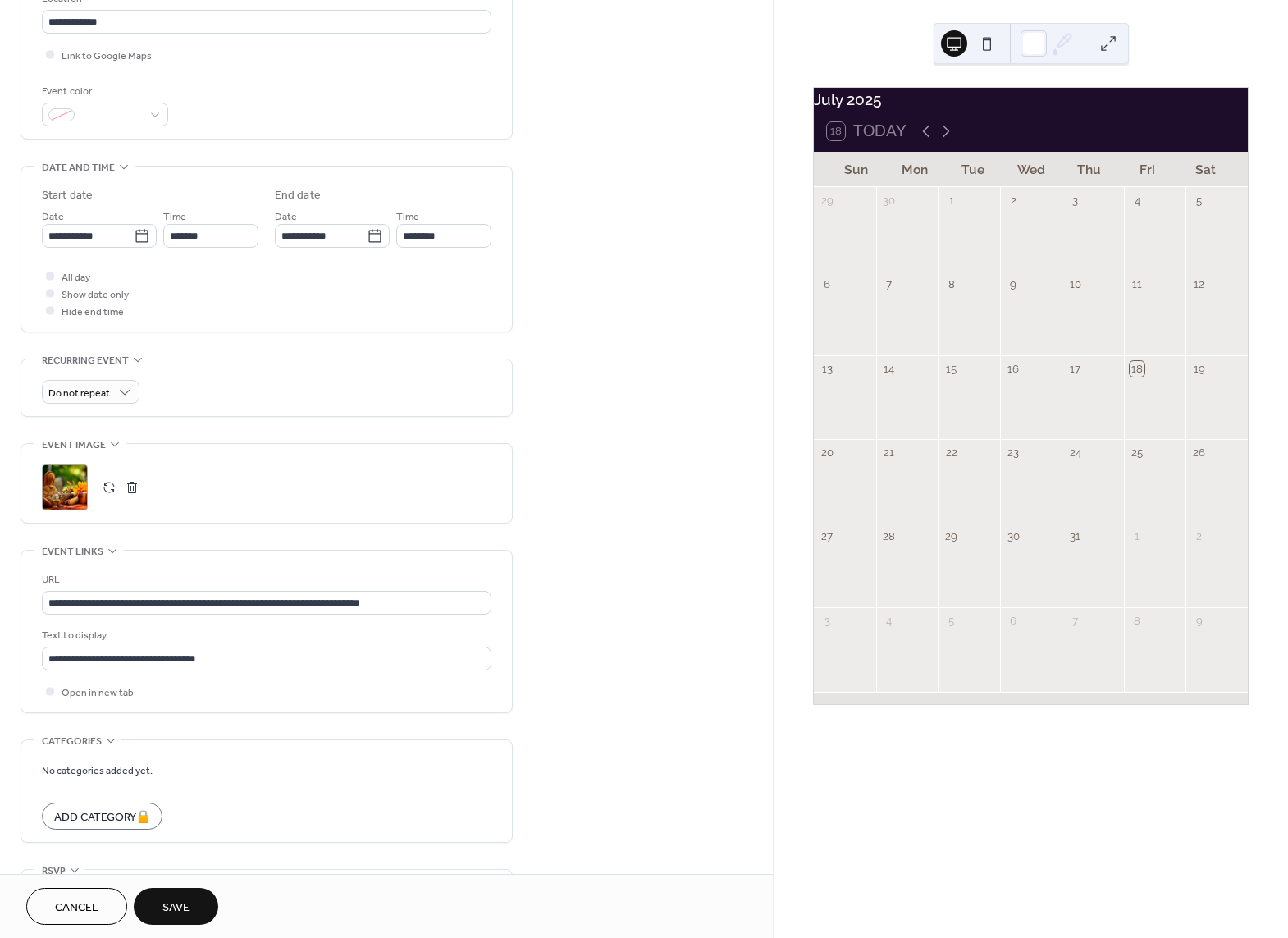 scroll, scrollTop: 443, scrollLeft: 0, axis: vertical 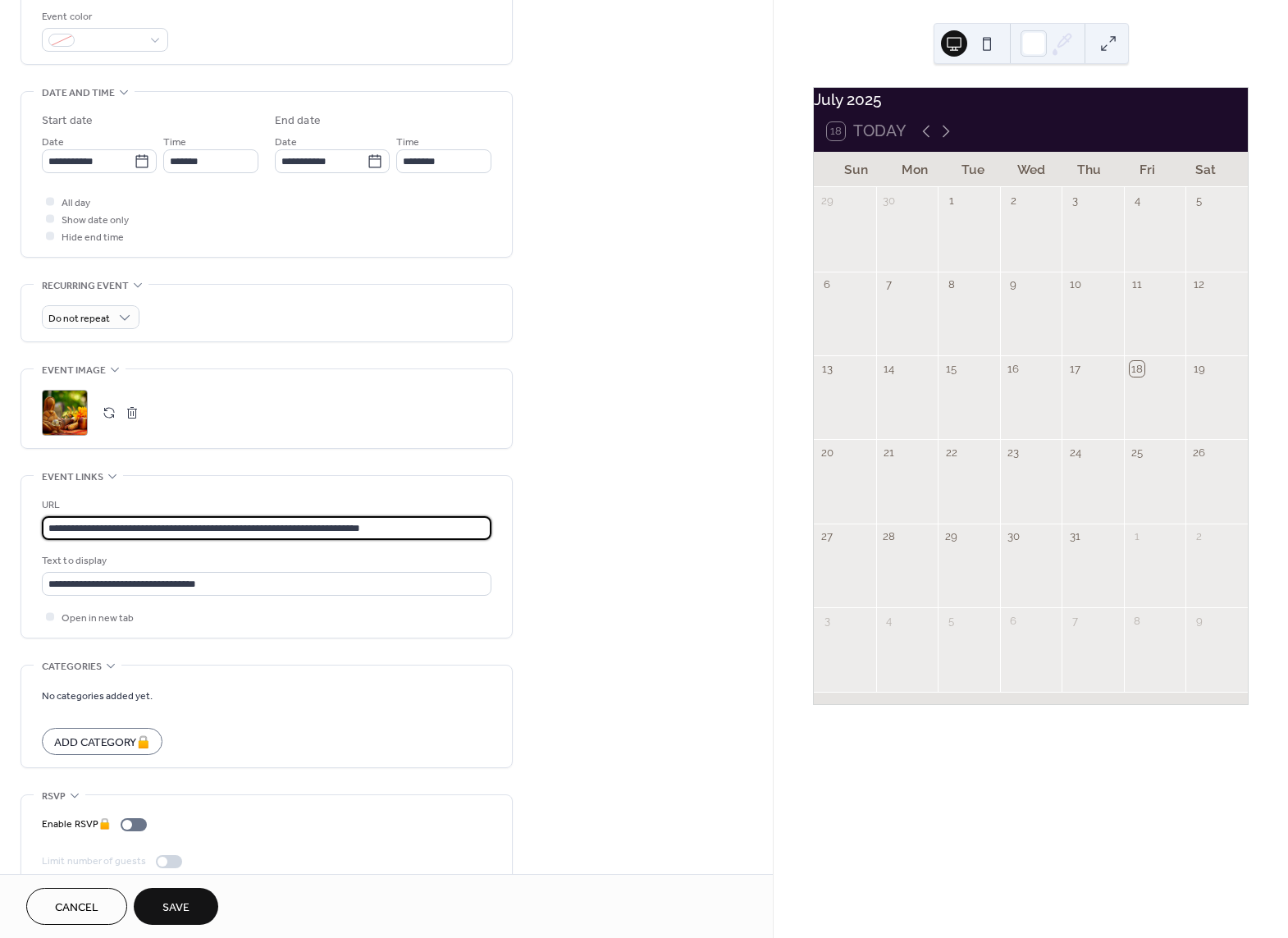 drag, startPoint x: 472, startPoint y: 537, endPoint x: -47, endPoint y: 497, distance: 520.5391 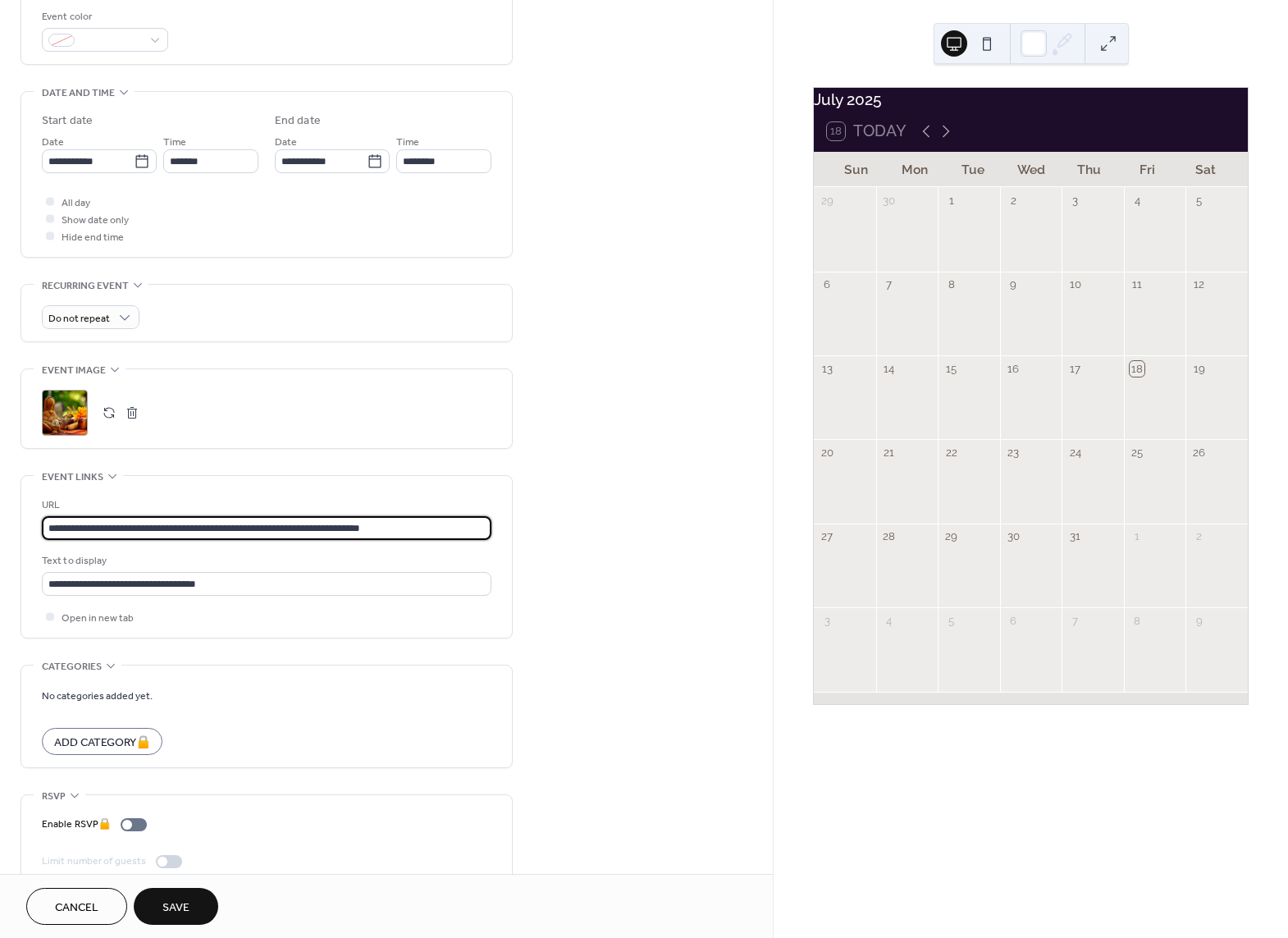 click on "**********" at bounding box center [267, 528] 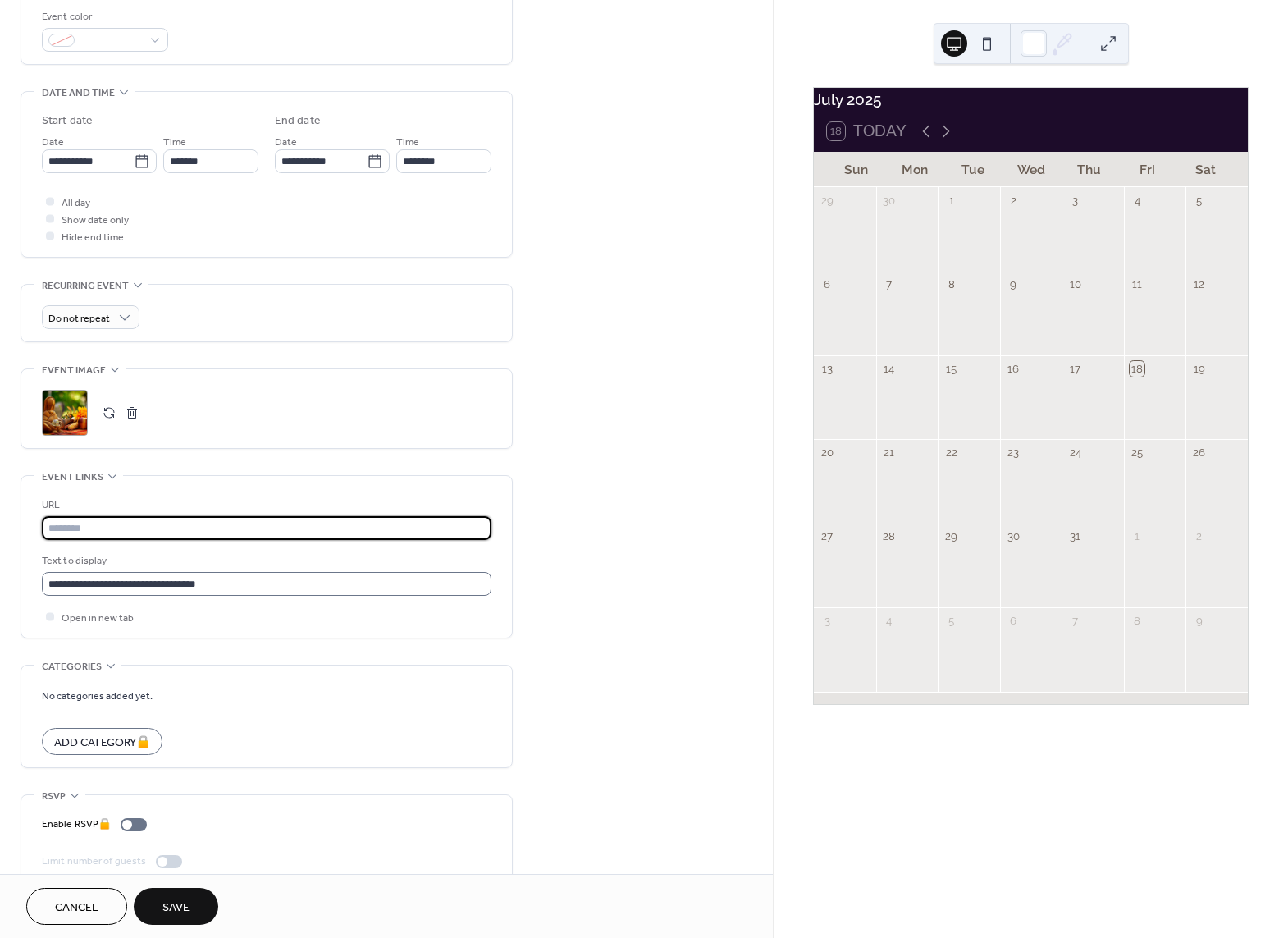 type 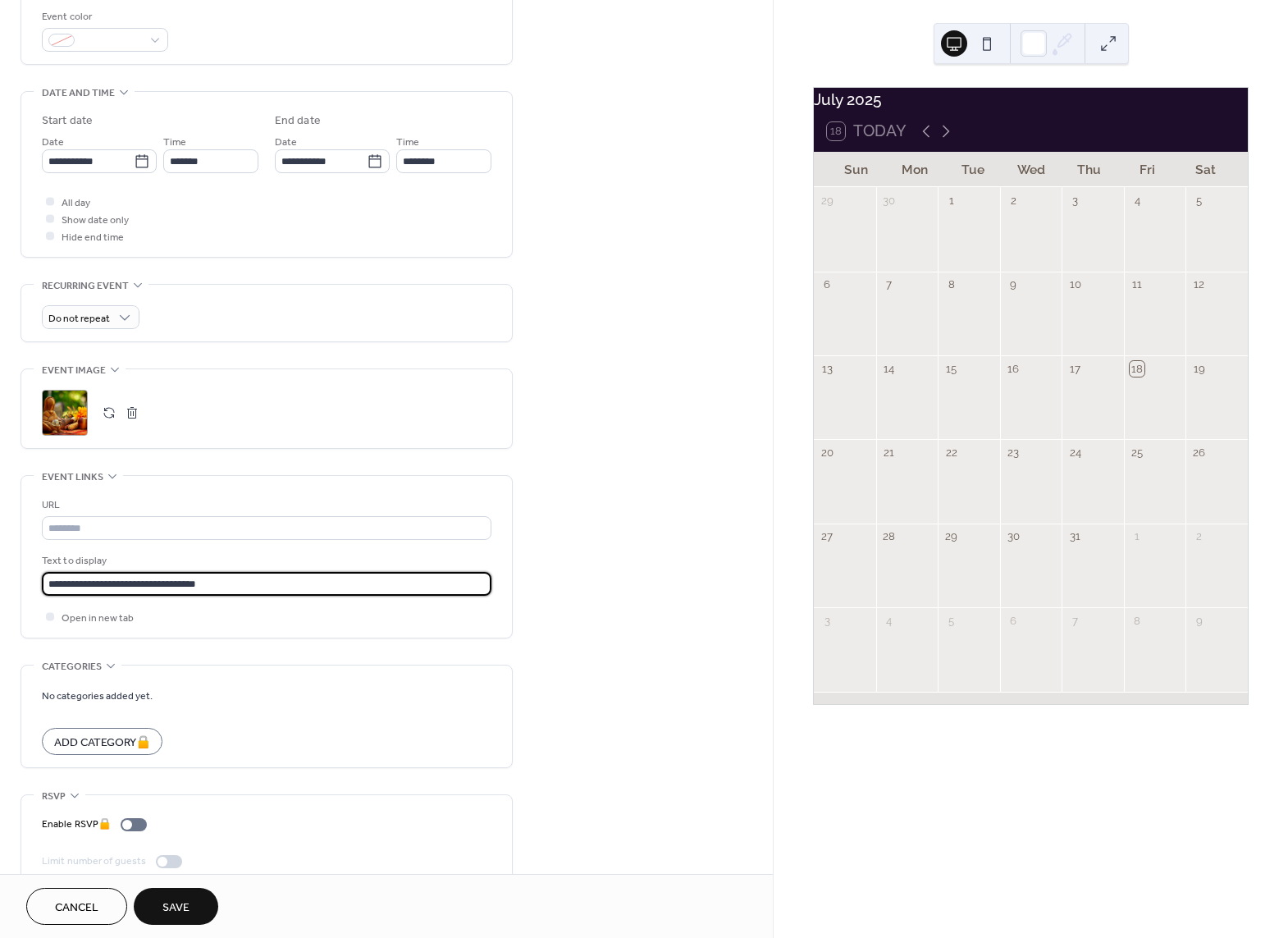 drag, startPoint x: 257, startPoint y: 597, endPoint x: -78, endPoint y: 574, distance: 335.7886 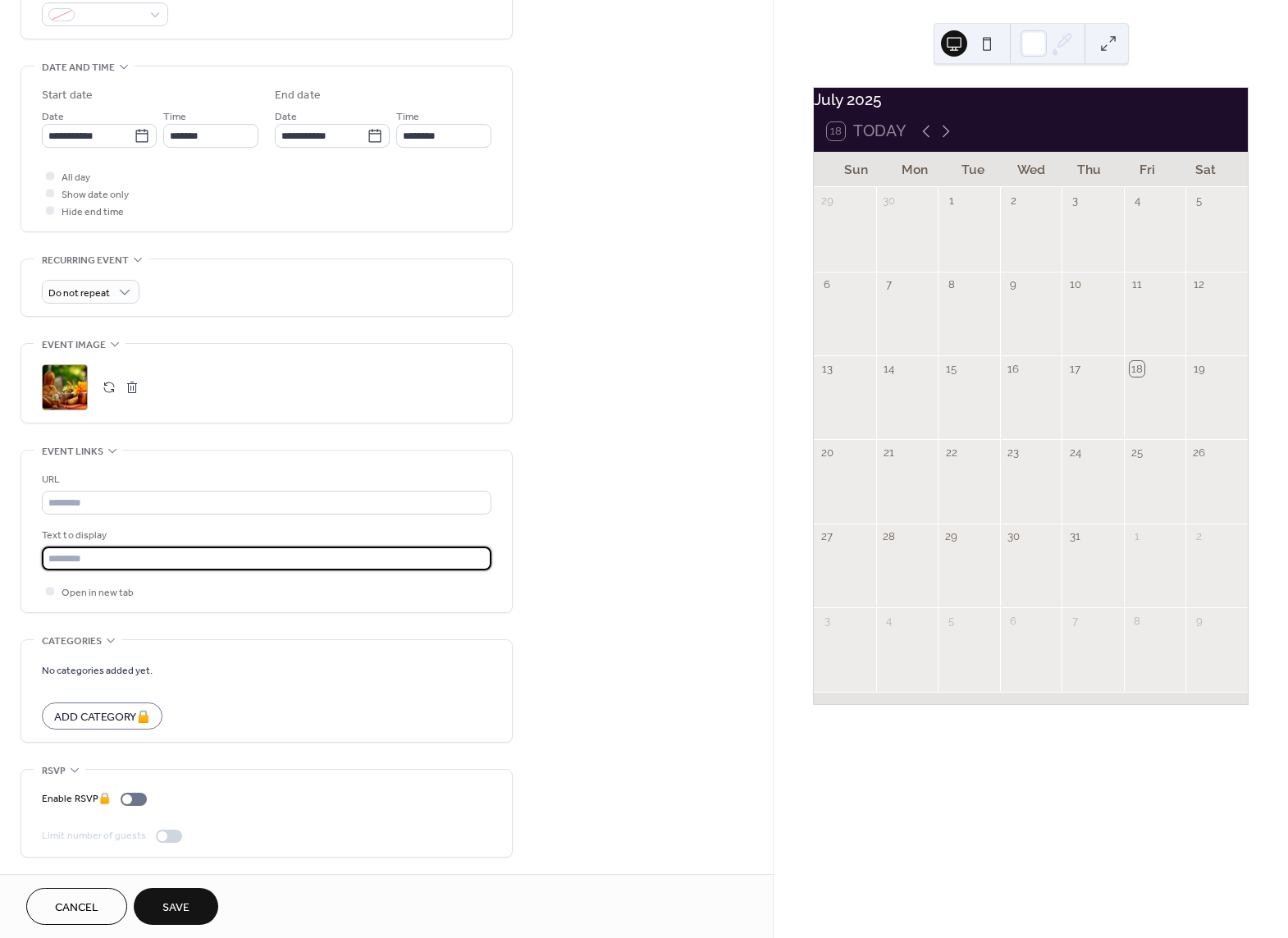 scroll, scrollTop: 478, scrollLeft: 0, axis: vertical 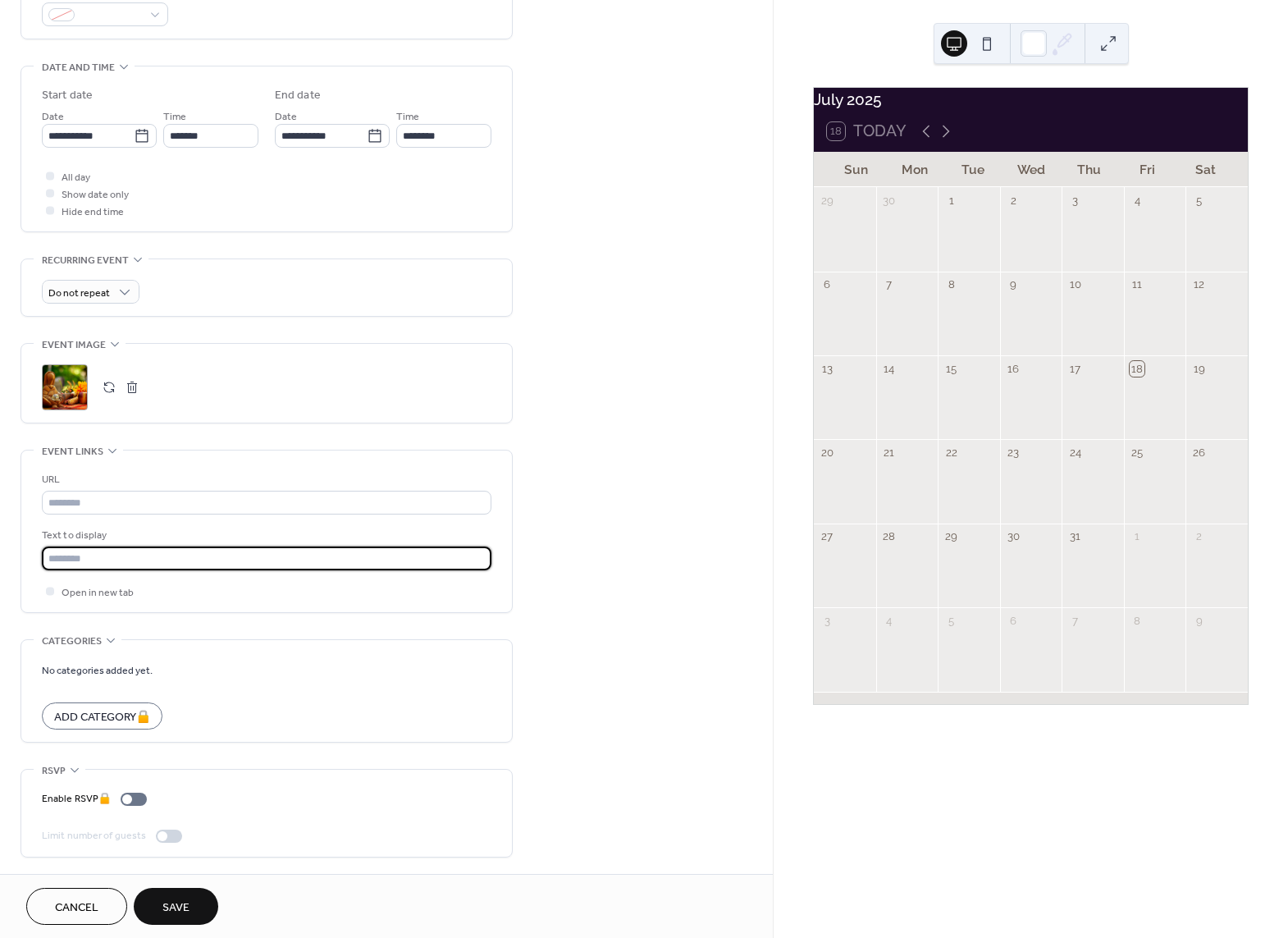 click on "Save" at bounding box center (176, 908) 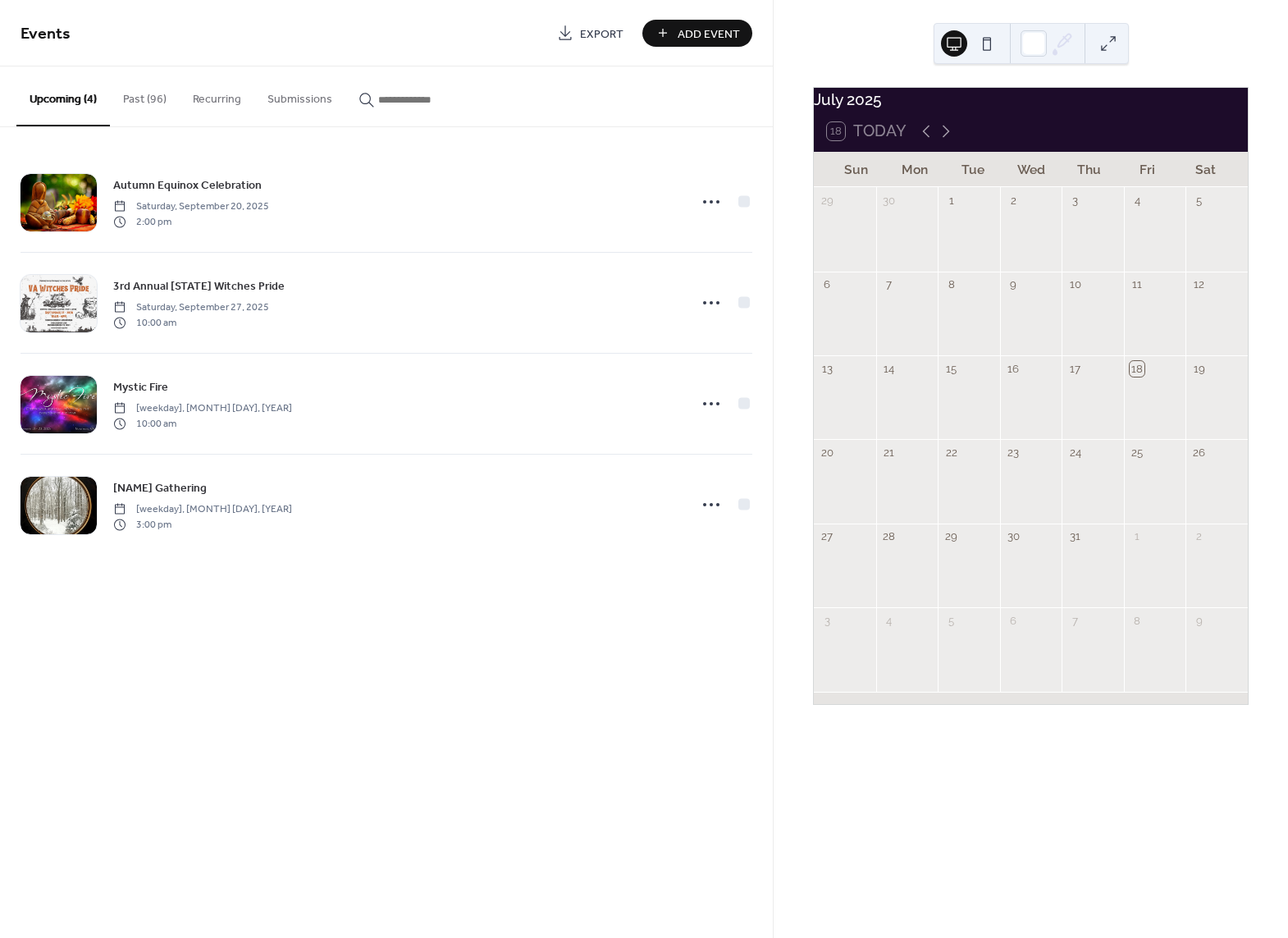 click on "Past (96)" at bounding box center [144, 95] 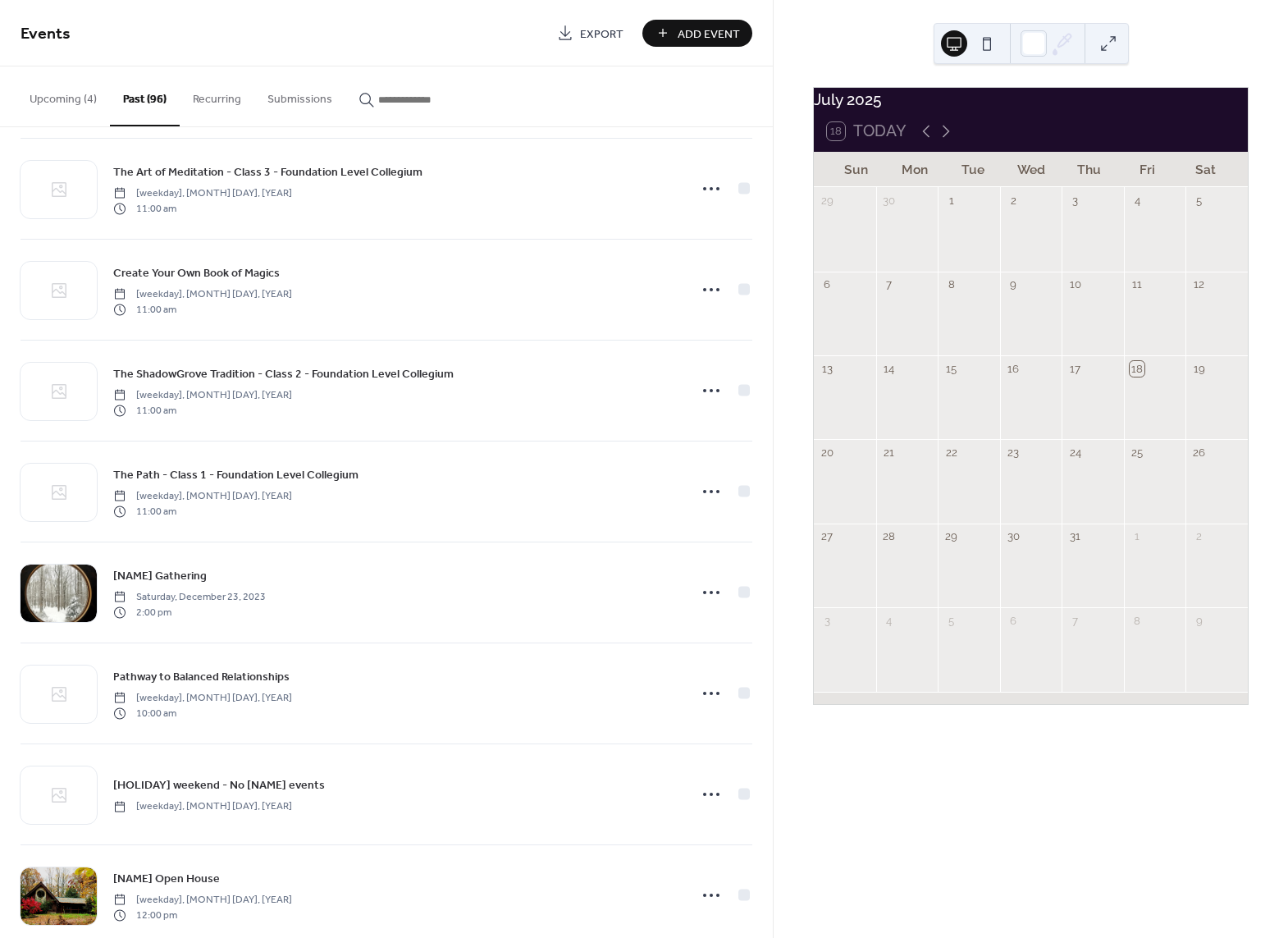 scroll, scrollTop: 3965, scrollLeft: 0, axis: vertical 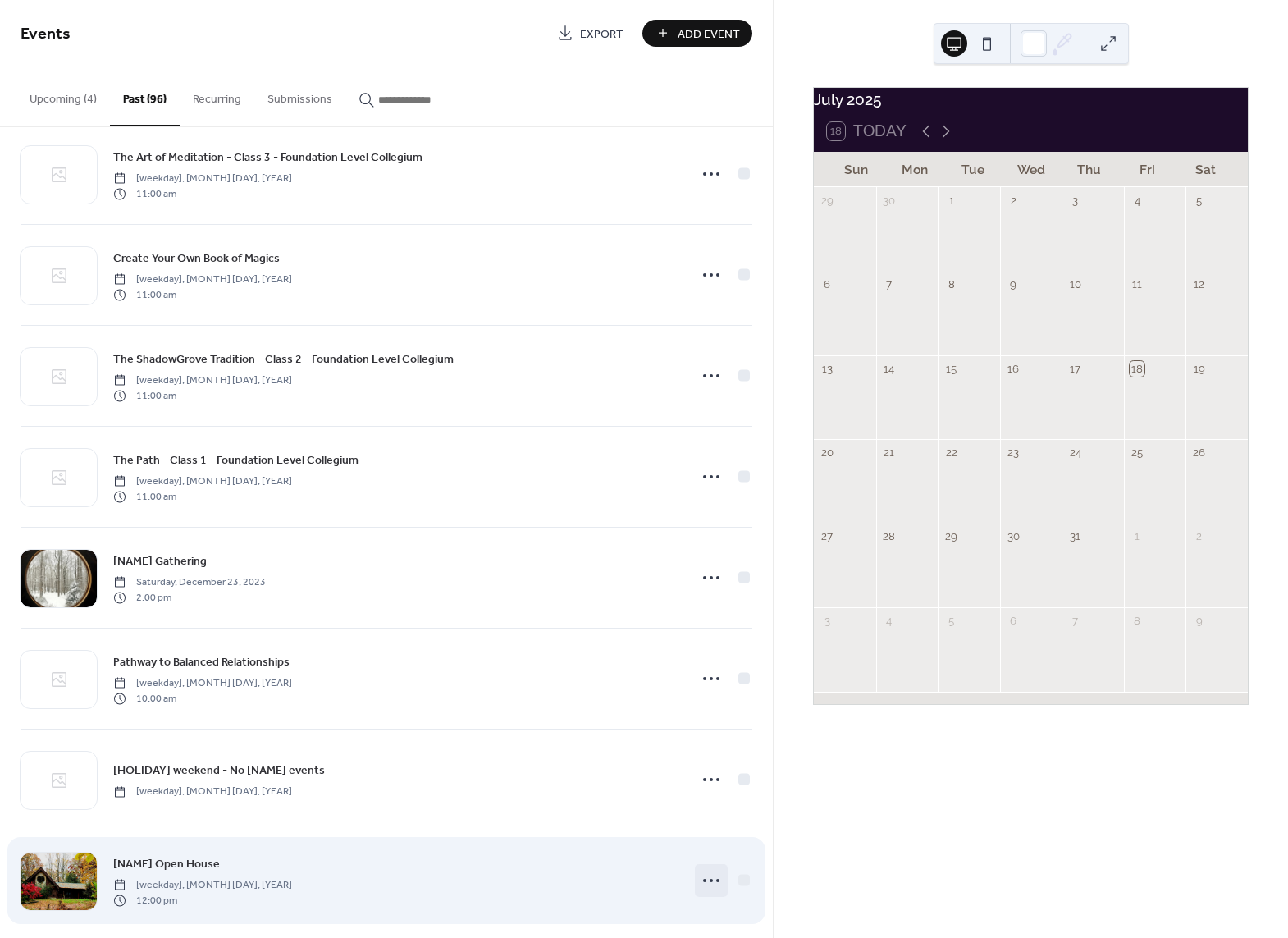 click 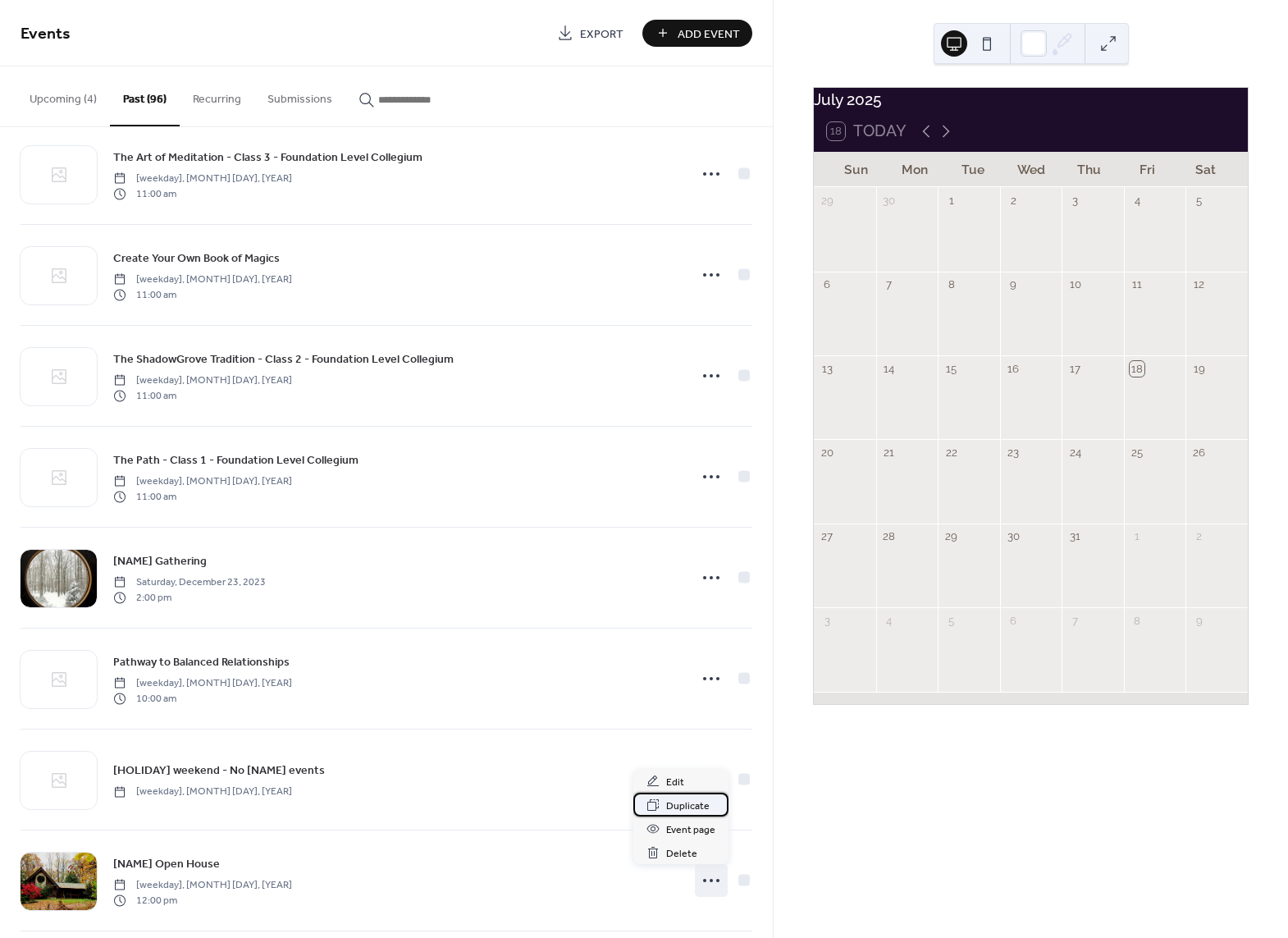 click on "Duplicate" at bounding box center (687, 806) 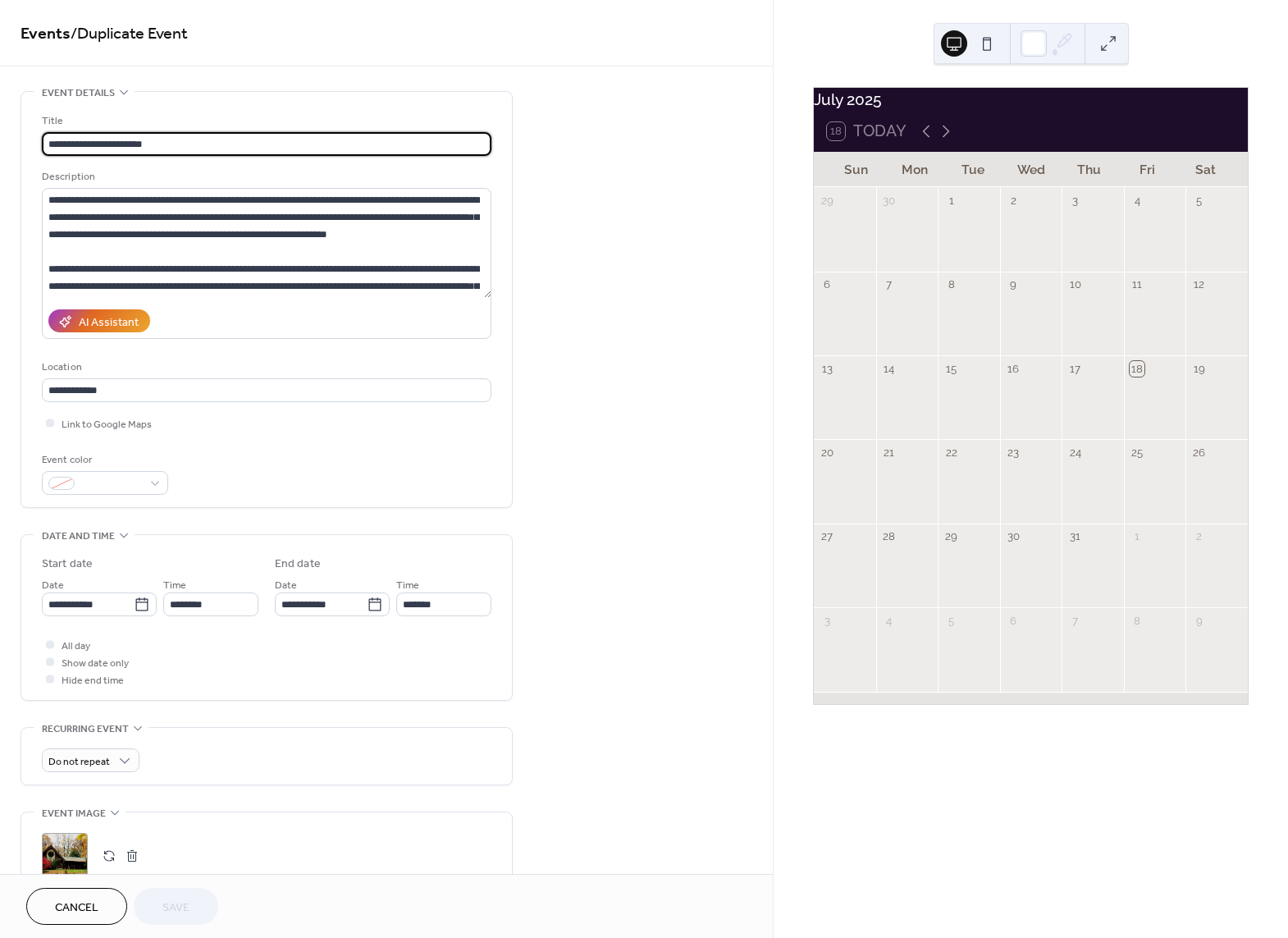 drag, startPoint x: 184, startPoint y: 140, endPoint x: 11, endPoint y: 119, distance: 174.26991 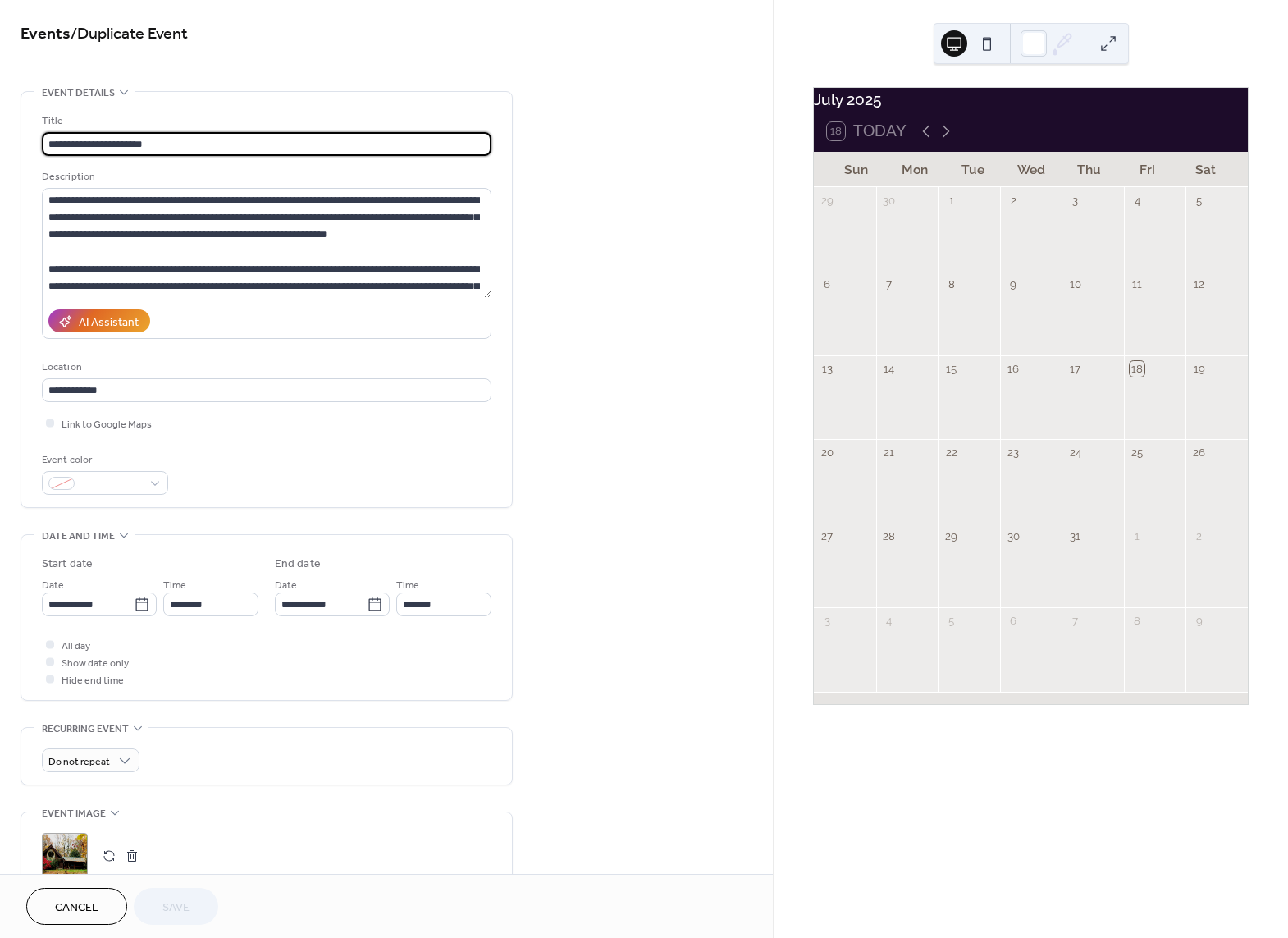 click on "**********" at bounding box center [267, 144] 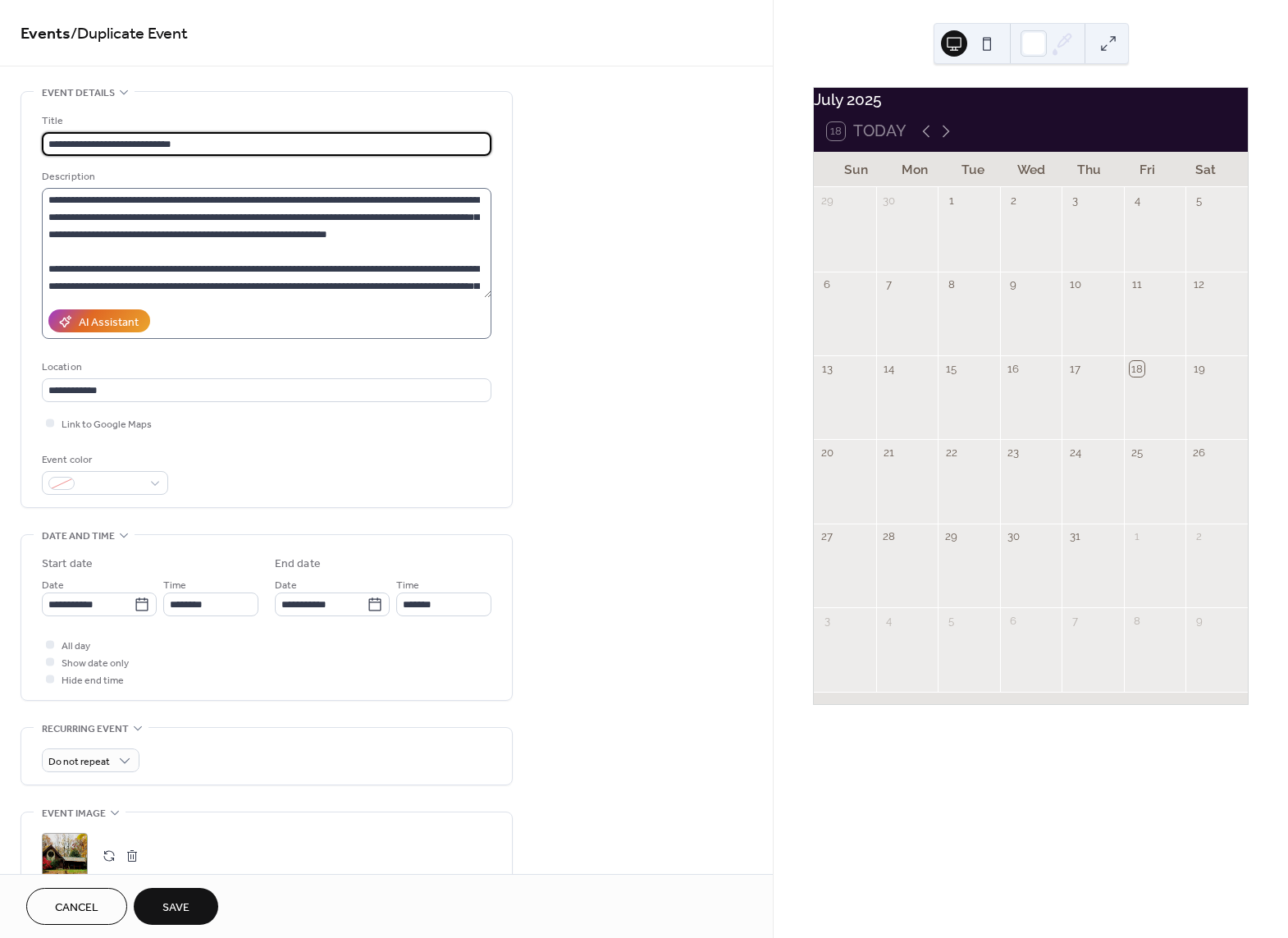 type on "**********" 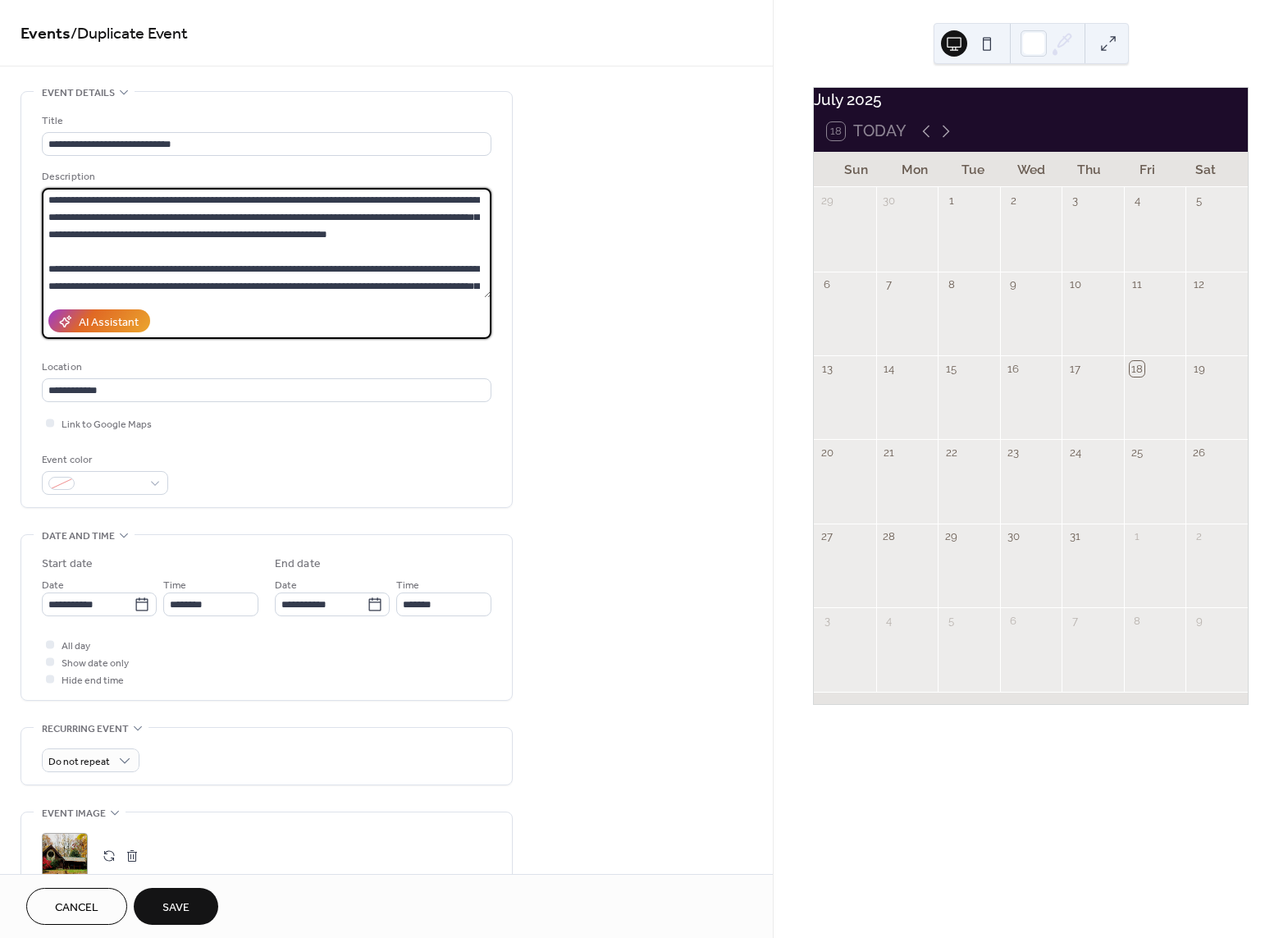 scroll, scrollTop: 190, scrollLeft: 0, axis: vertical 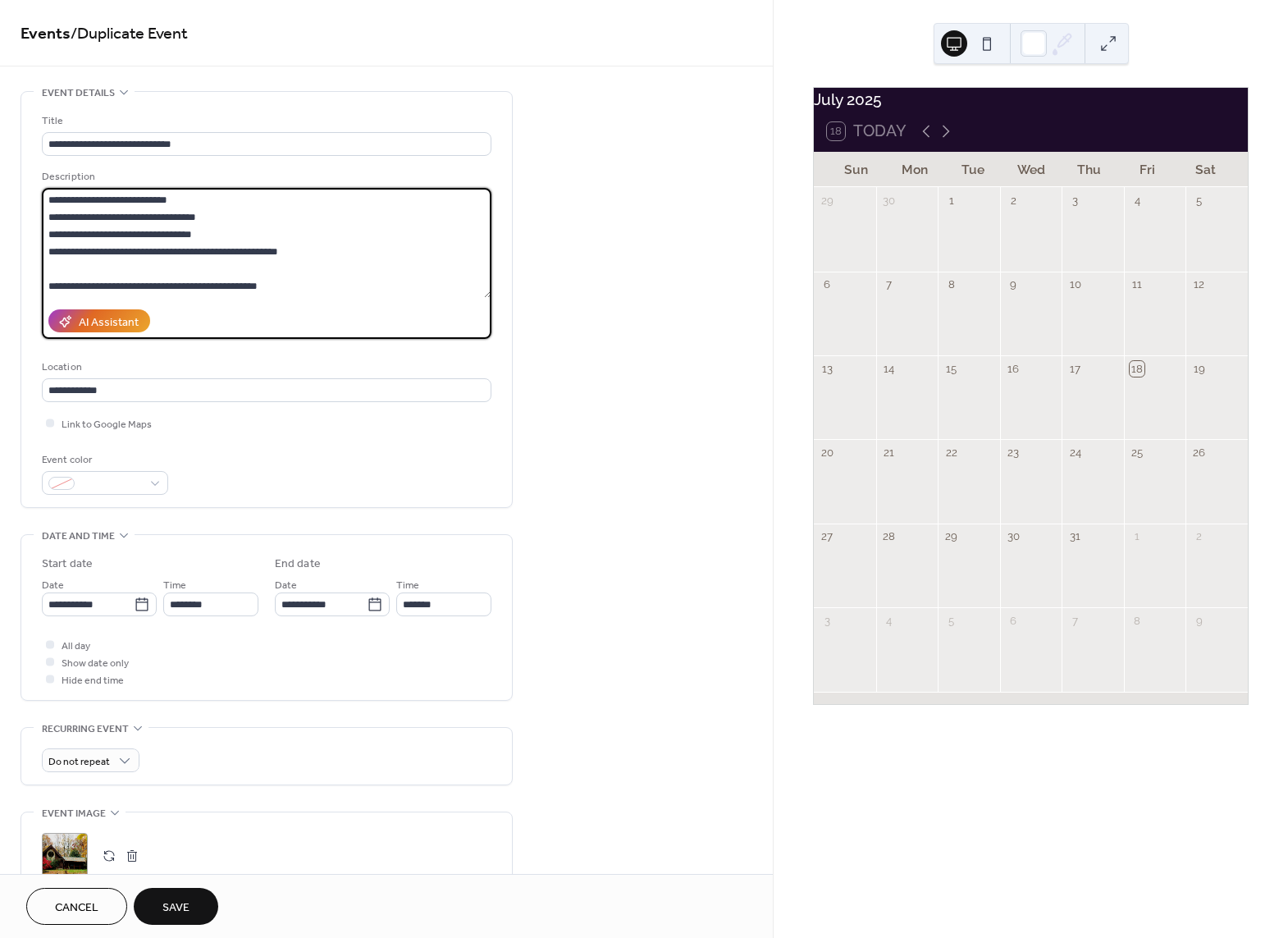 drag, startPoint x: 48, startPoint y: 203, endPoint x: 452, endPoint y: 380, distance: 441.0726 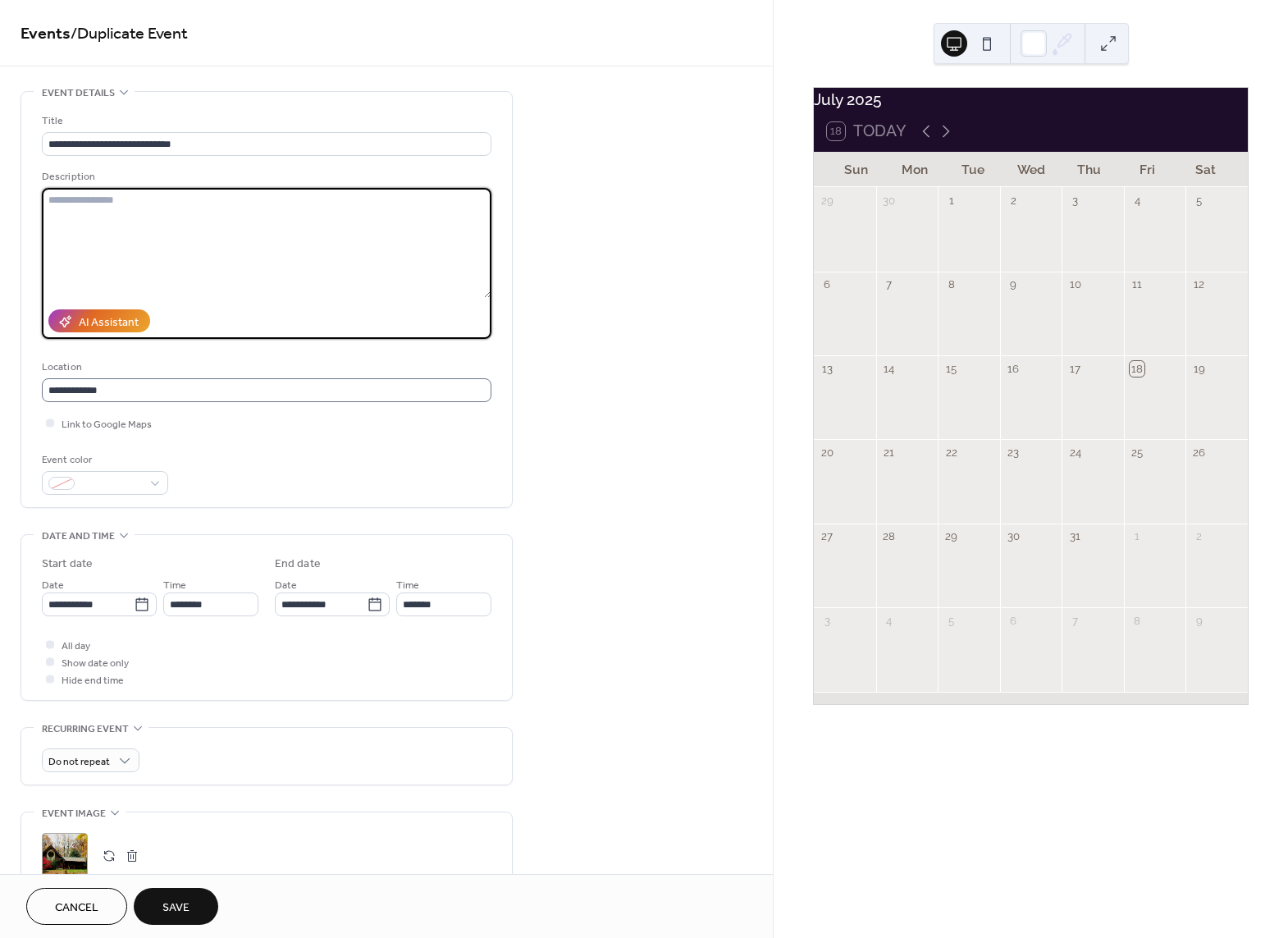 scroll, scrollTop: 0, scrollLeft: 0, axis: both 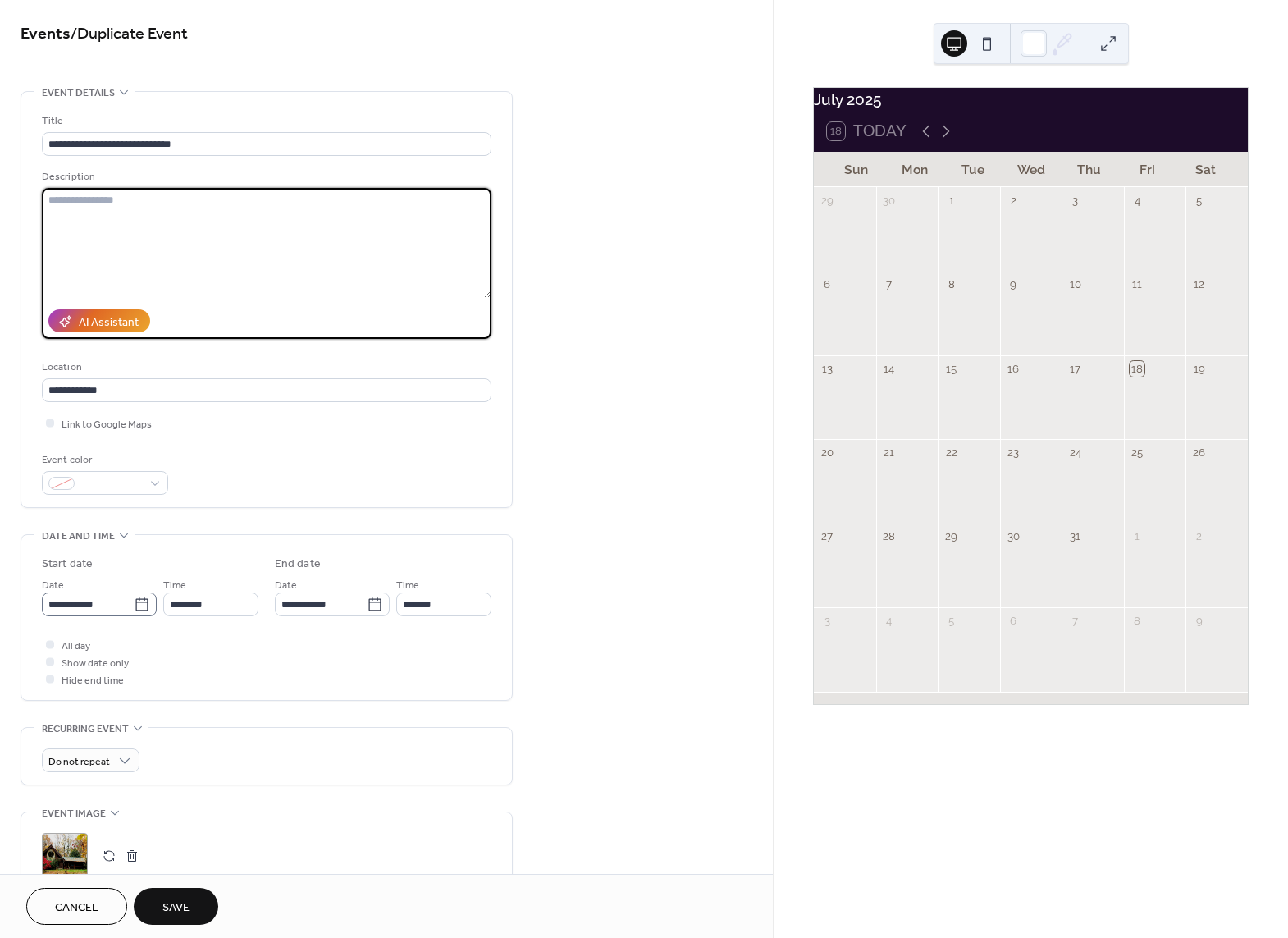 type 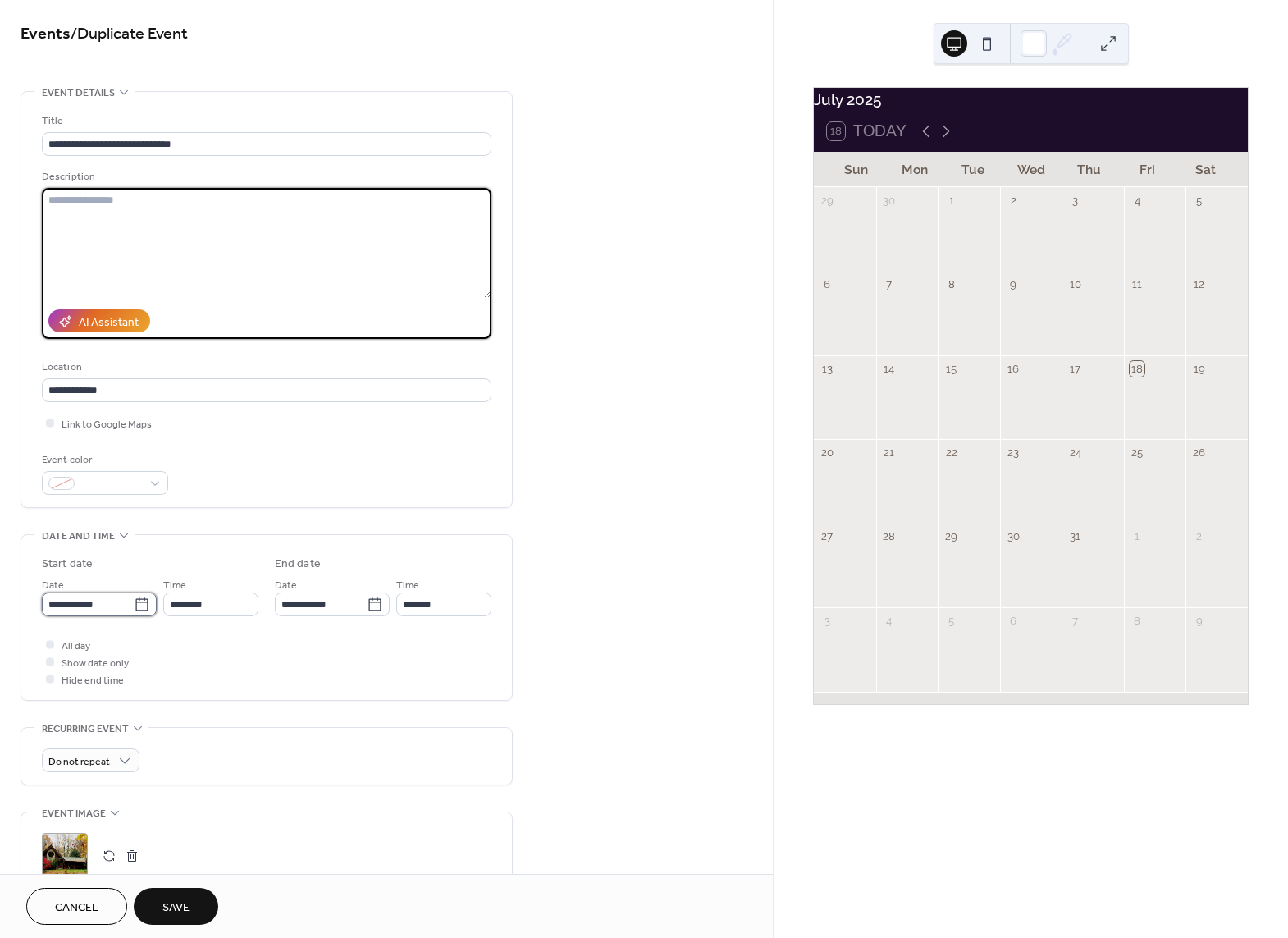 click on "**********" at bounding box center (88, 604) 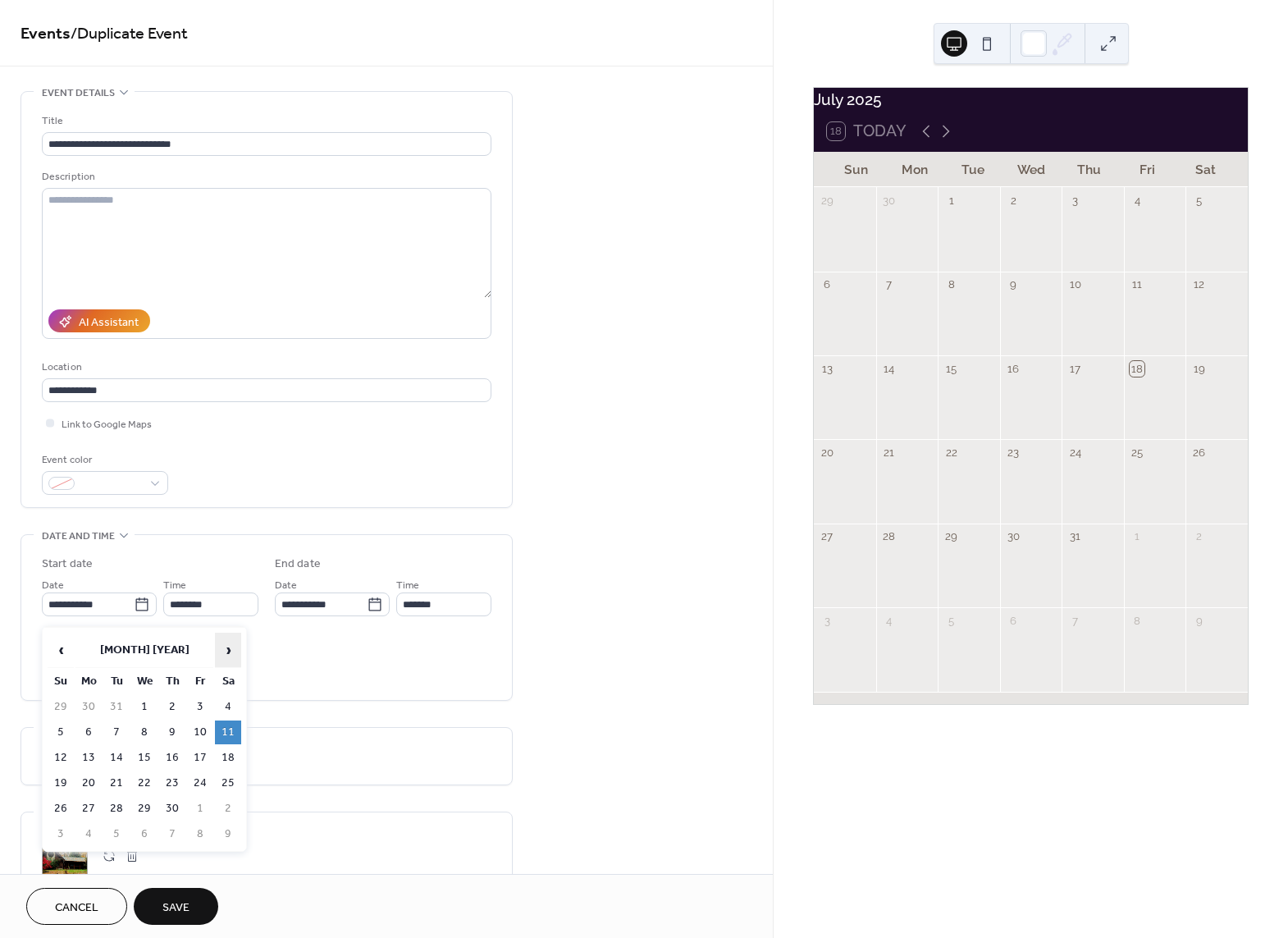 click on "›" at bounding box center [228, 650] 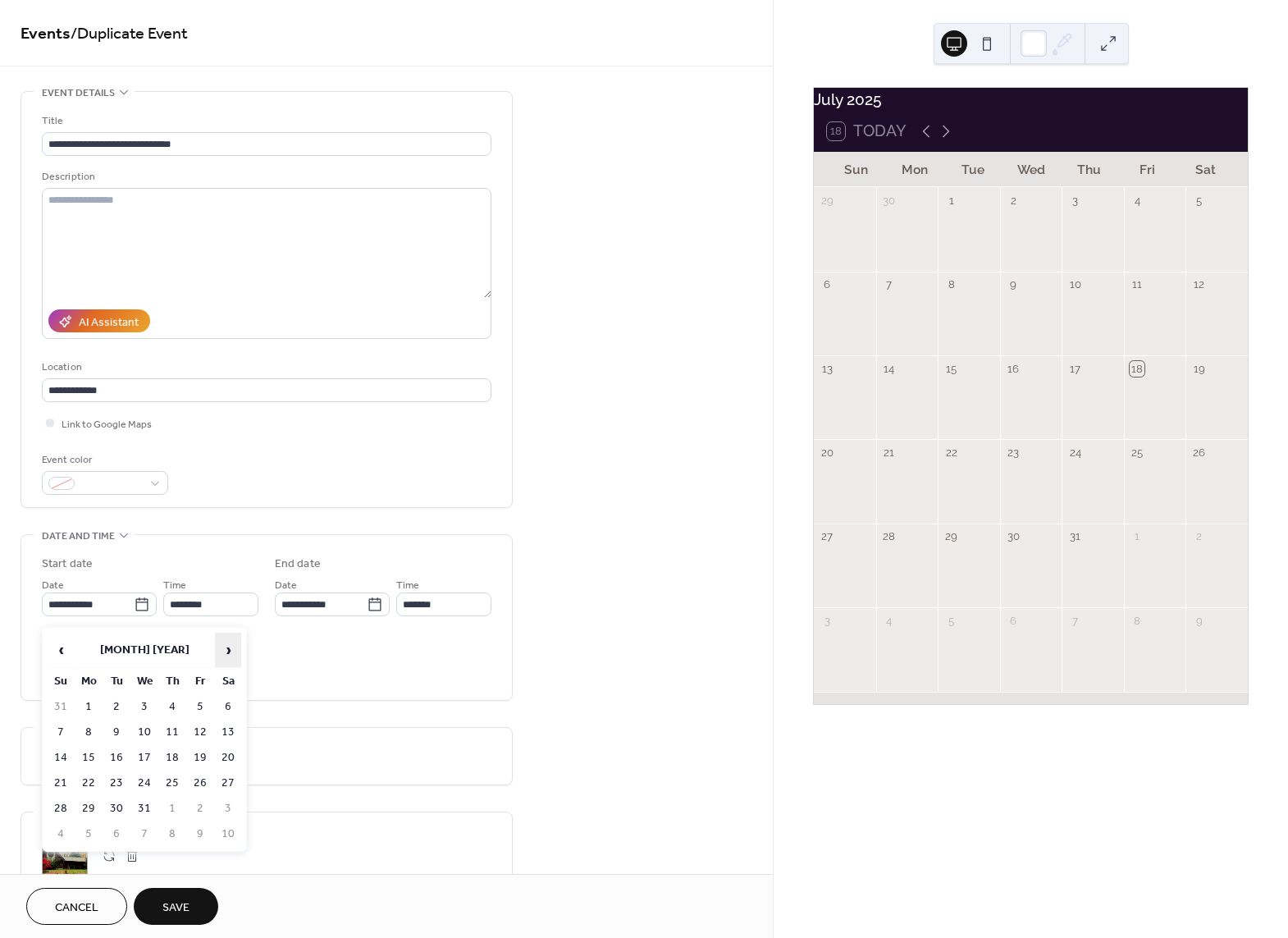 click on "›" at bounding box center [228, 650] 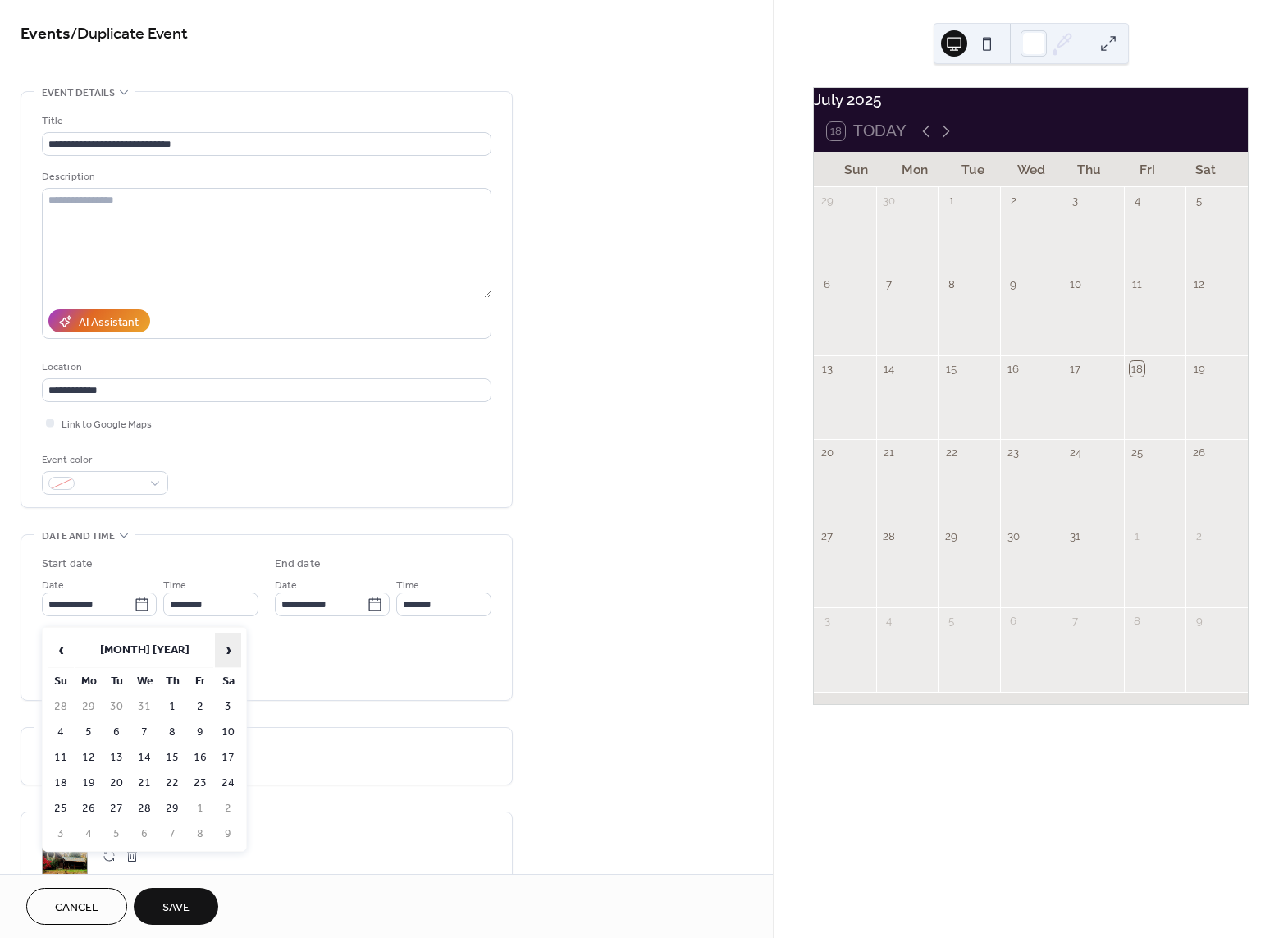 click on "›" at bounding box center [228, 650] 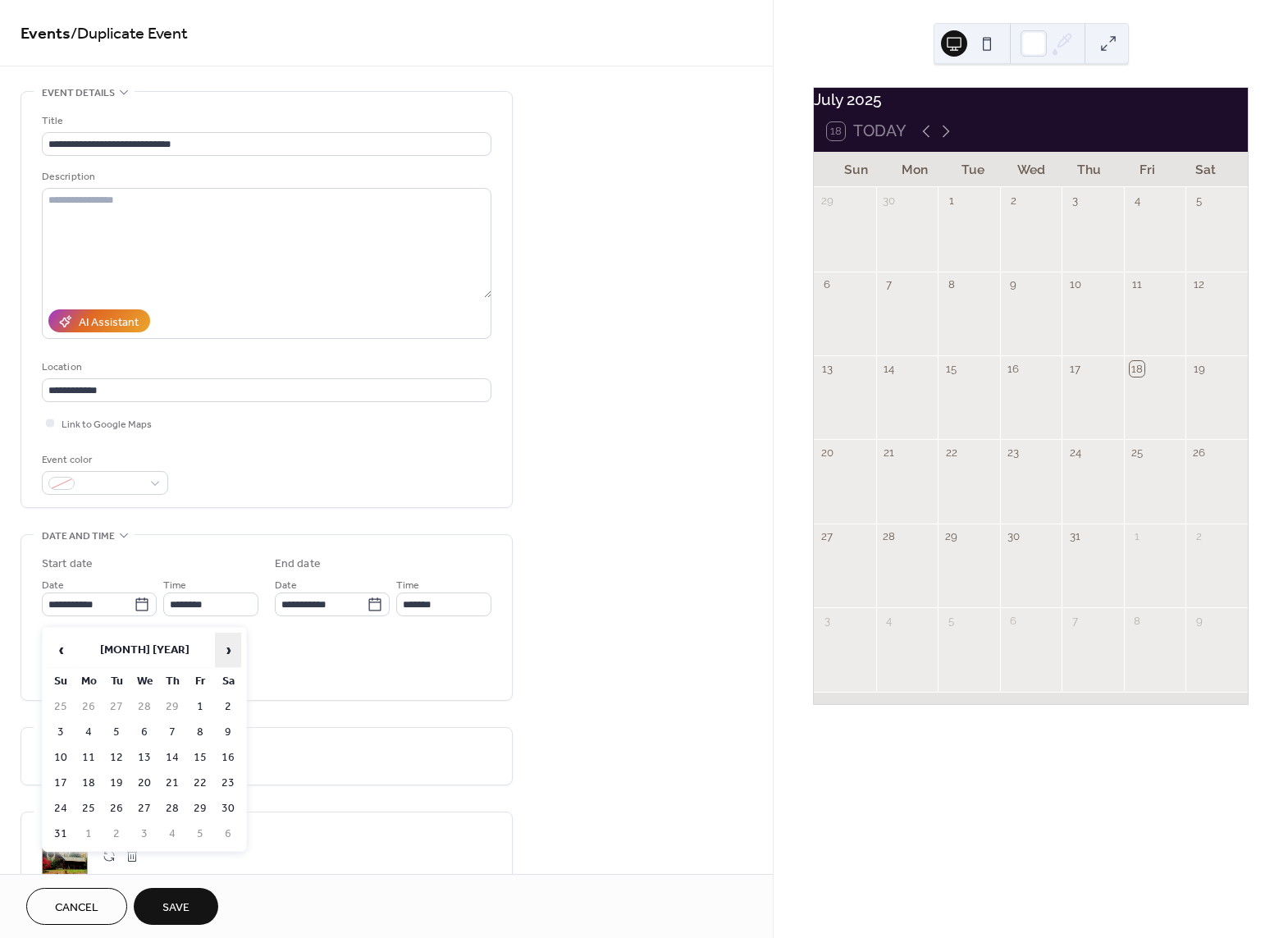 click on "›" at bounding box center [228, 650] 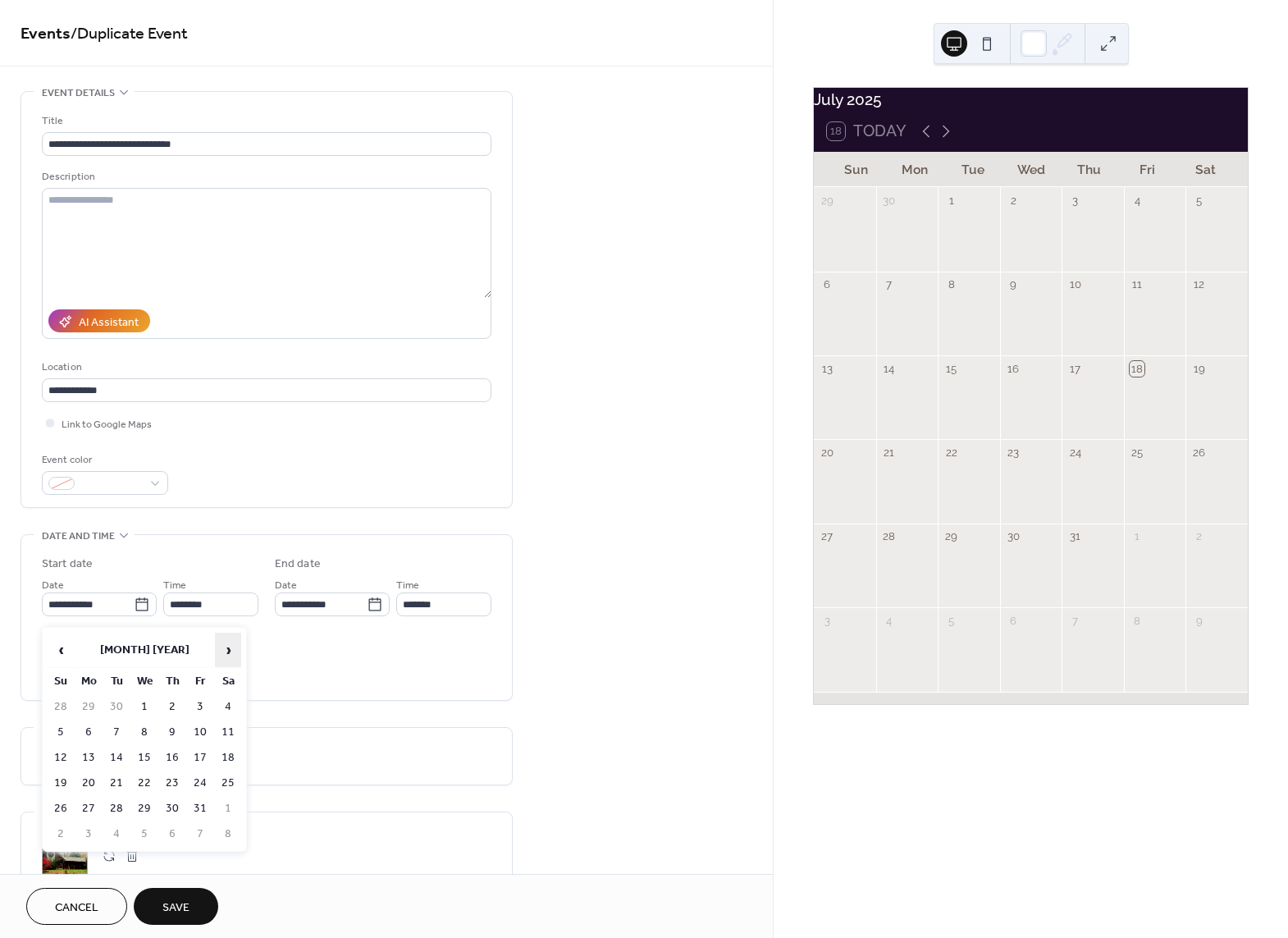click on "›" at bounding box center [228, 650] 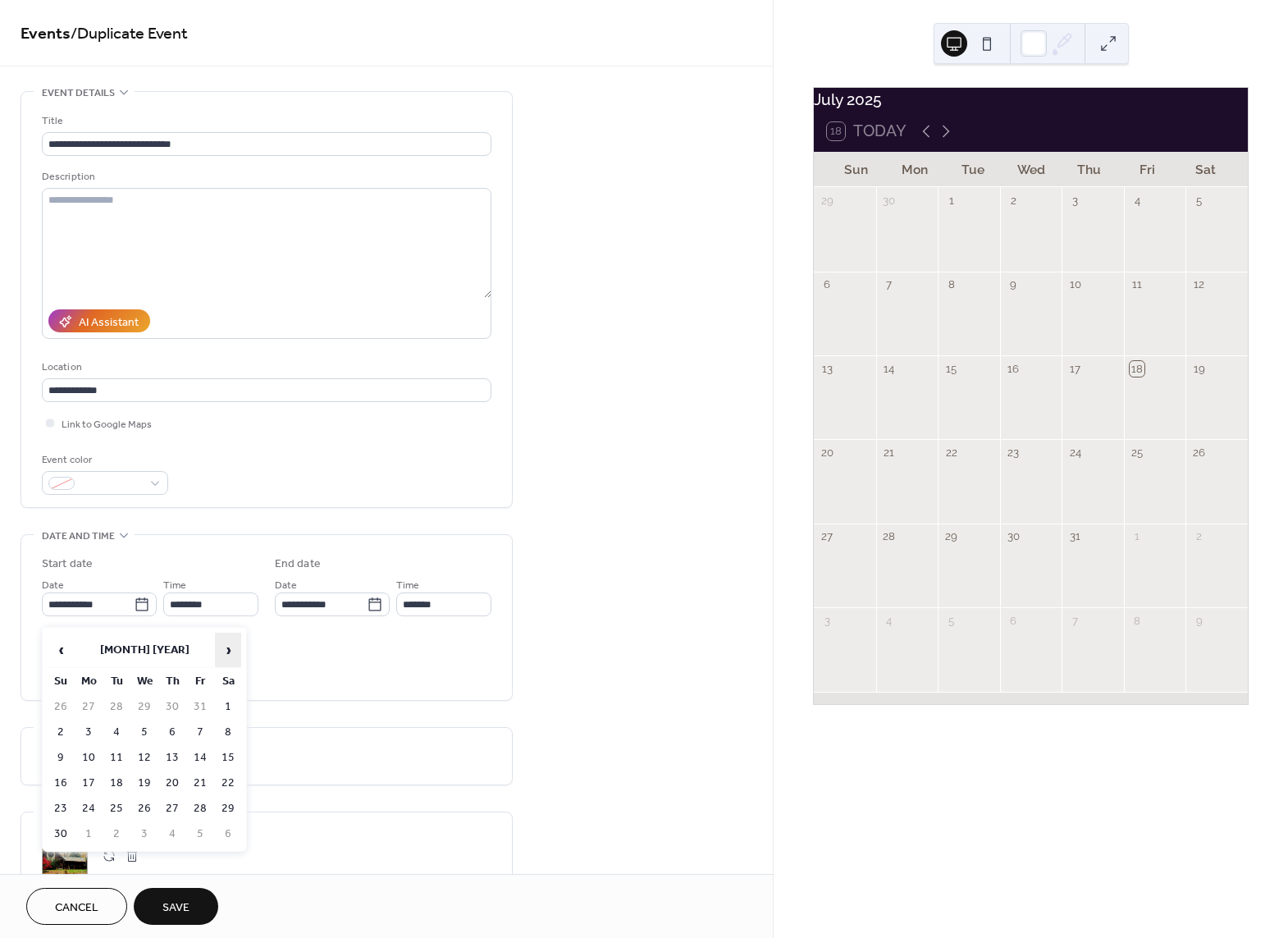 click on "›" at bounding box center [228, 650] 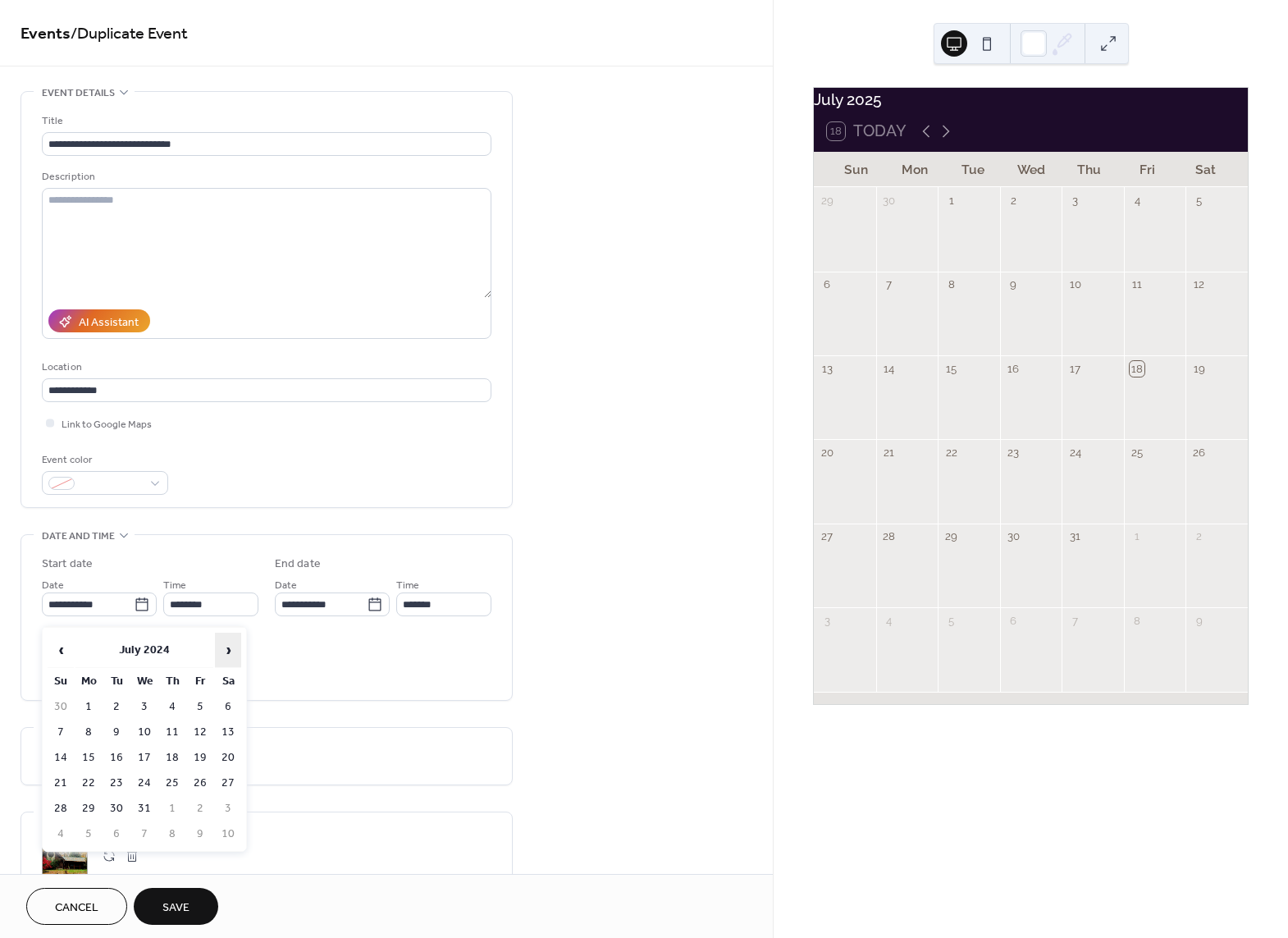 click on "›" at bounding box center [228, 650] 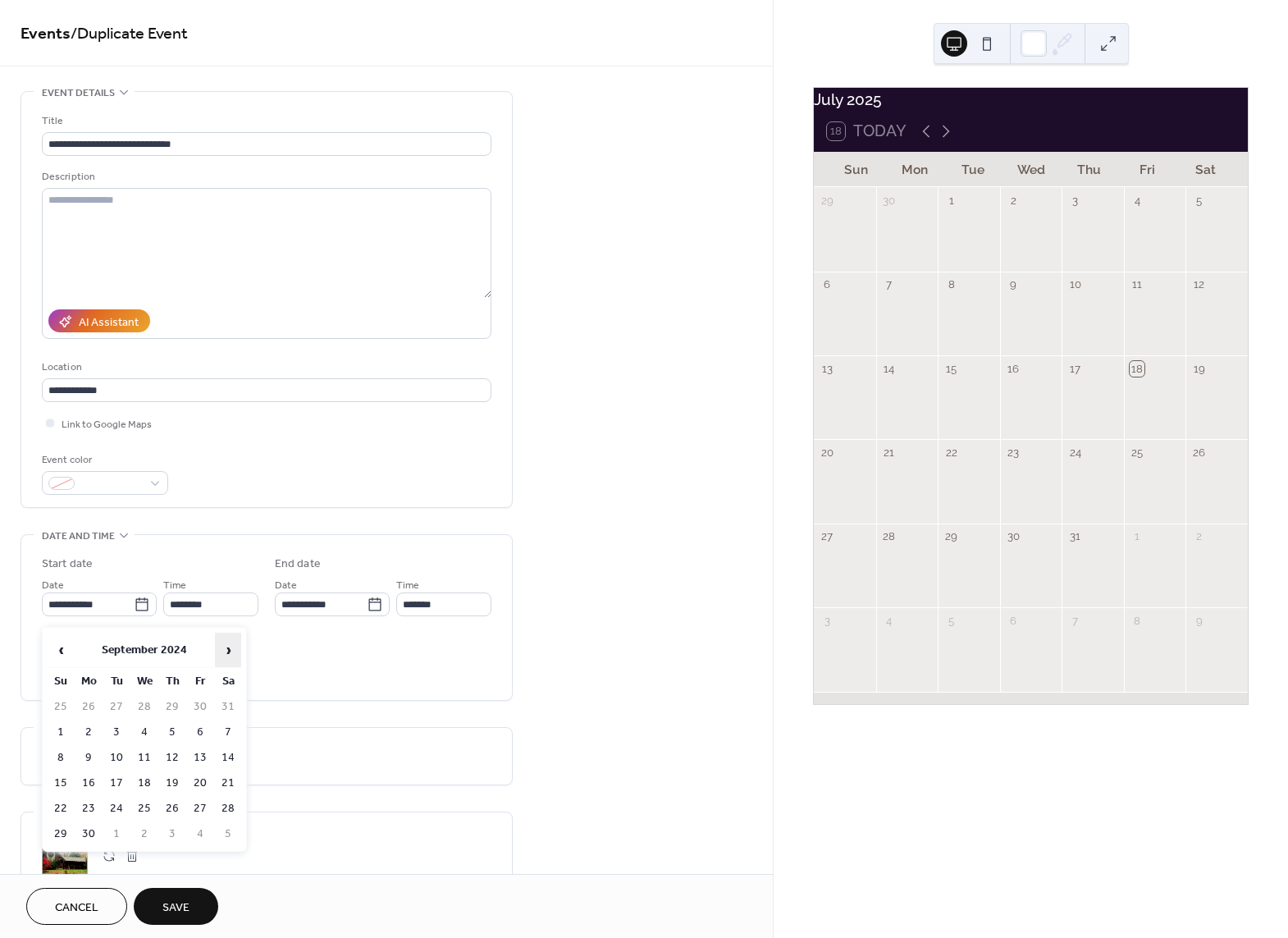 click on "›" at bounding box center (228, 650) 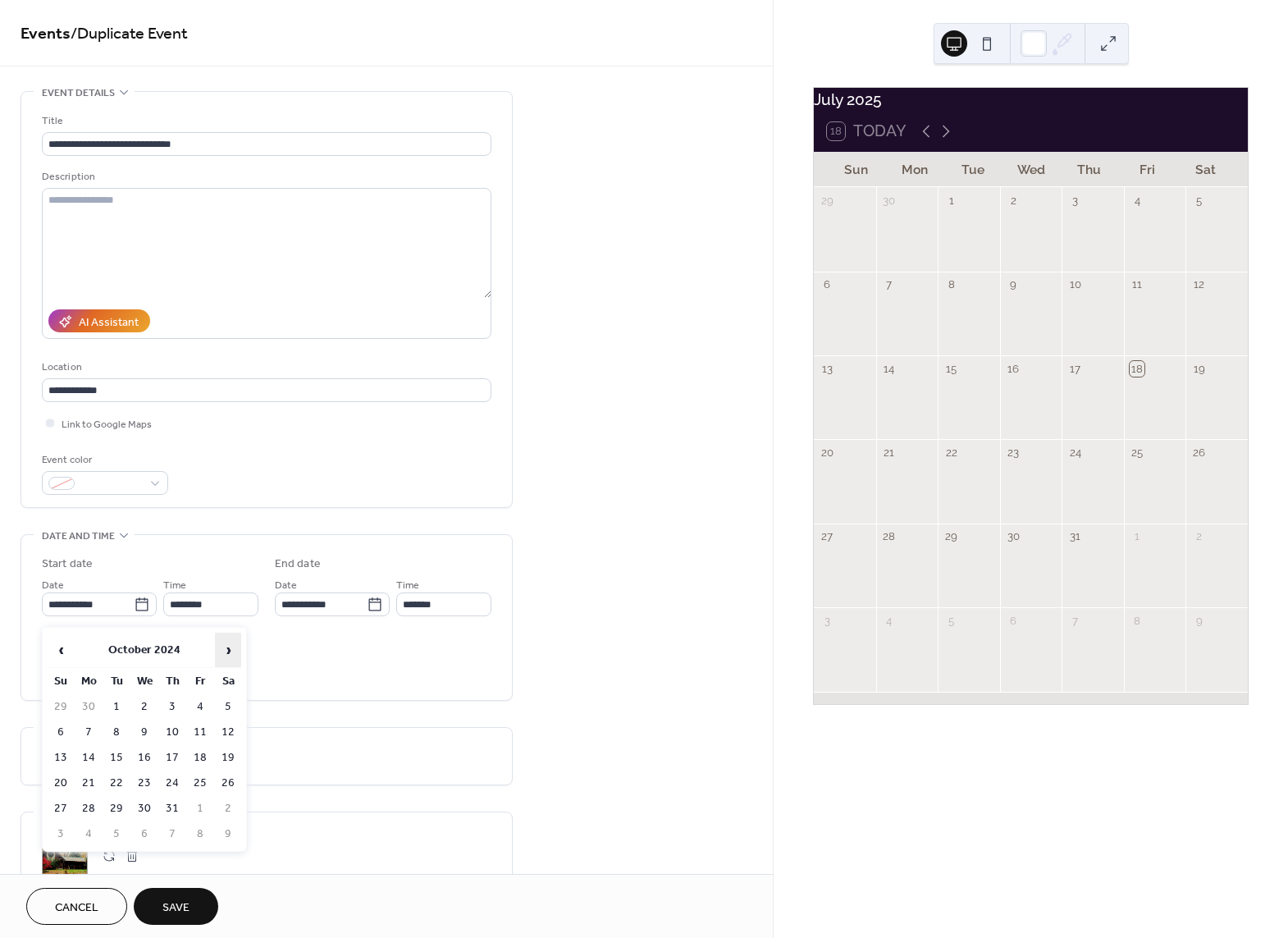 click on "›" at bounding box center [228, 650] 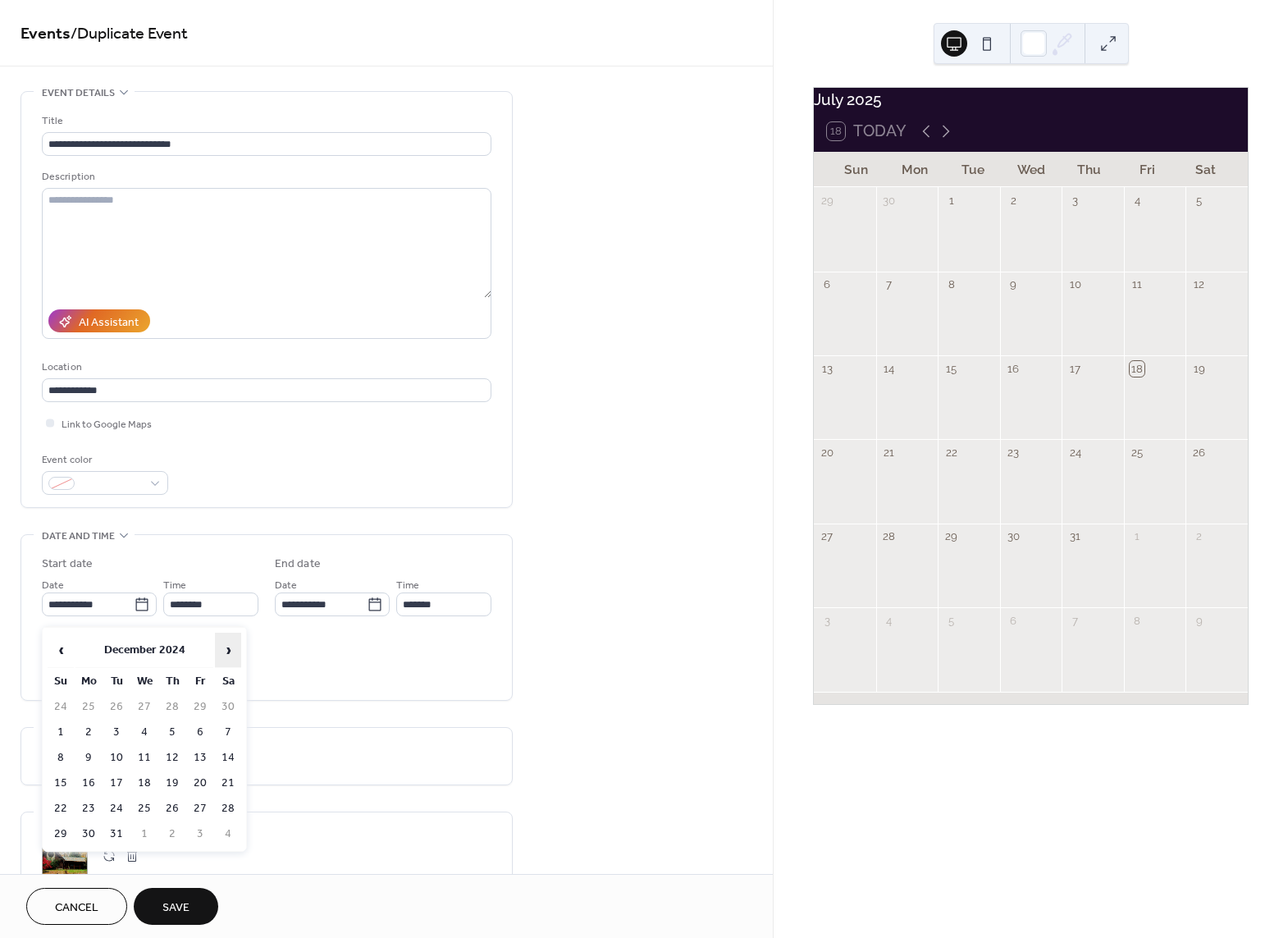 click on "›" at bounding box center (228, 650) 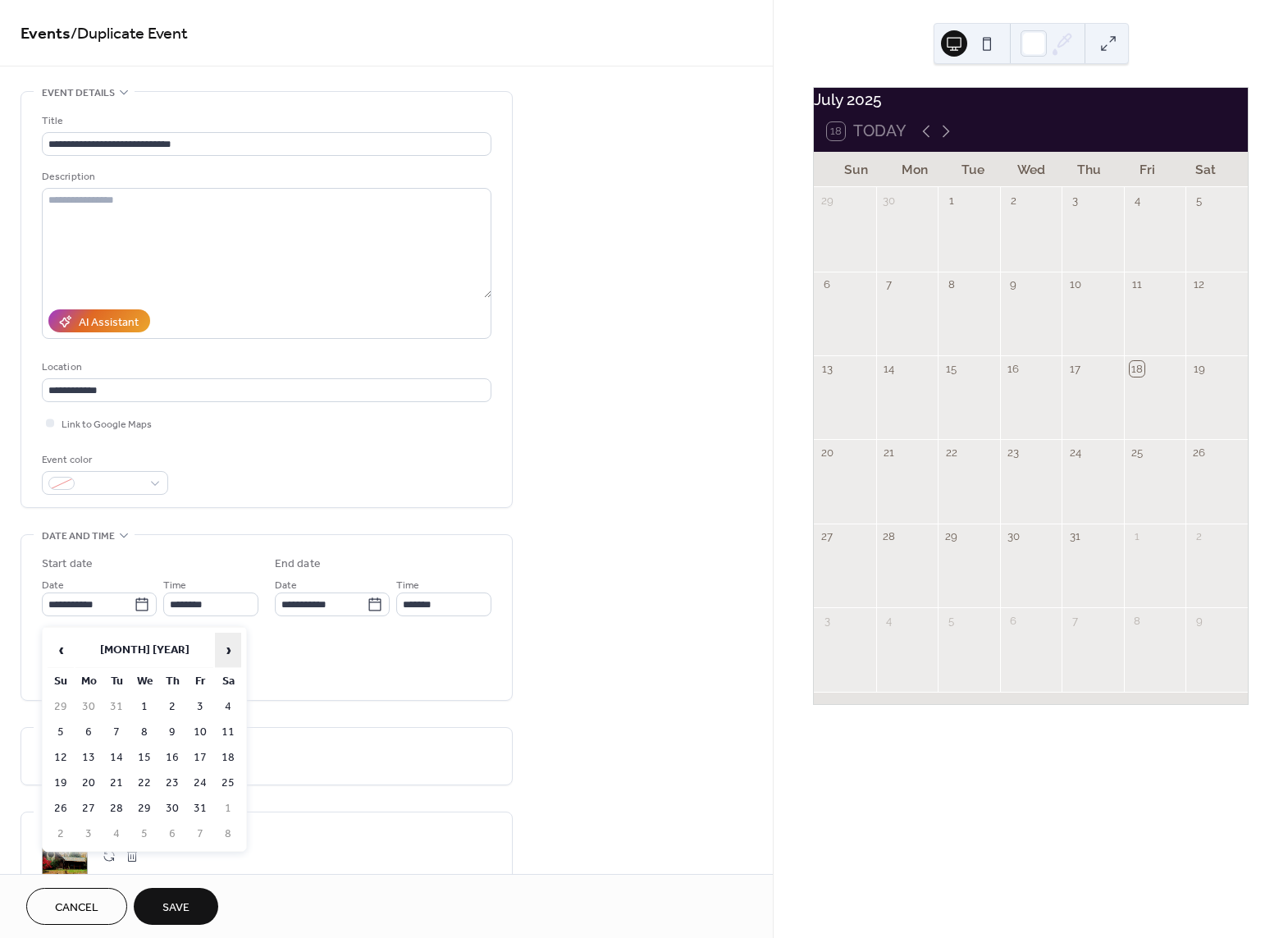 click on "›" at bounding box center [228, 650] 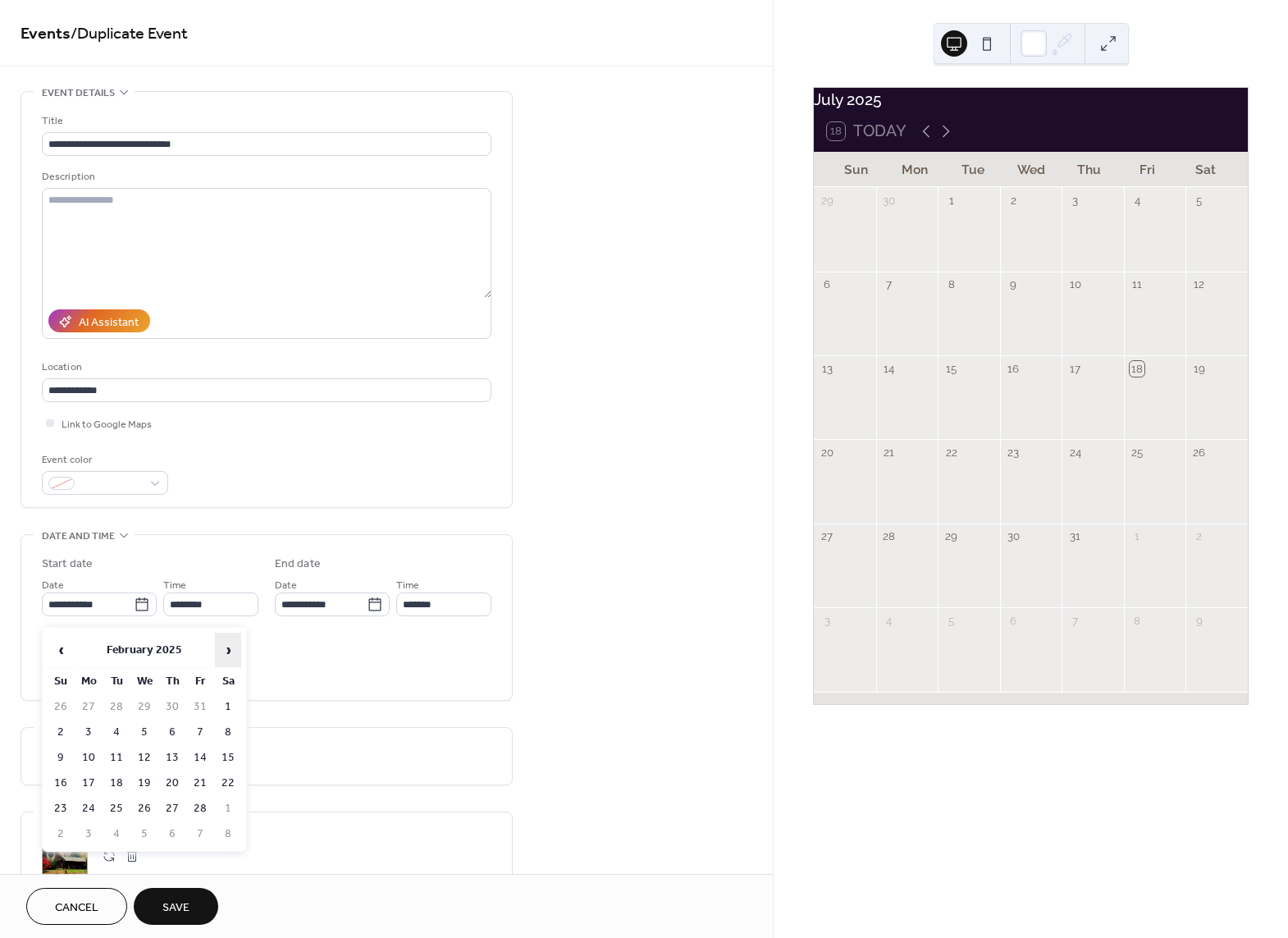 click on "›" at bounding box center [228, 650] 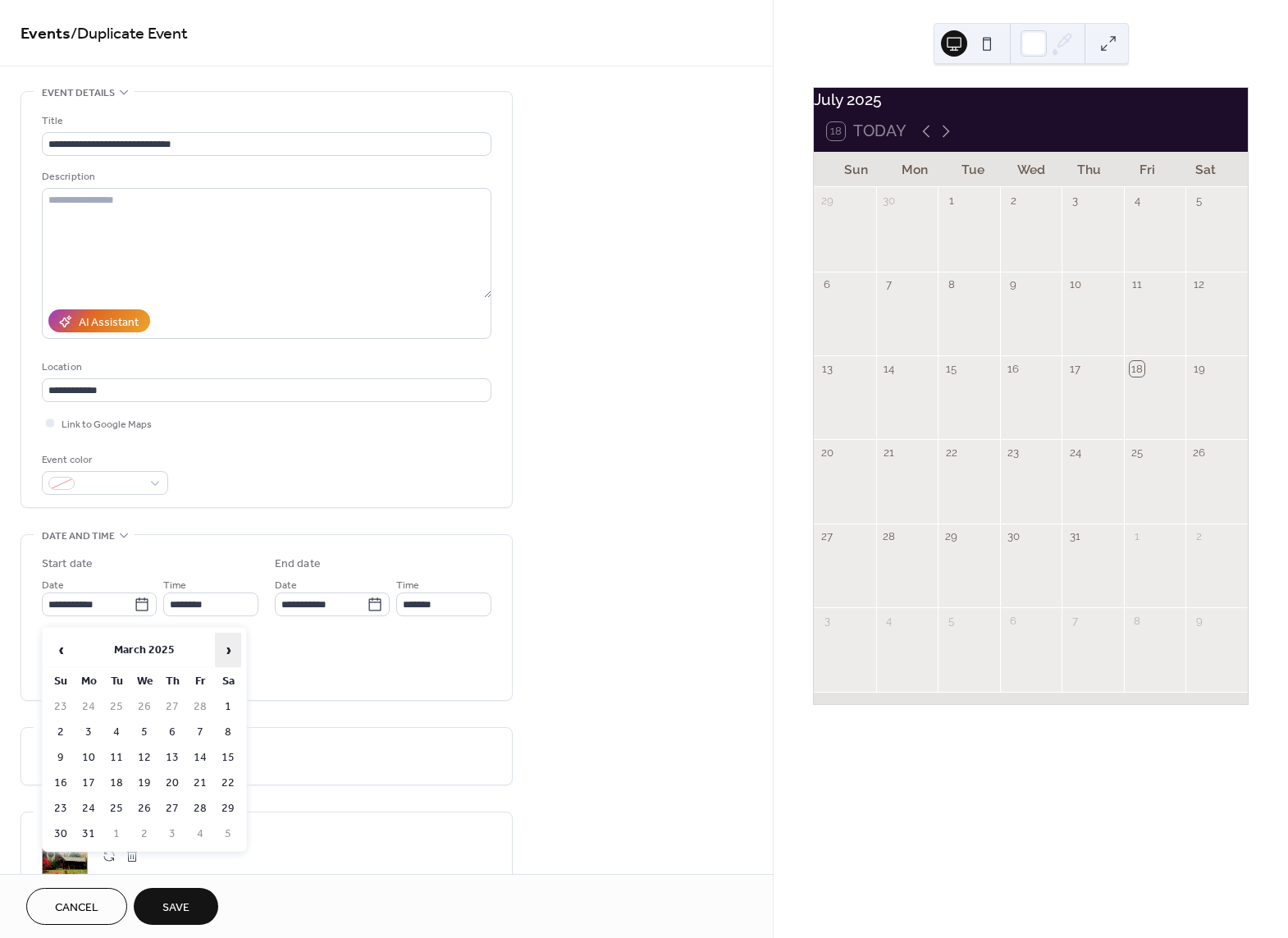 click on "›" at bounding box center [228, 650] 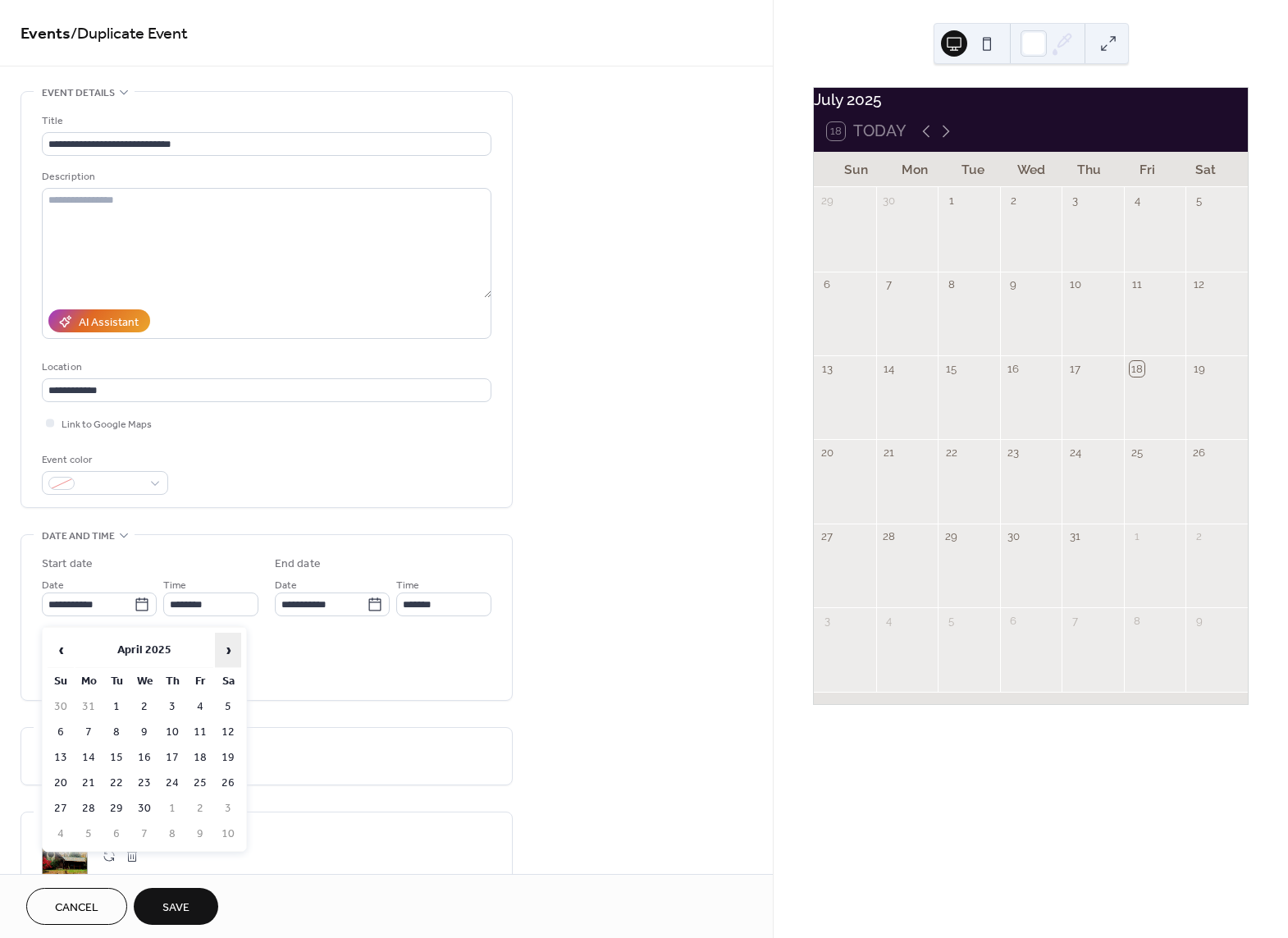 click on "›" at bounding box center [228, 650] 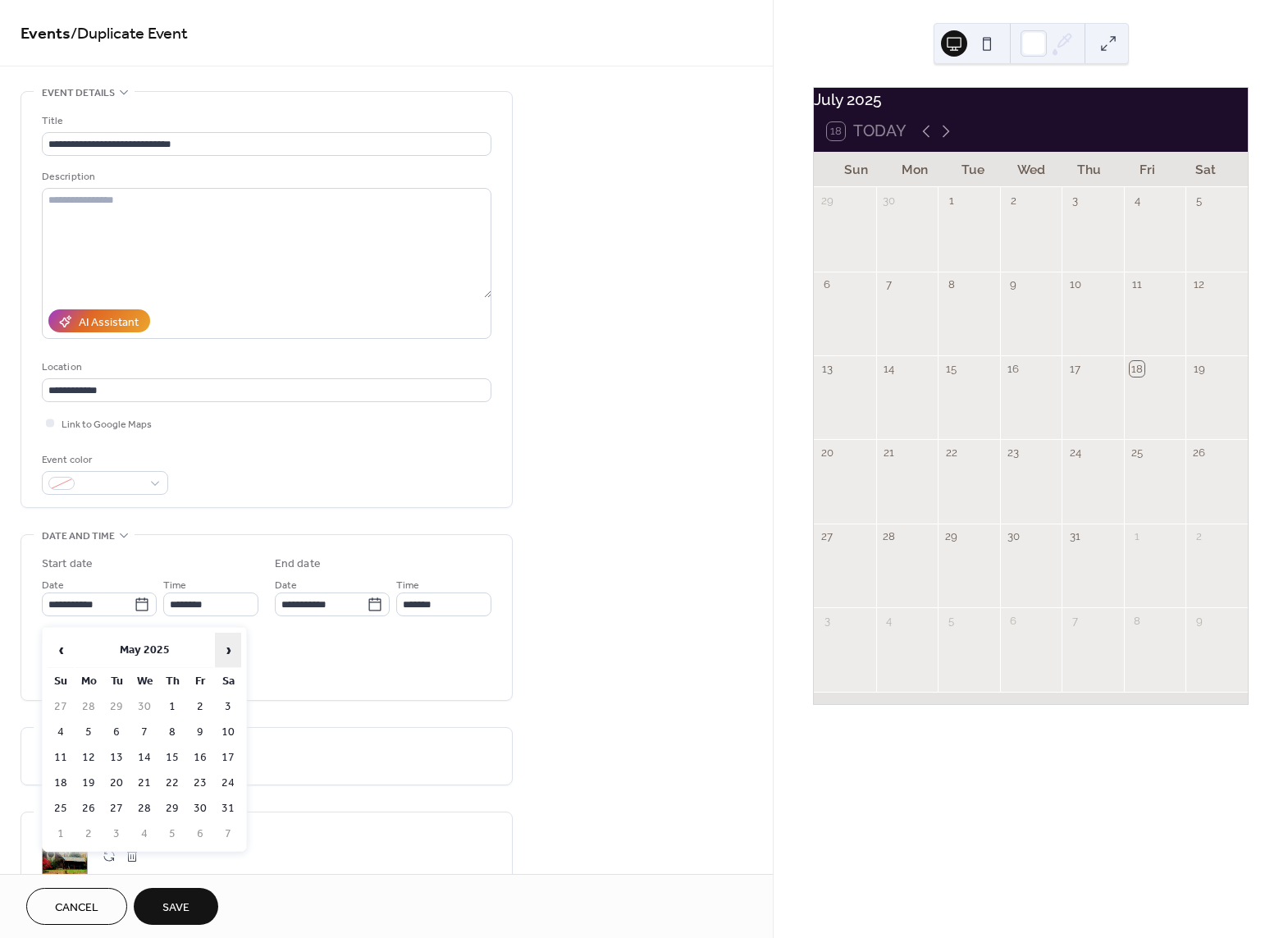 click on "›" at bounding box center [228, 650] 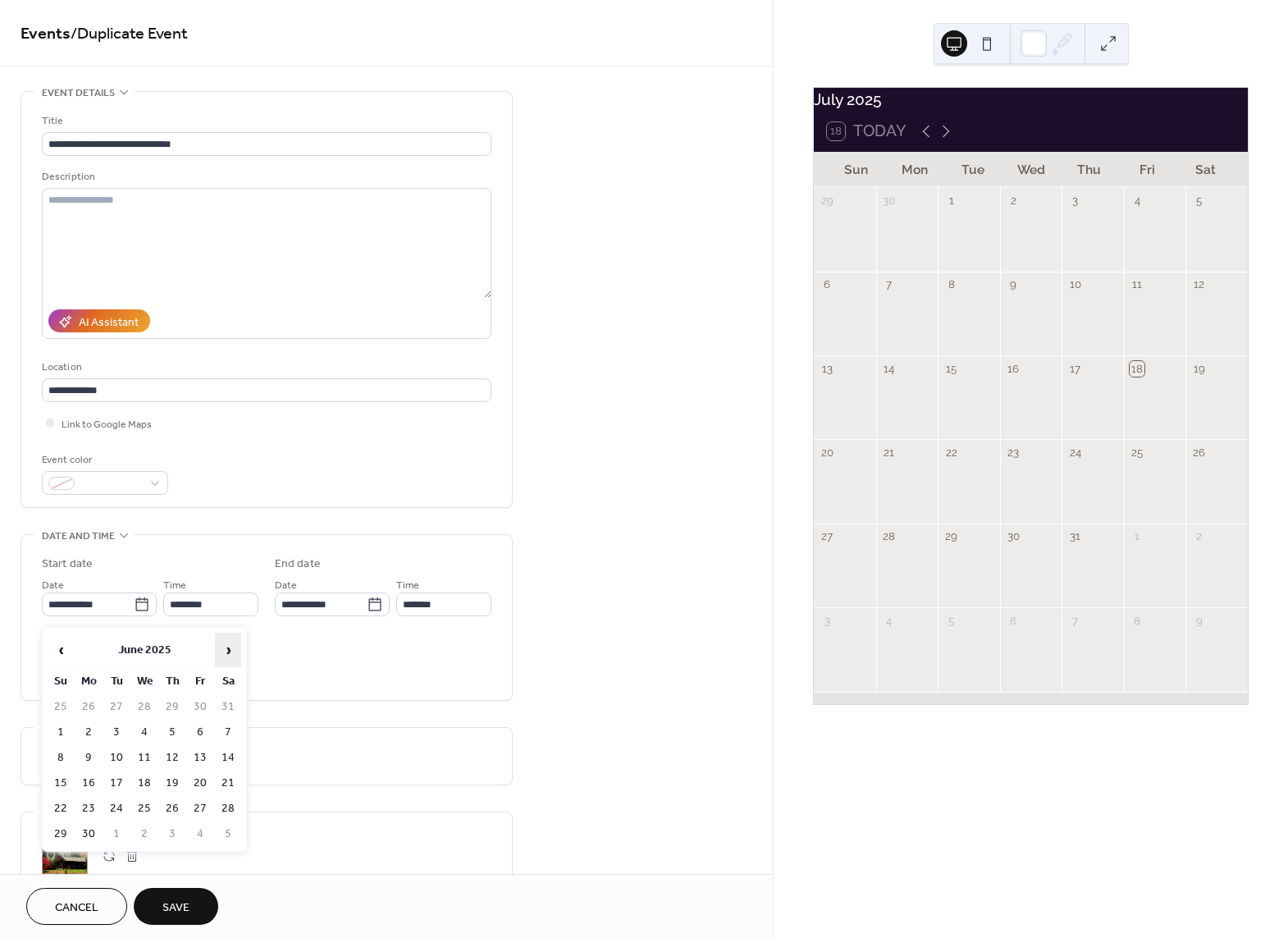 click on "›" at bounding box center [228, 650] 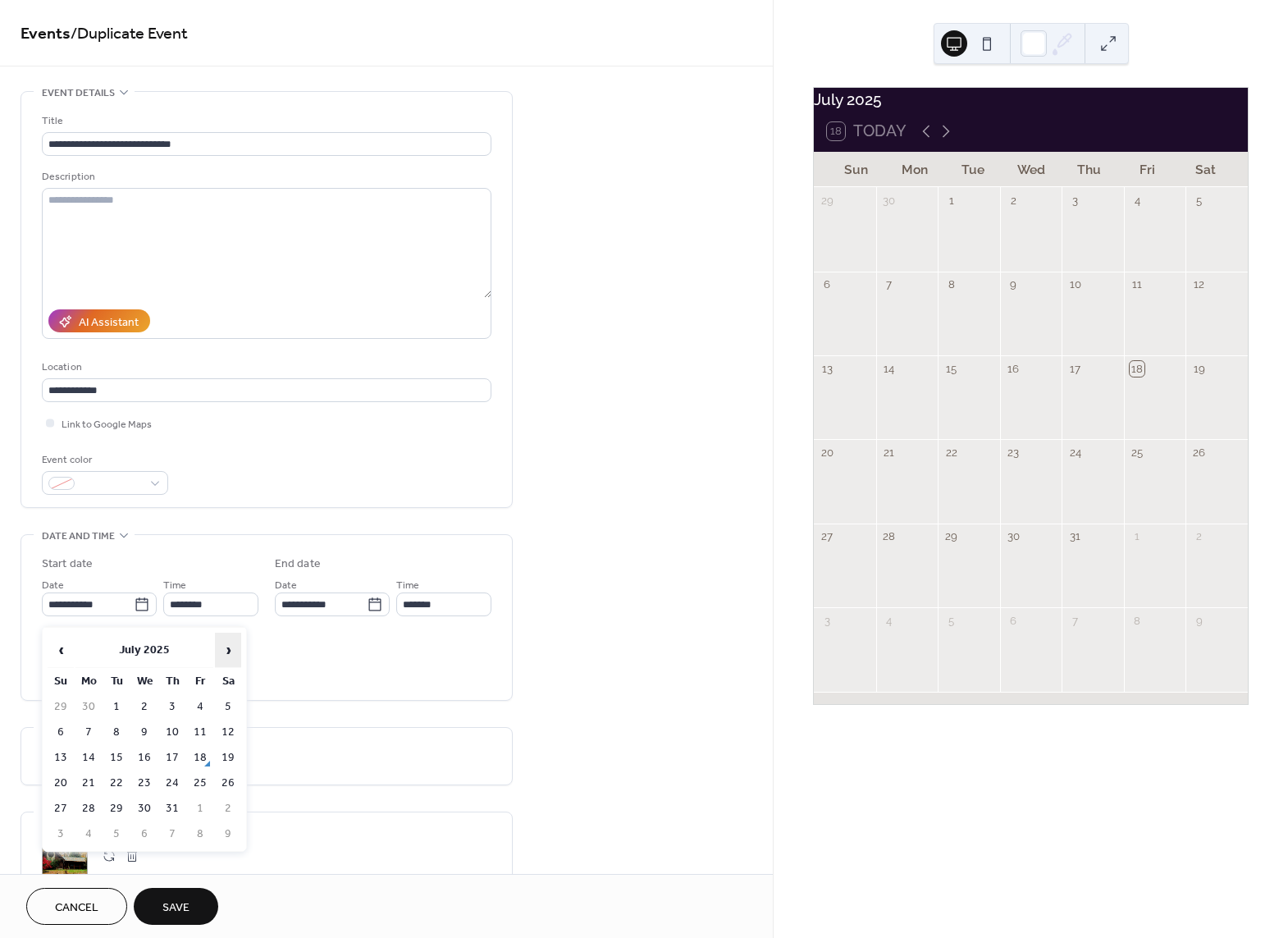 click on "›" at bounding box center [228, 650] 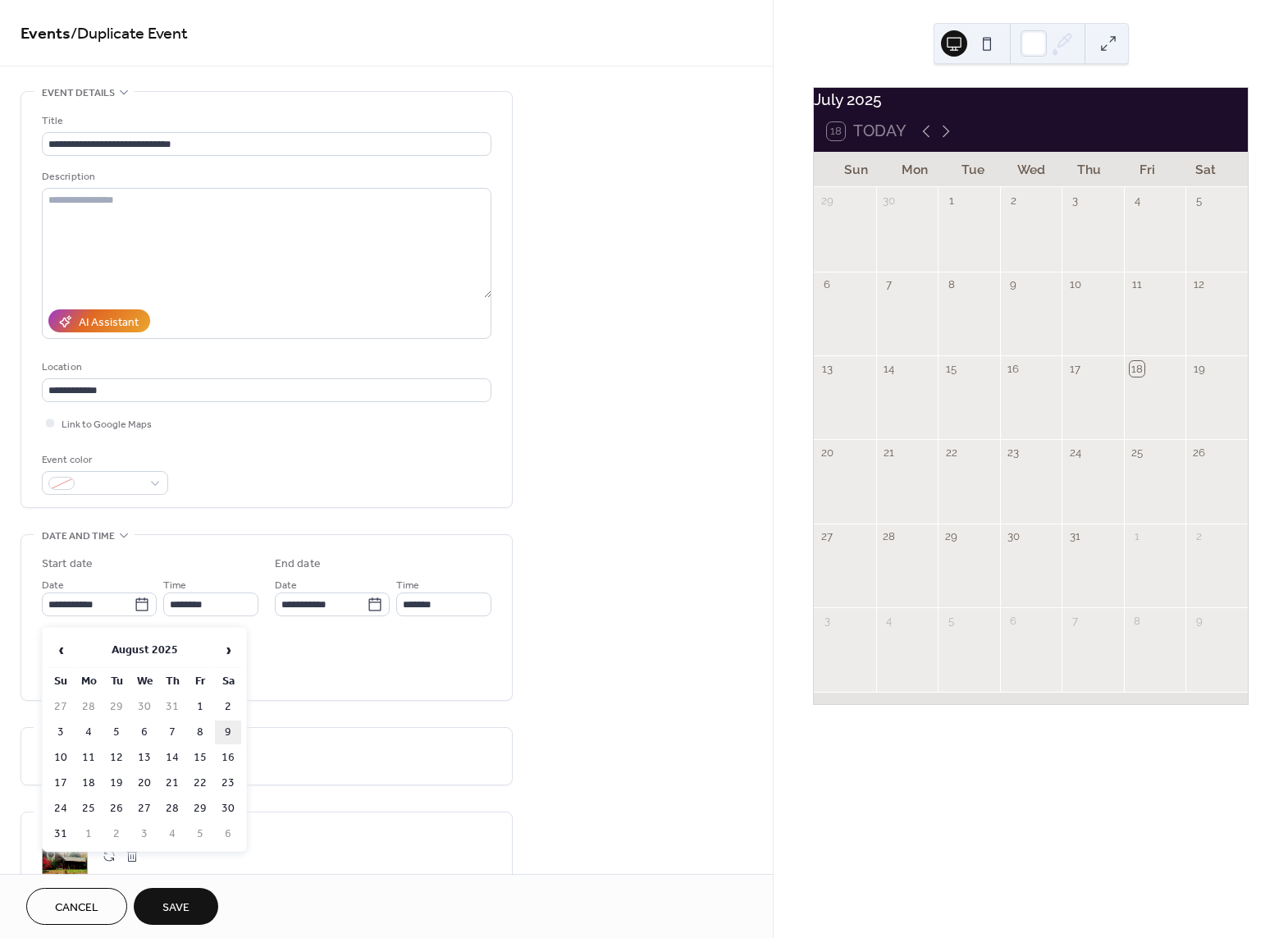 click on "9" at bounding box center [228, 732] 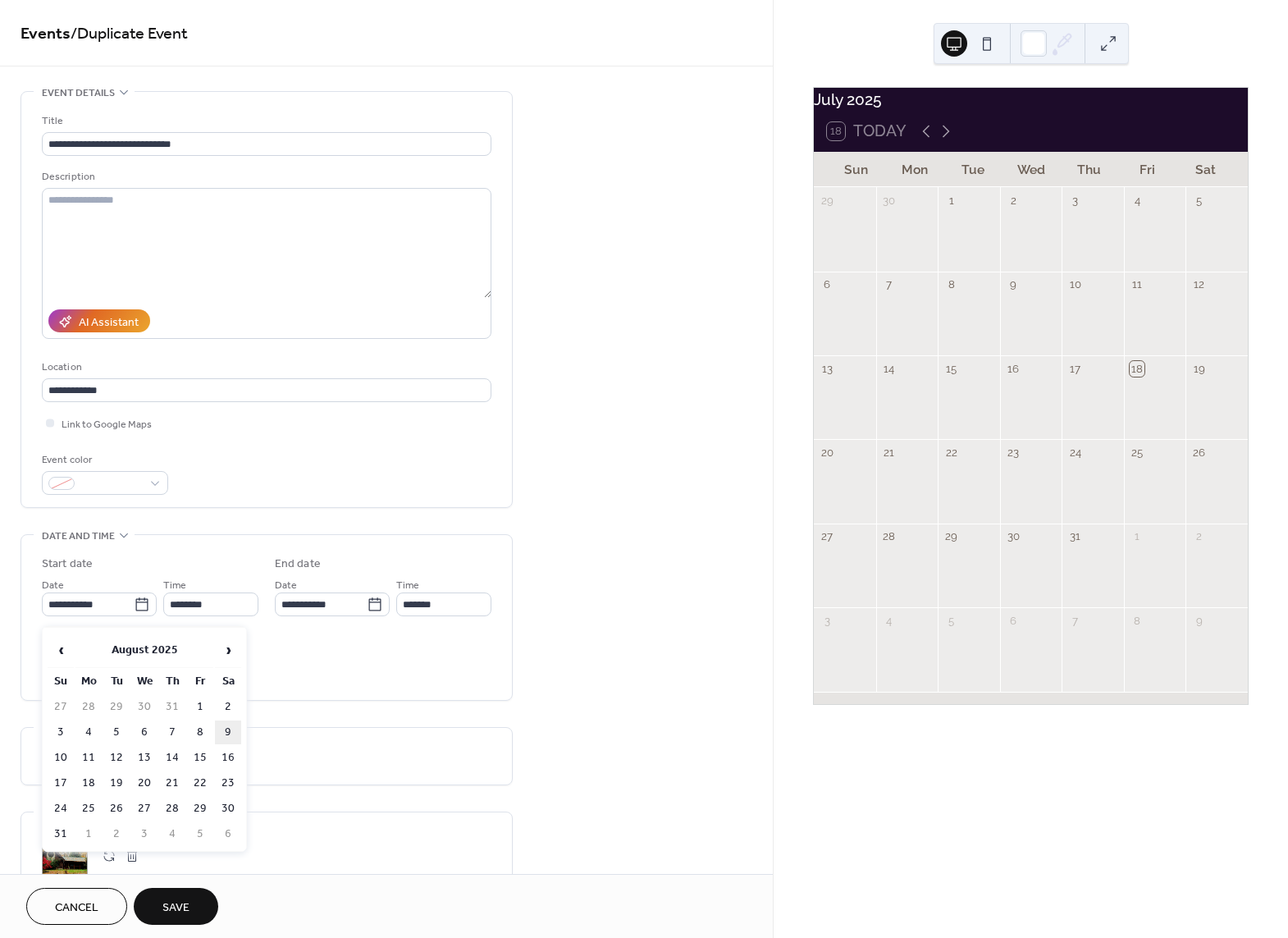 type on "**********" 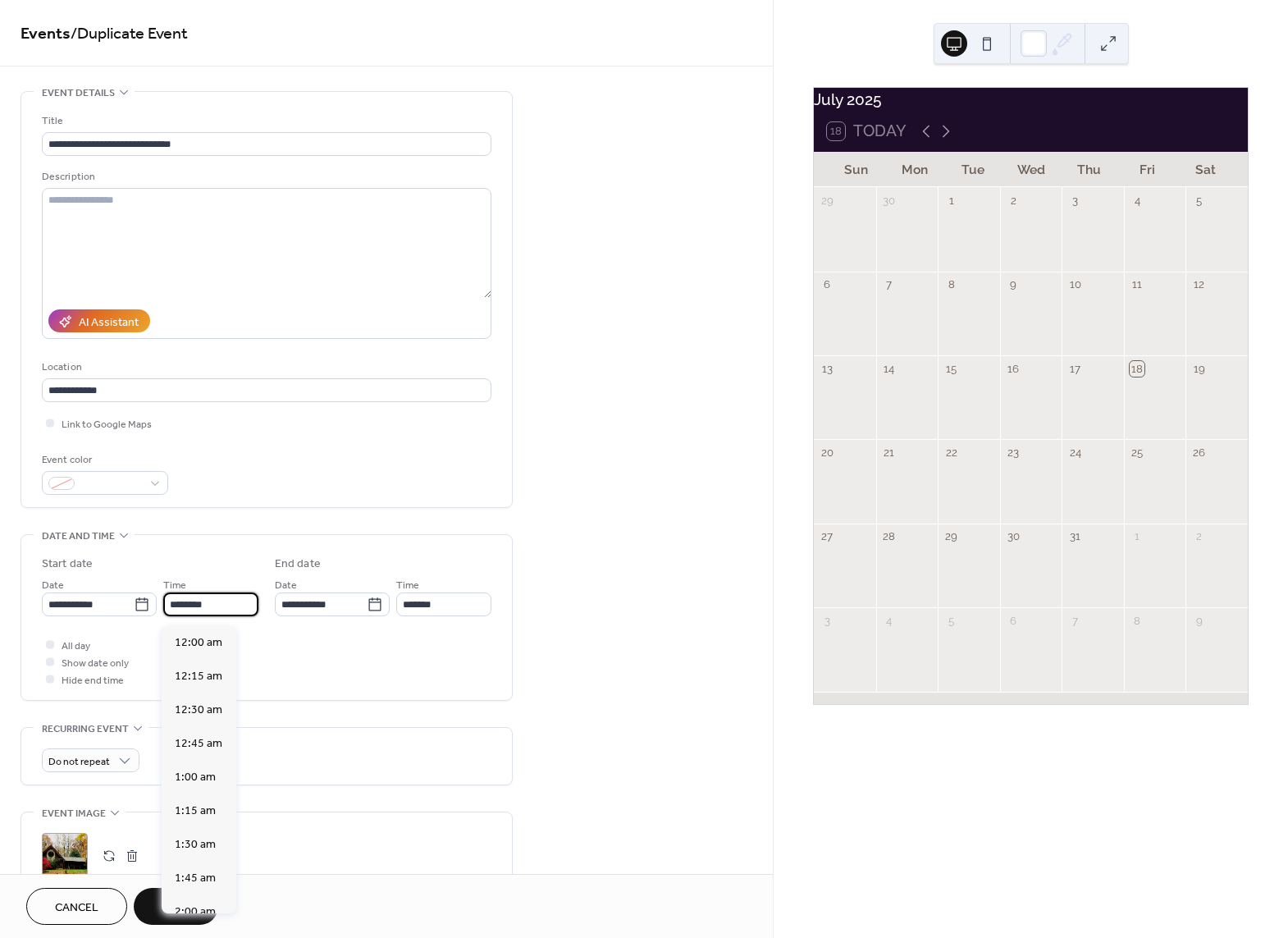 click on "********" at bounding box center [211, 604] 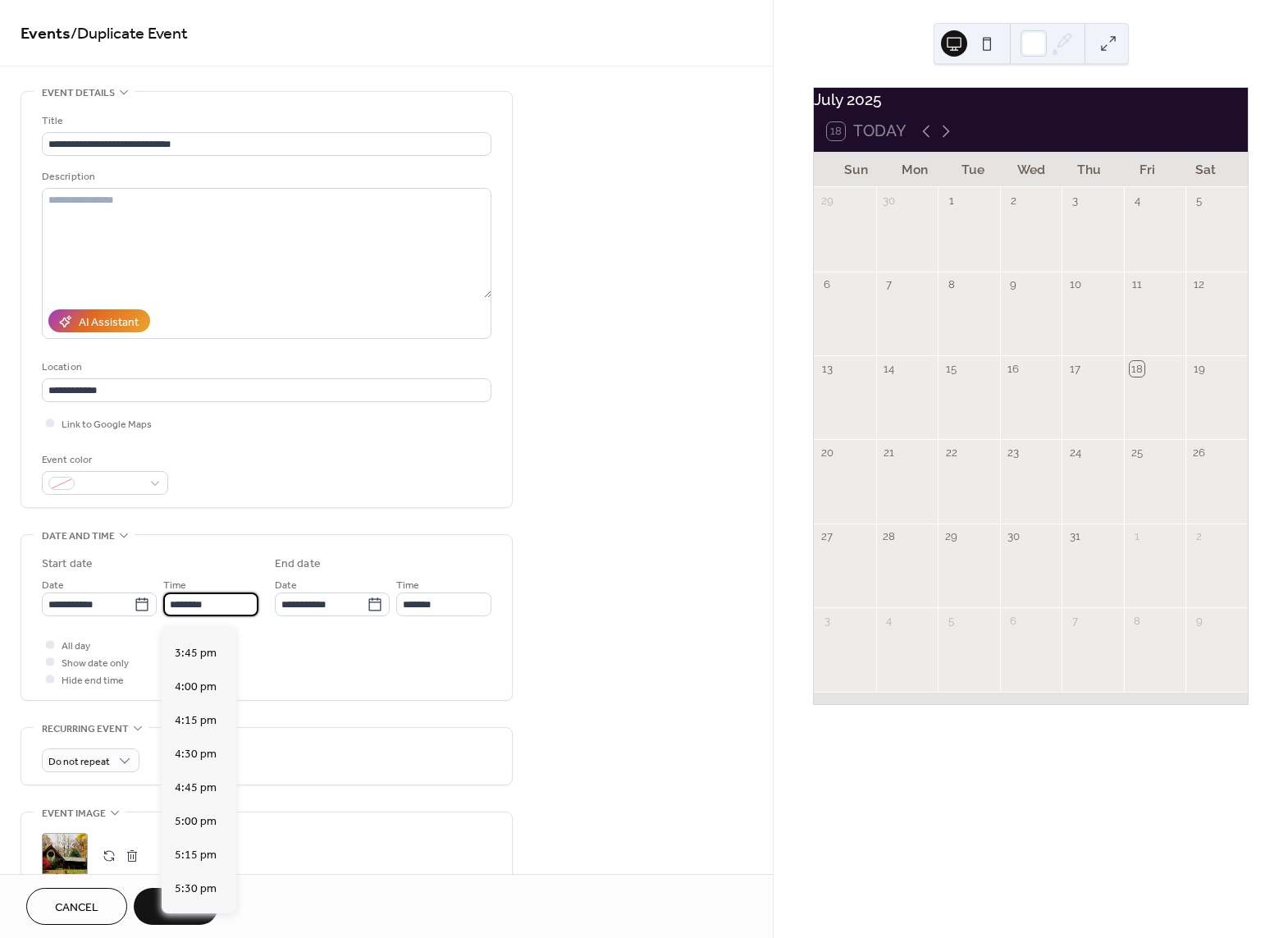 scroll, scrollTop: 2112, scrollLeft: 0, axis: vertical 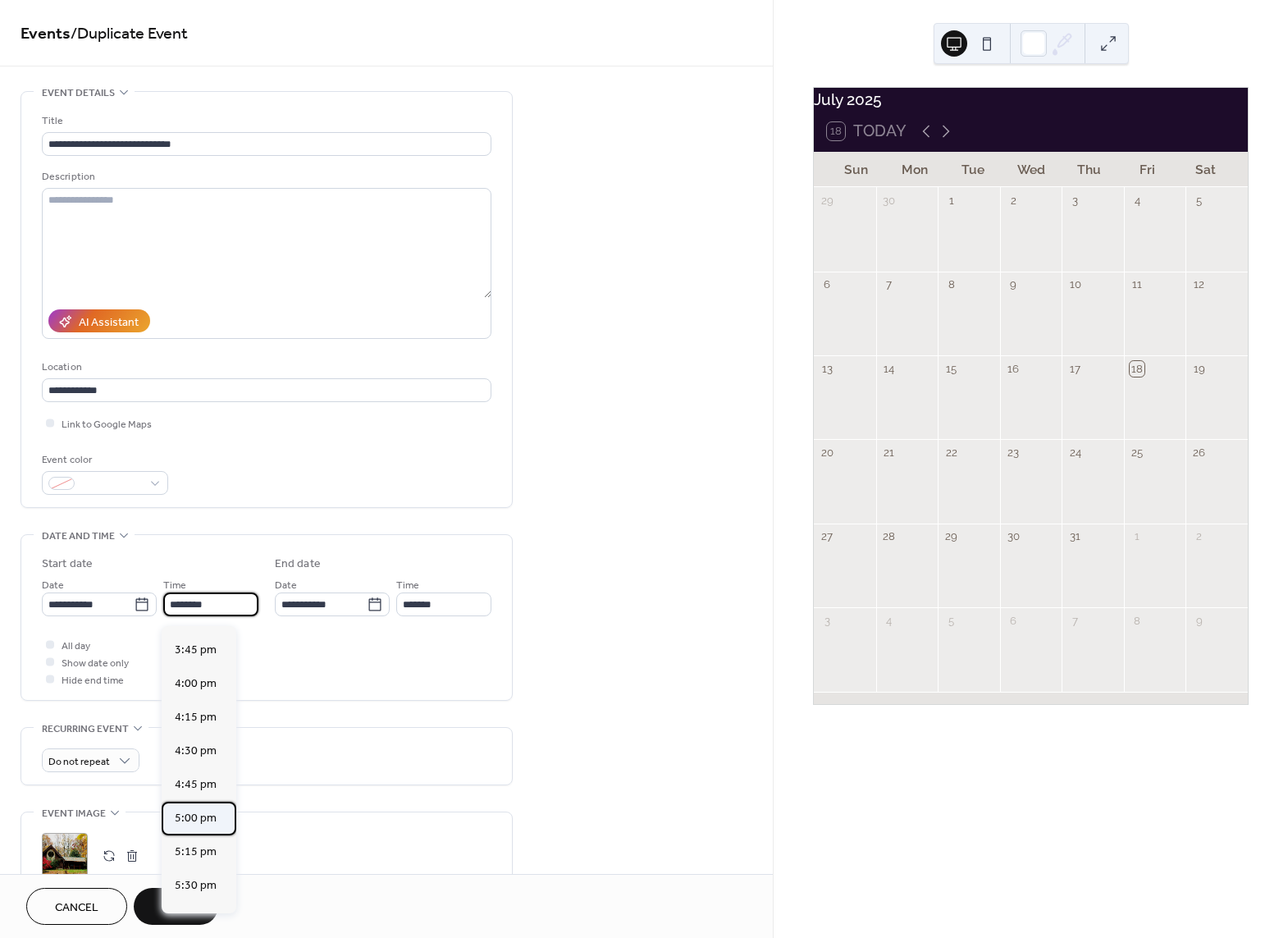 click on "5:00 pm" at bounding box center (195, 818) 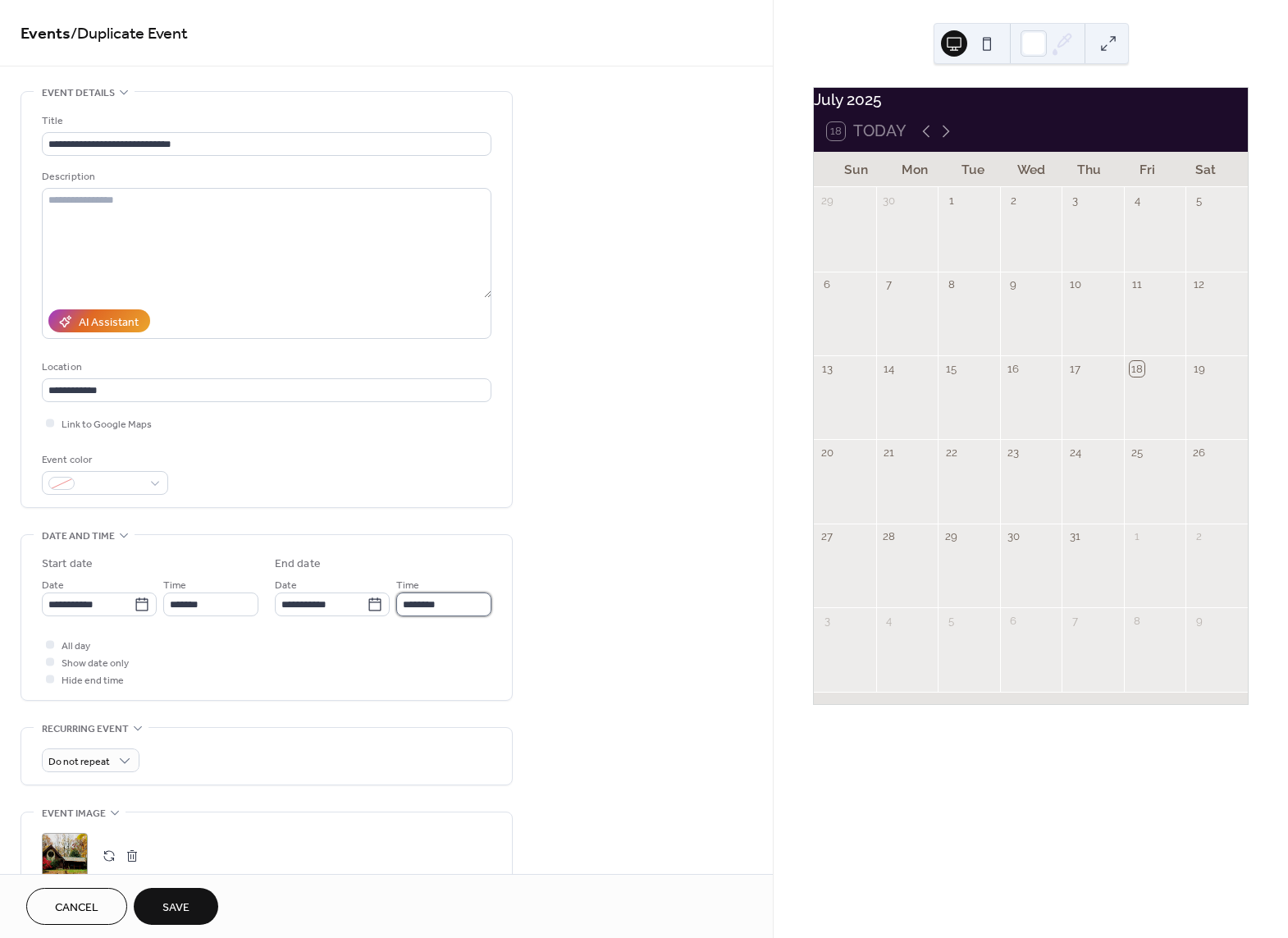 click on "********" at bounding box center [444, 604] 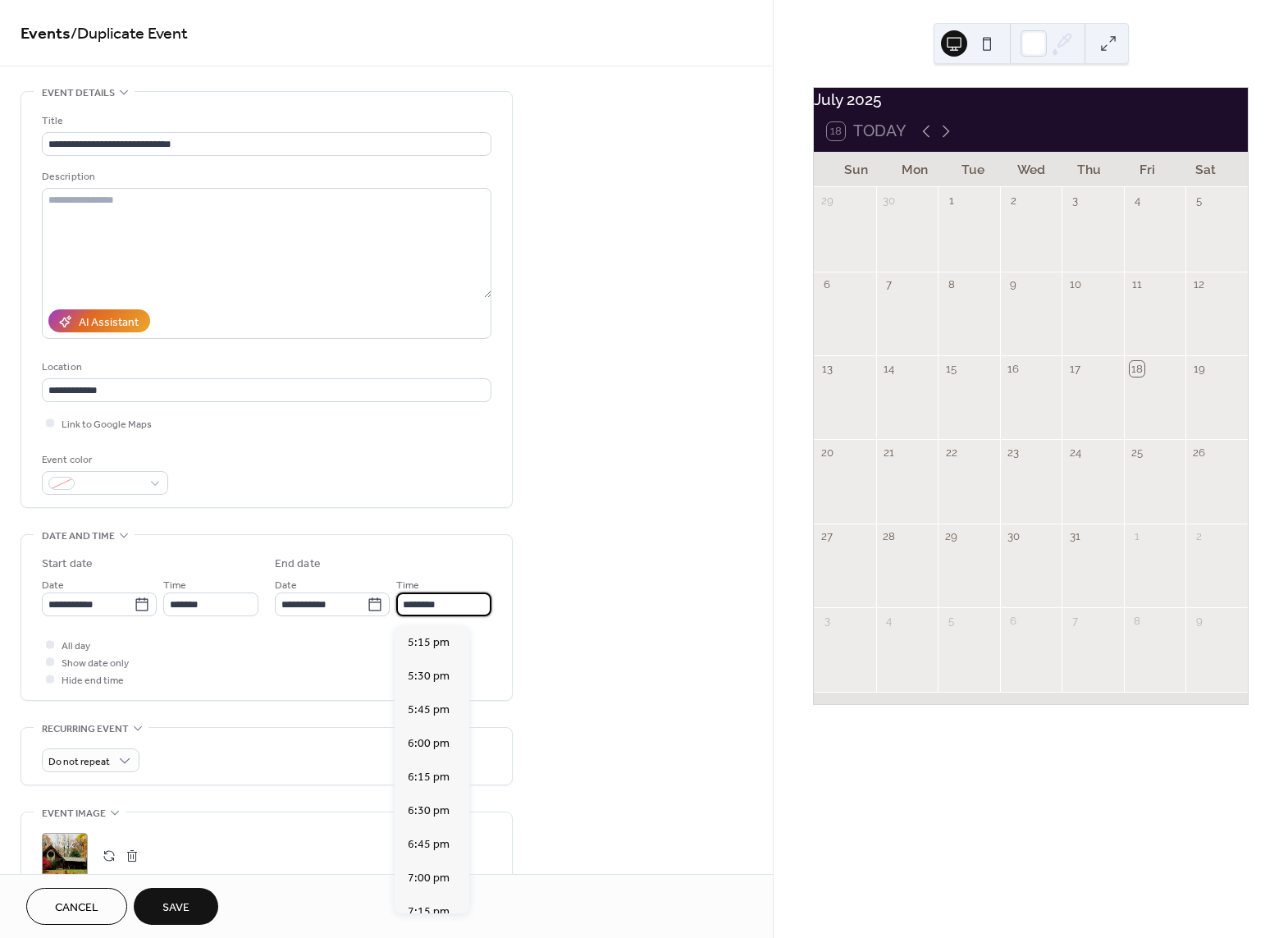 scroll, scrollTop: 611, scrollLeft: 0, axis: vertical 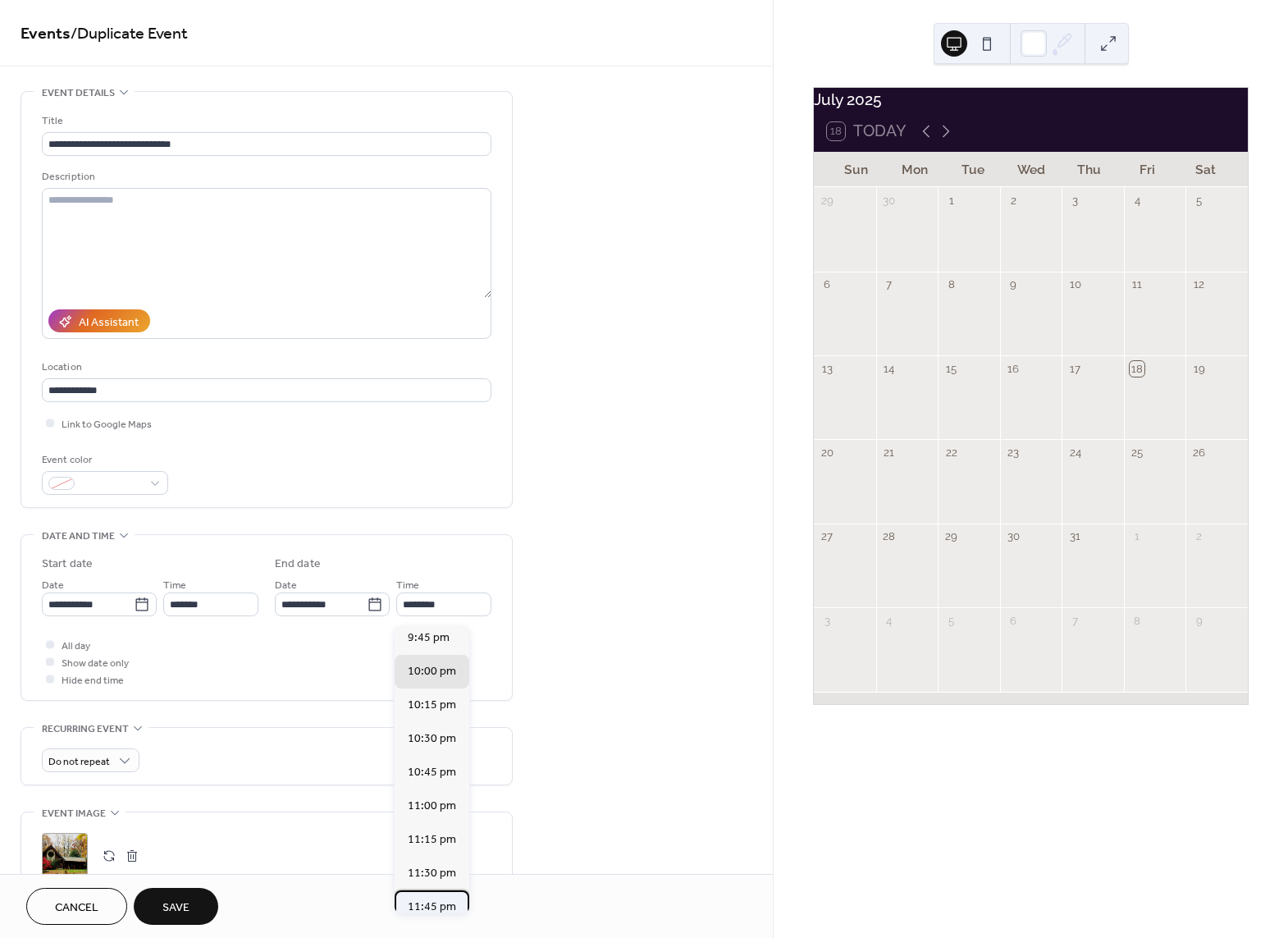 click on "11:45 pm" at bounding box center [432, 907] 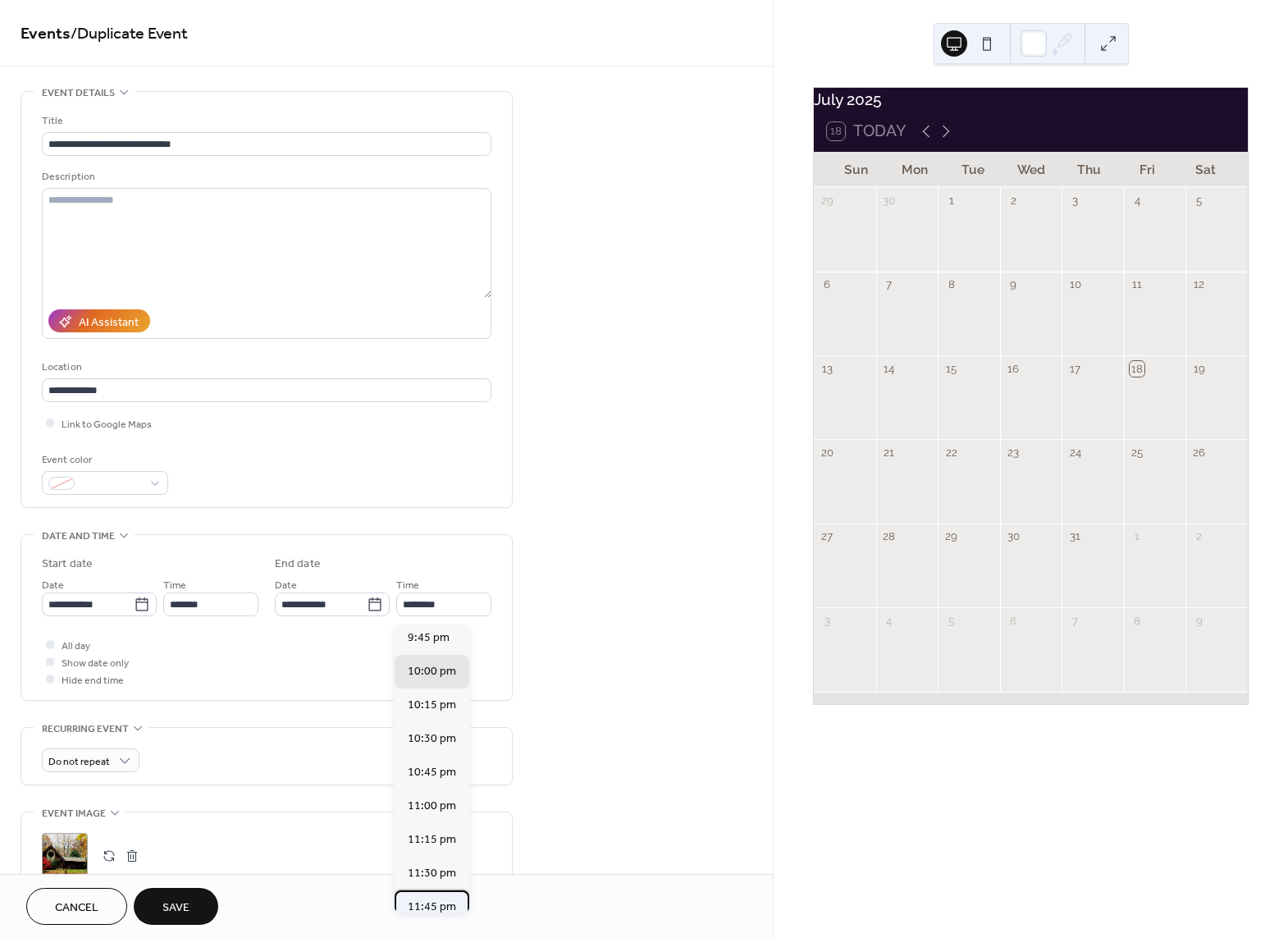 type on "********" 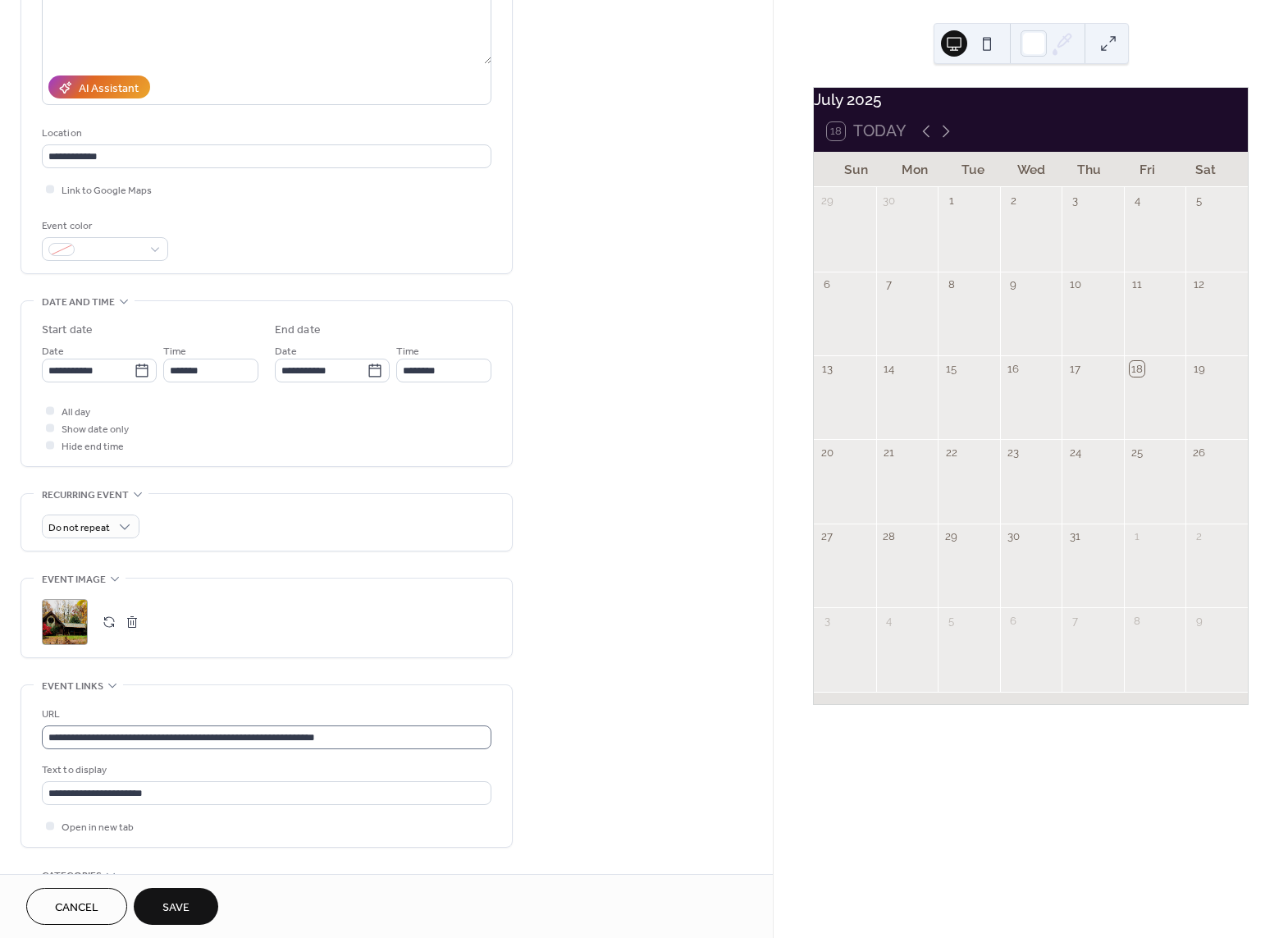 scroll, scrollTop: 246, scrollLeft: 0, axis: vertical 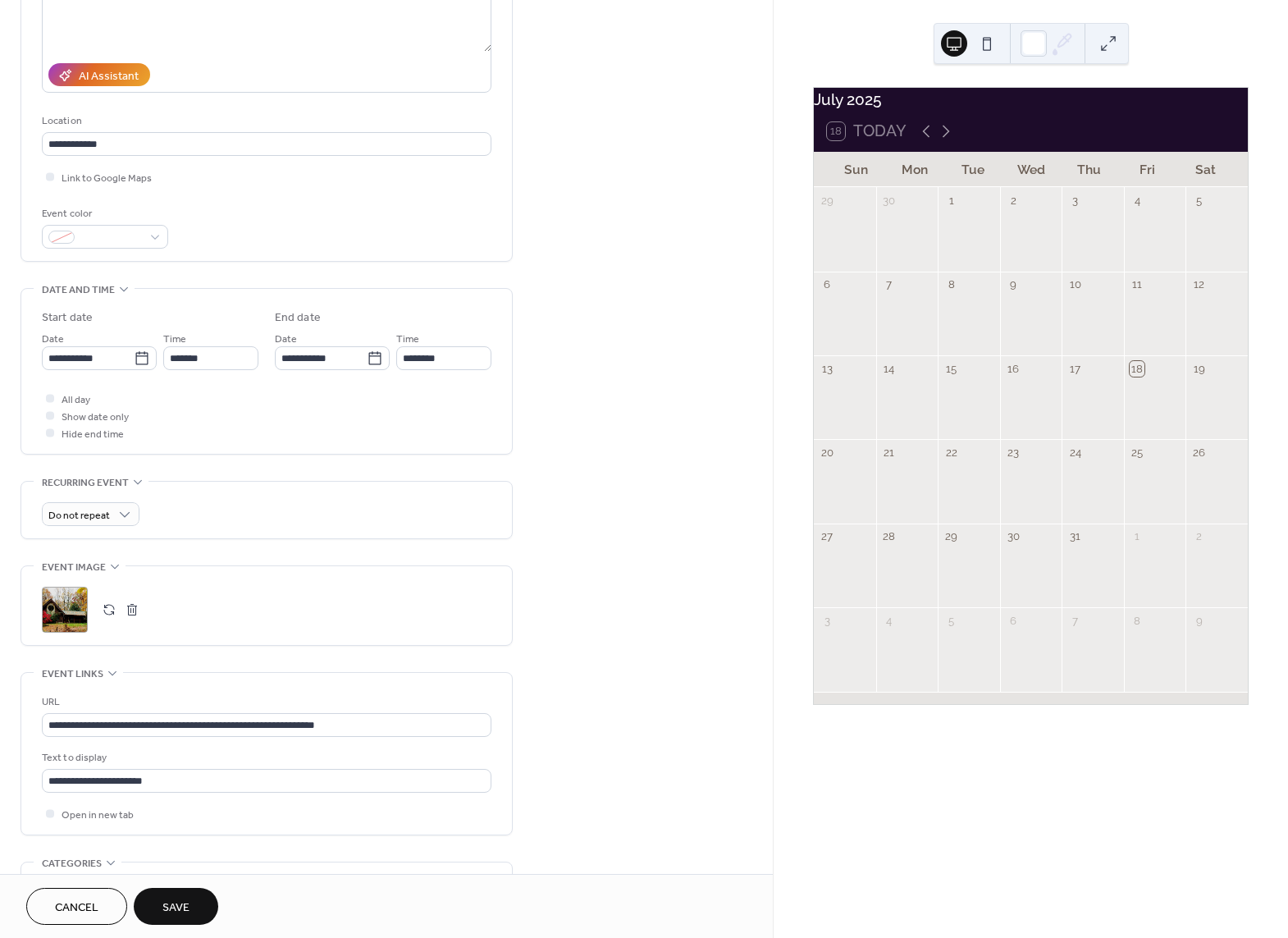 click at bounding box center [109, 610] 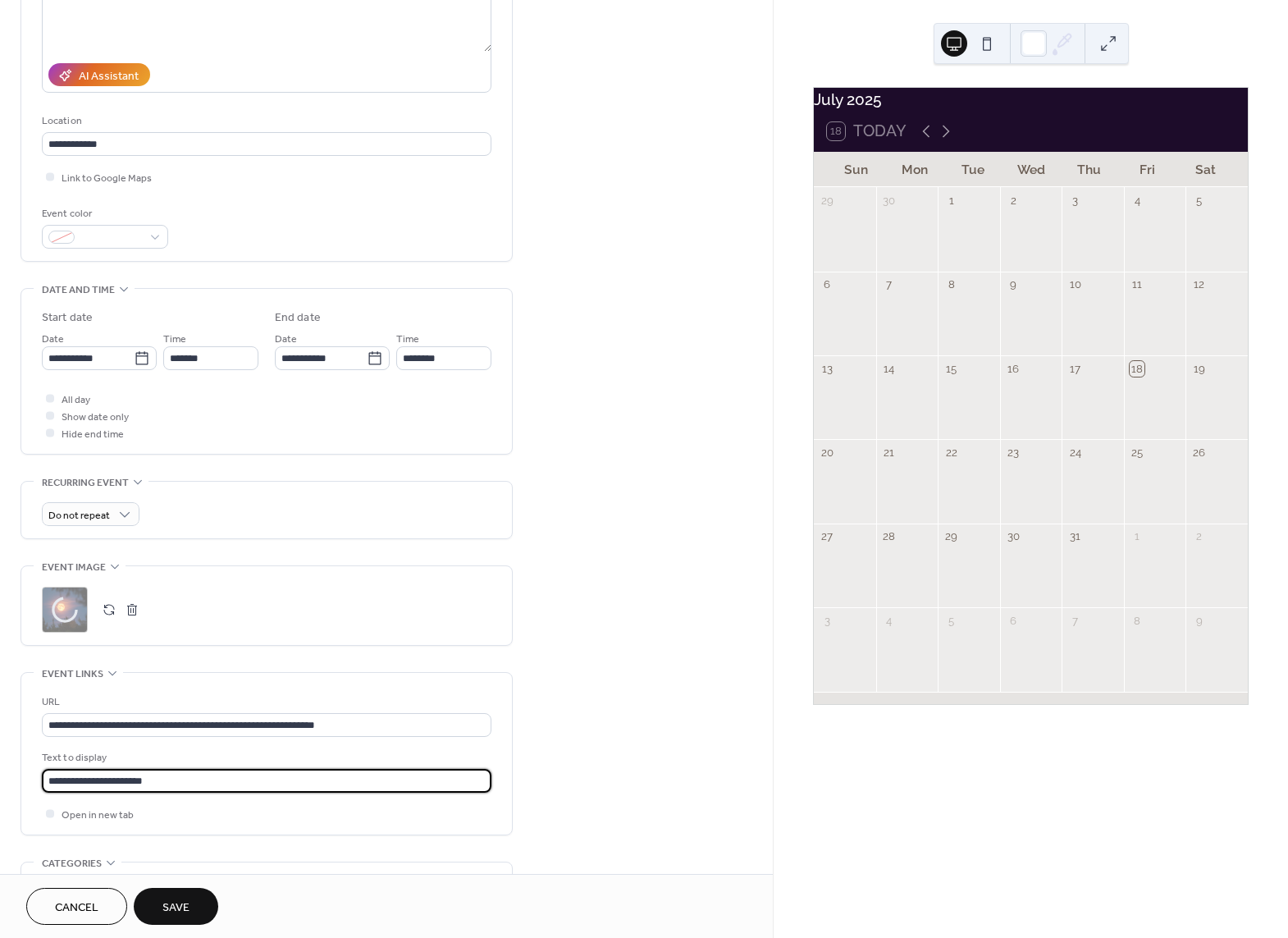 click on "**********" at bounding box center (267, 780) 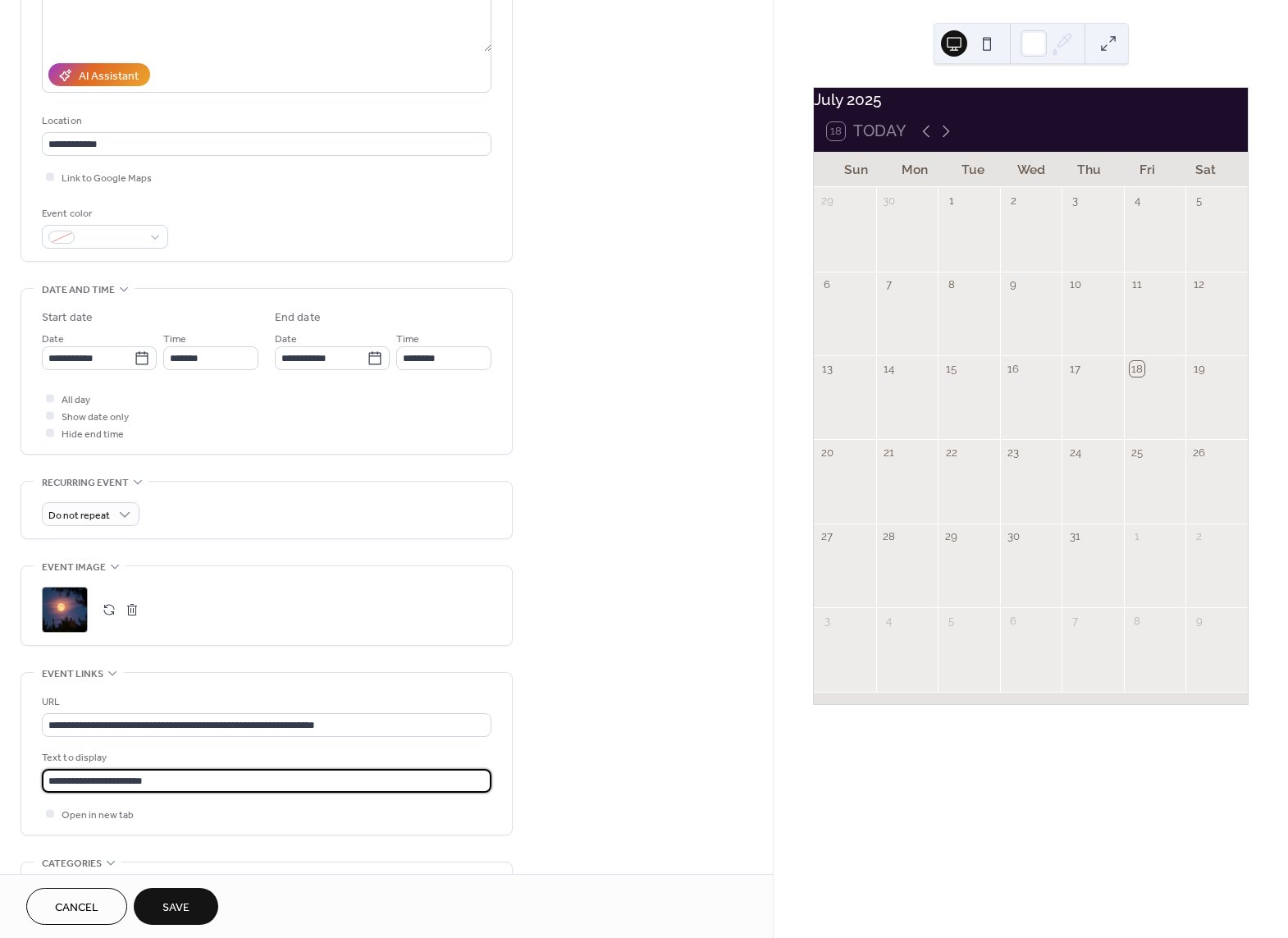 drag, startPoint x: 176, startPoint y: 790, endPoint x: 16, endPoint y: 787, distance: 160.02812 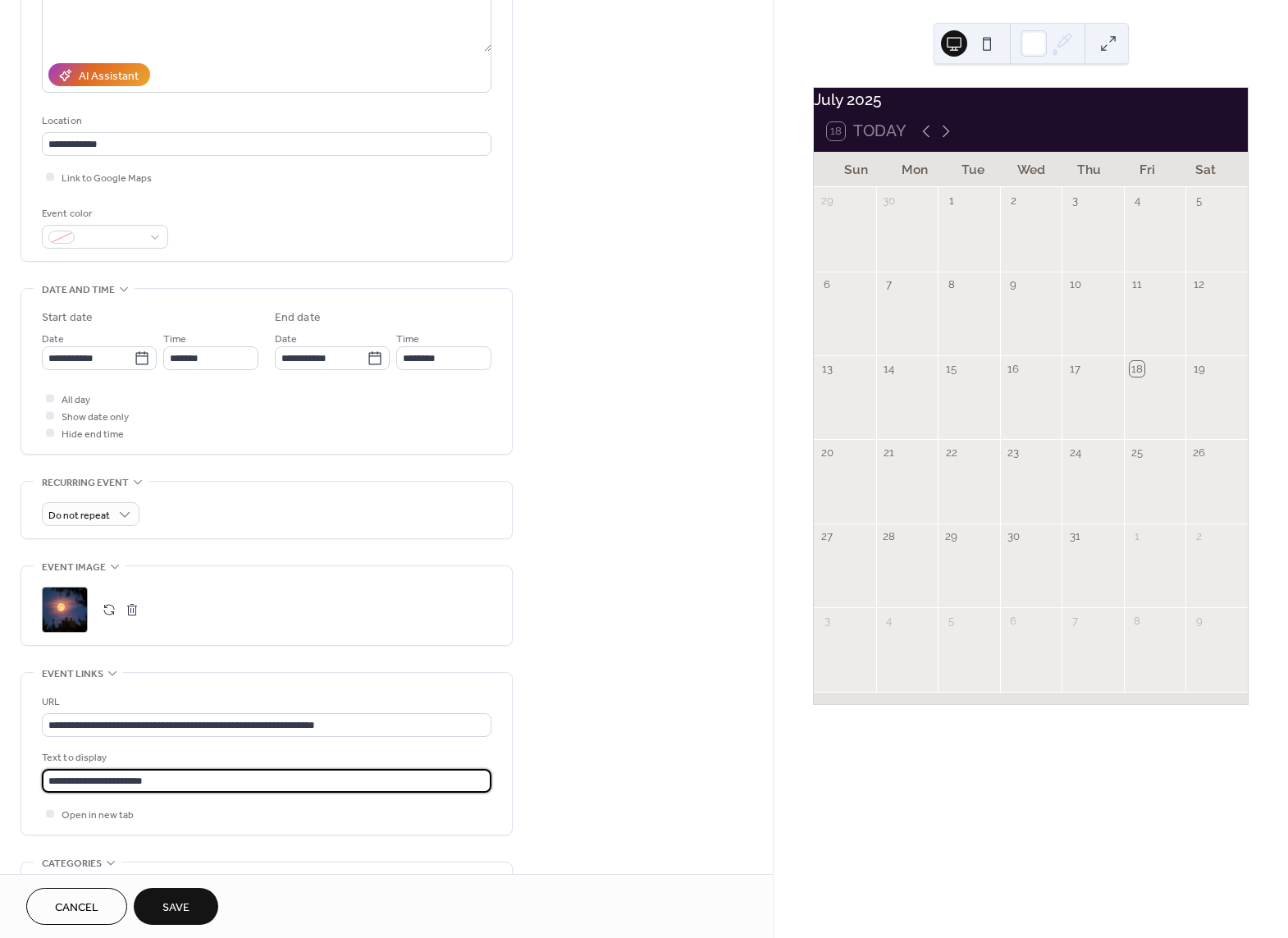 click on "**********" at bounding box center (267, 780) 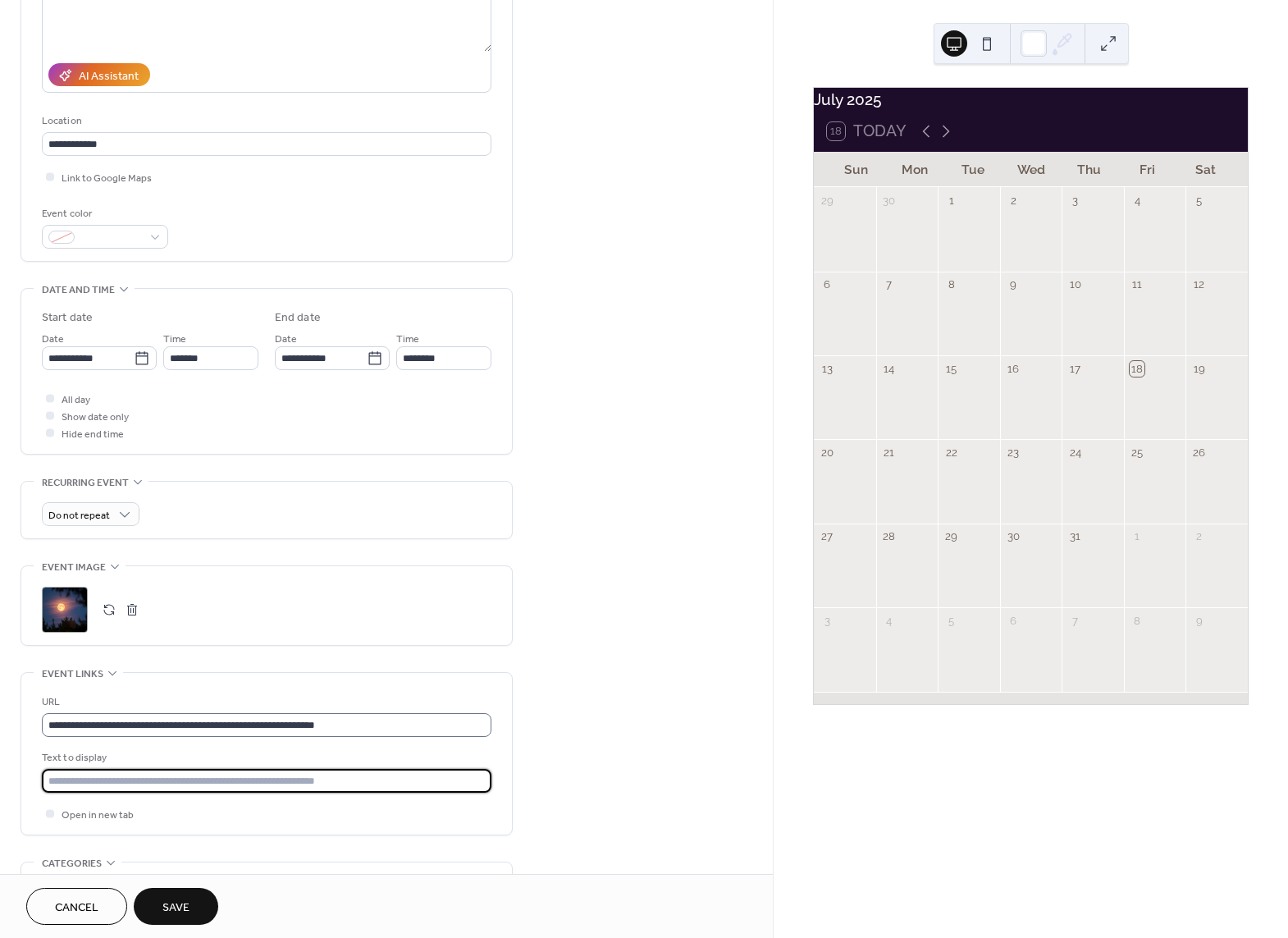 type 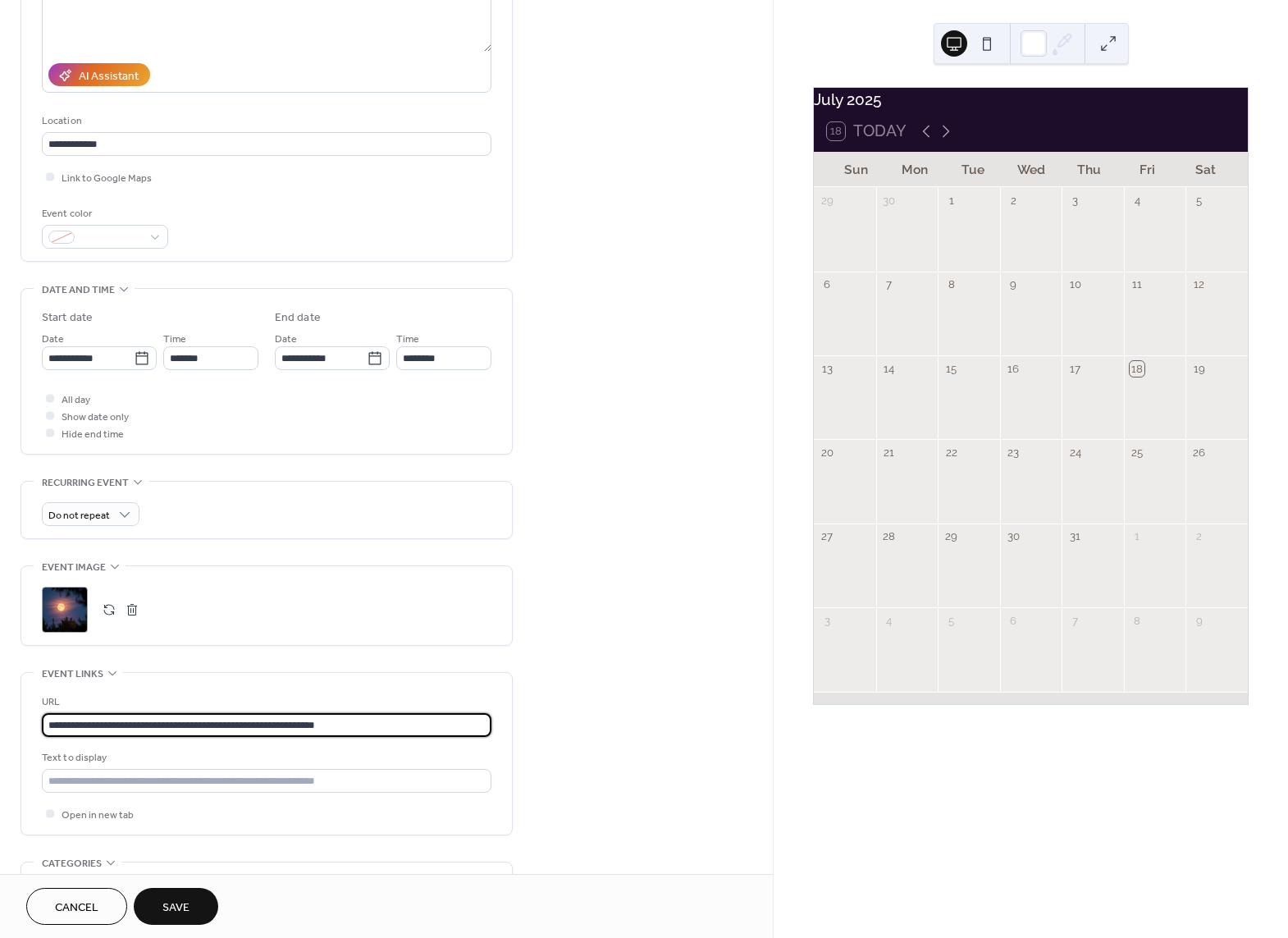 drag, startPoint x: 394, startPoint y: 728, endPoint x: -57, endPoint y: 725, distance: 451.01 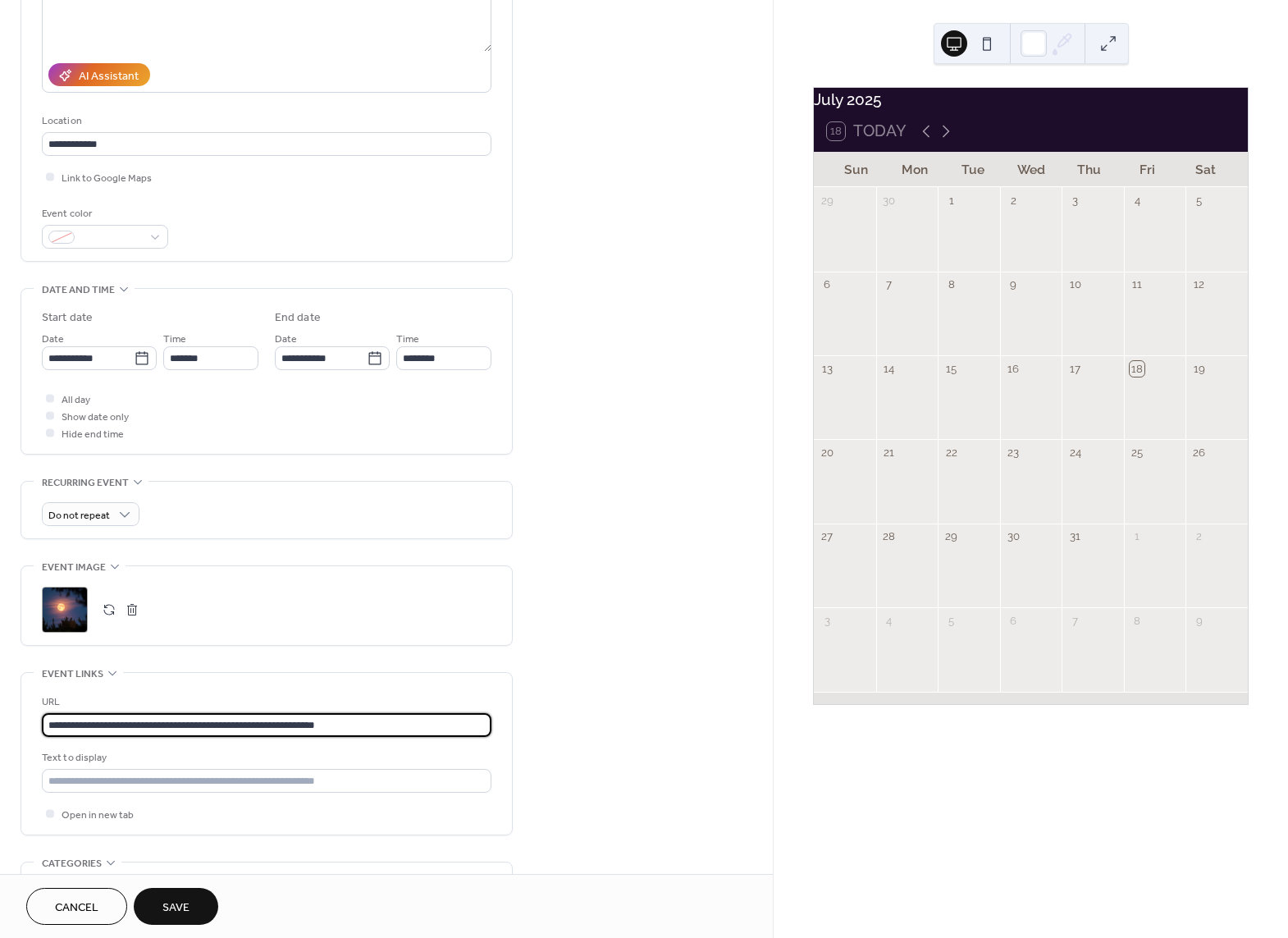 click on "**********" at bounding box center [267, 725] 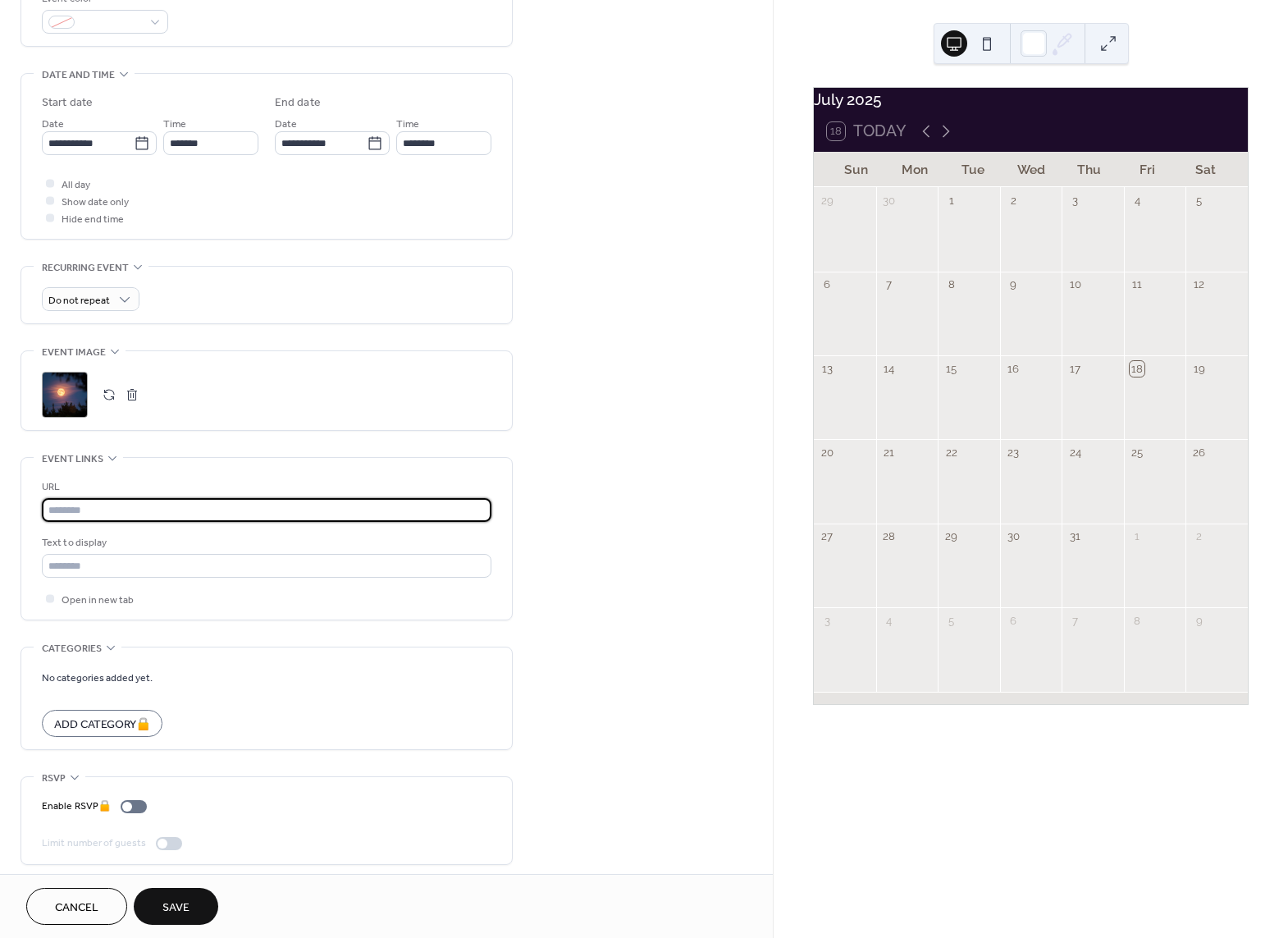 scroll, scrollTop: 478, scrollLeft: 0, axis: vertical 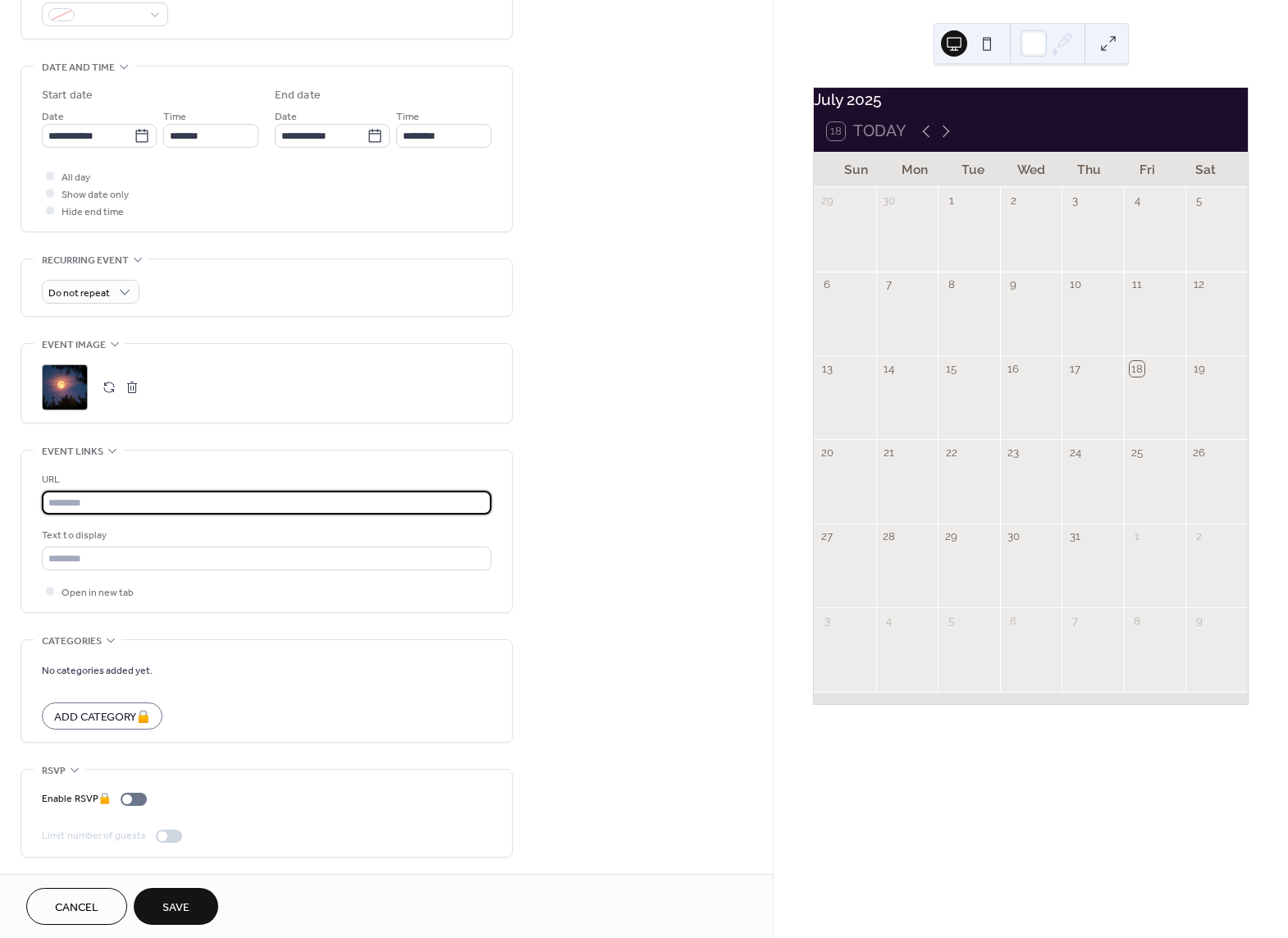 type 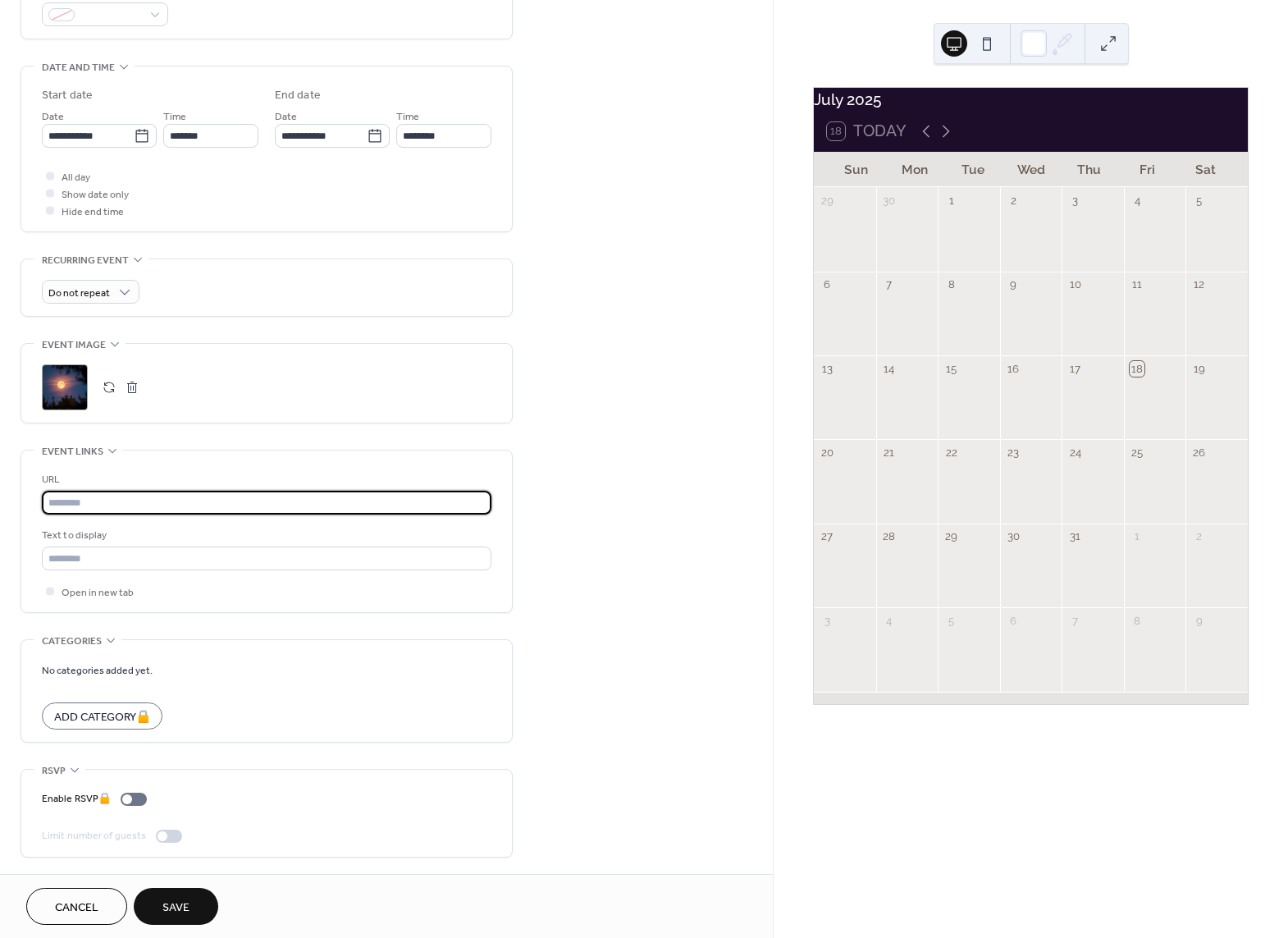 click on "Save" at bounding box center (176, 908) 